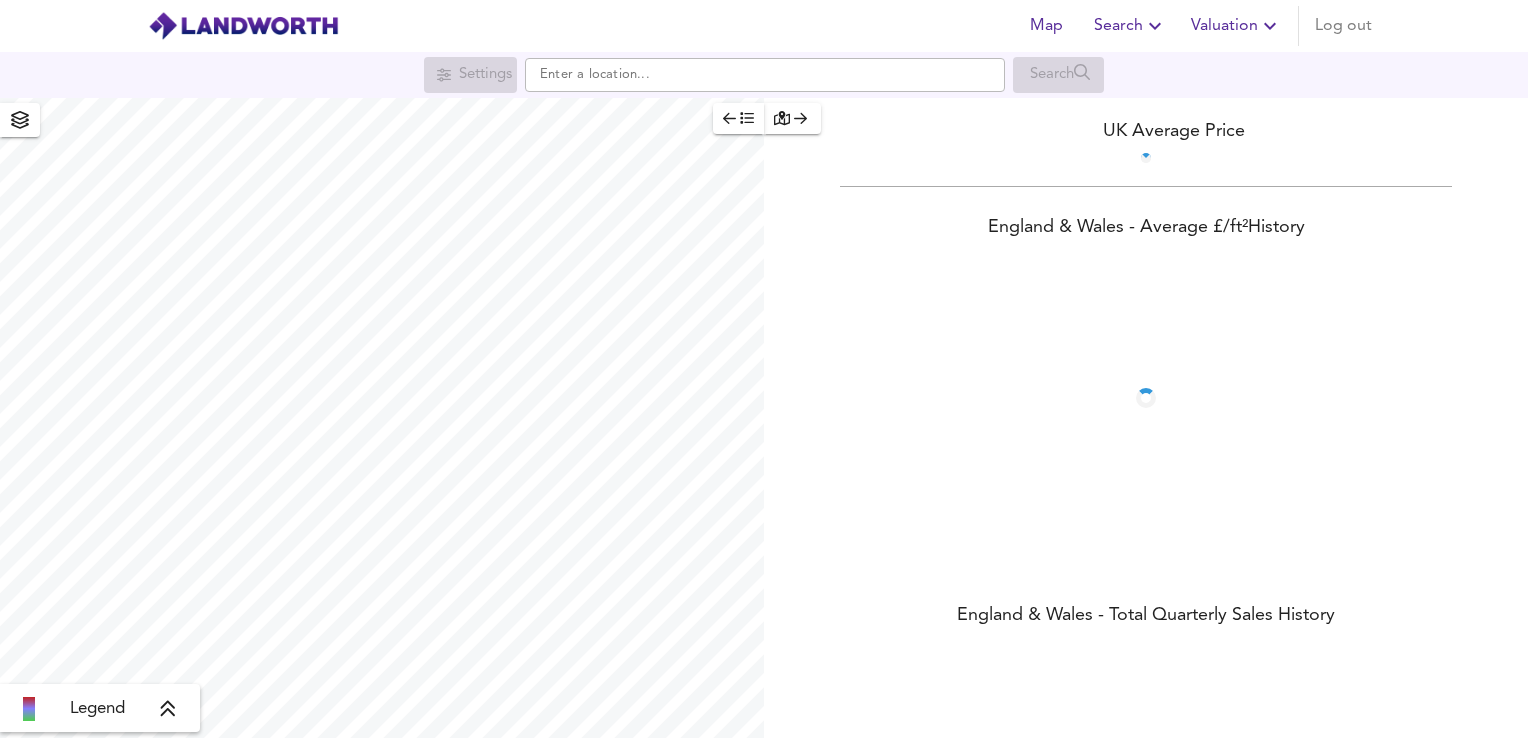 scroll, scrollTop: 0, scrollLeft: 0, axis: both 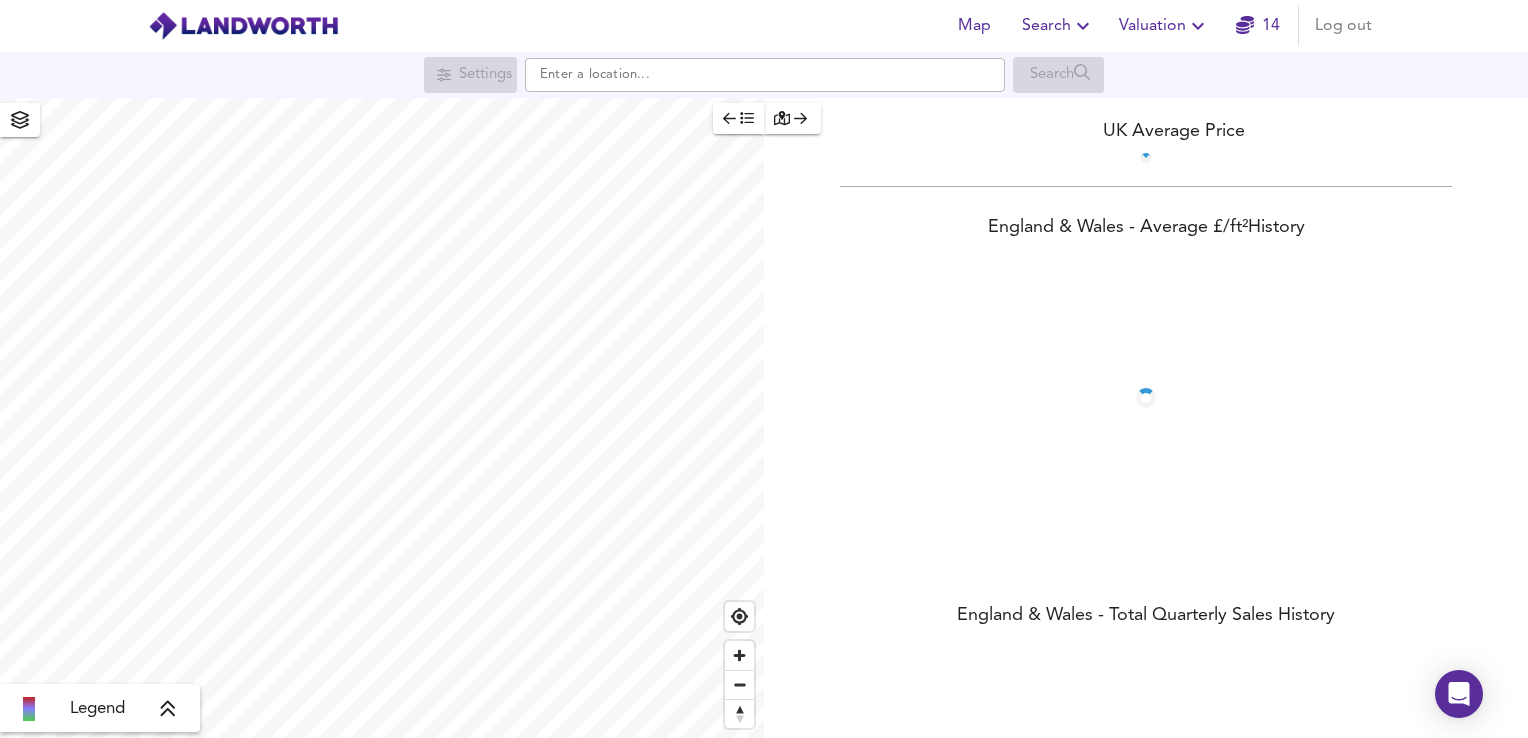click on "Valuation" at bounding box center (1164, 26) 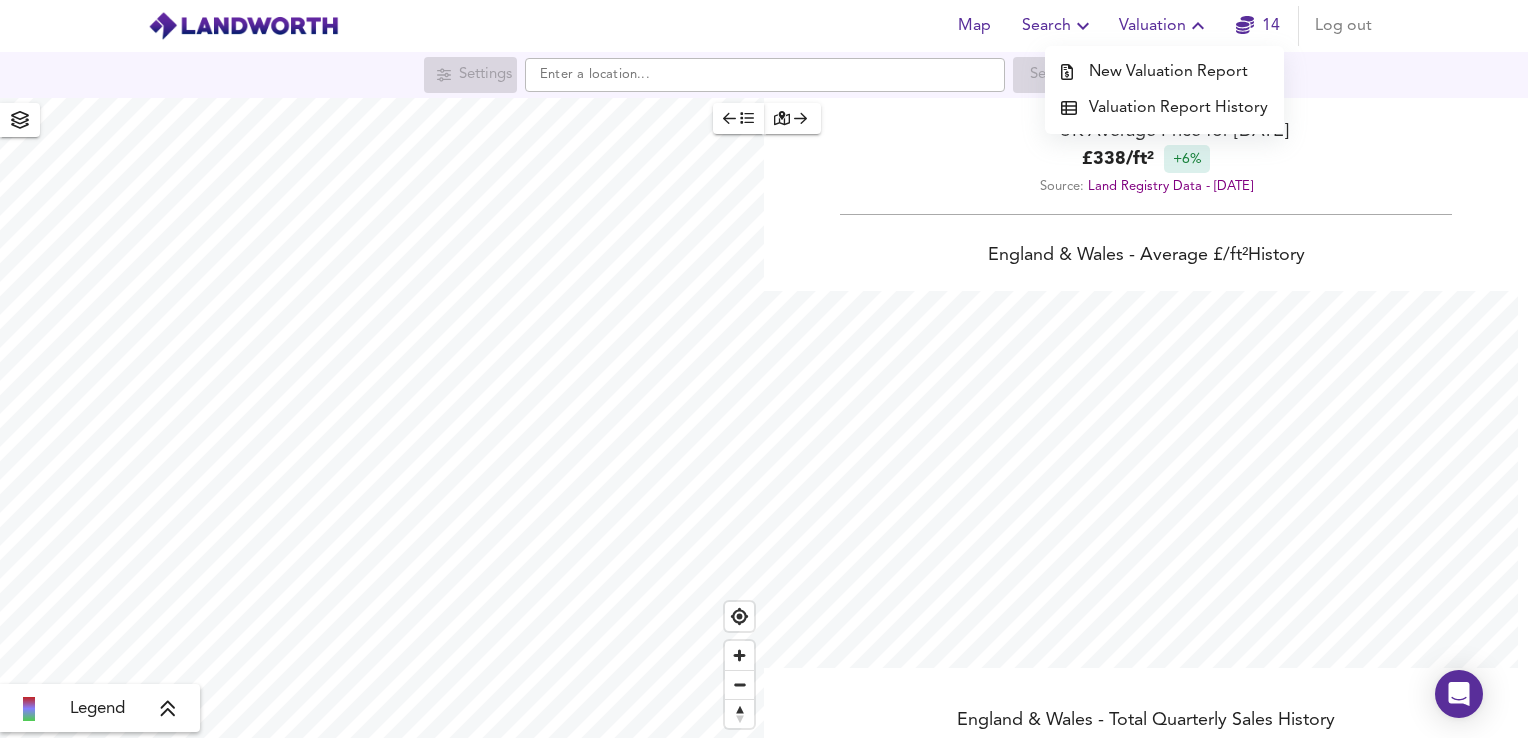 scroll, scrollTop: 999261, scrollLeft: 998472, axis: both 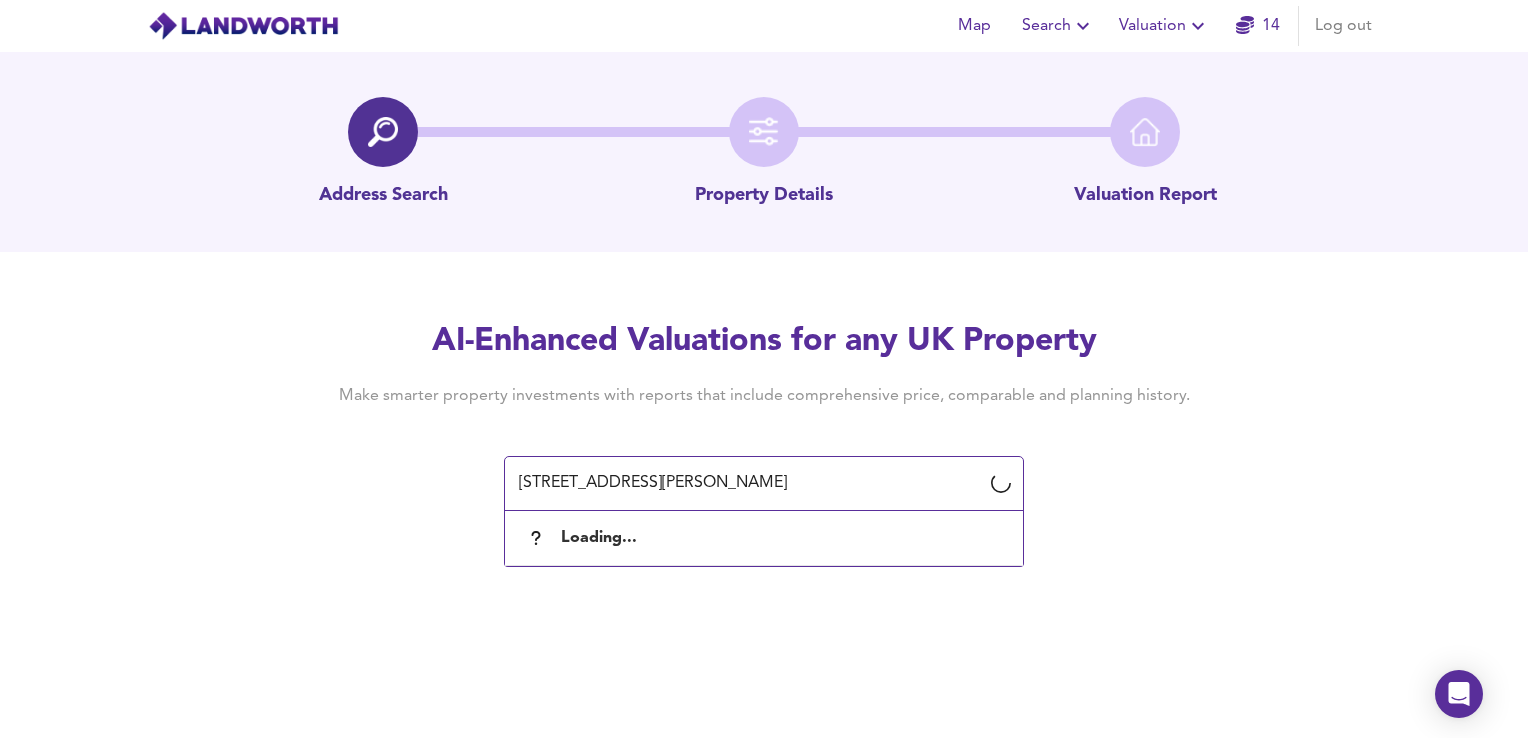 drag, startPoint x: 896, startPoint y: 487, endPoint x: 401, endPoint y: 498, distance: 495.1222 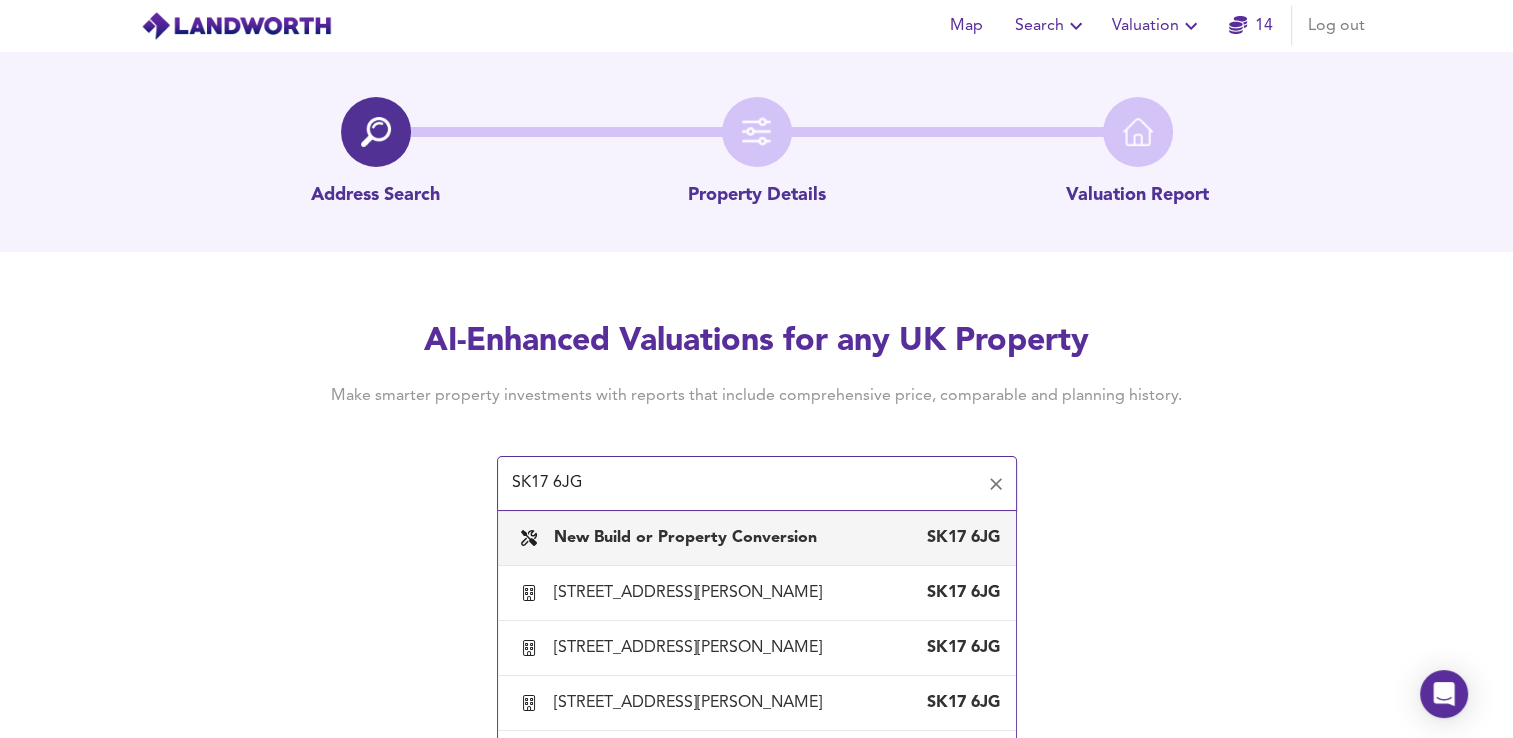 drag, startPoint x: 637, startPoint y: 514, endPoint x: 672, endPoint y: 423, distance: 97.49872 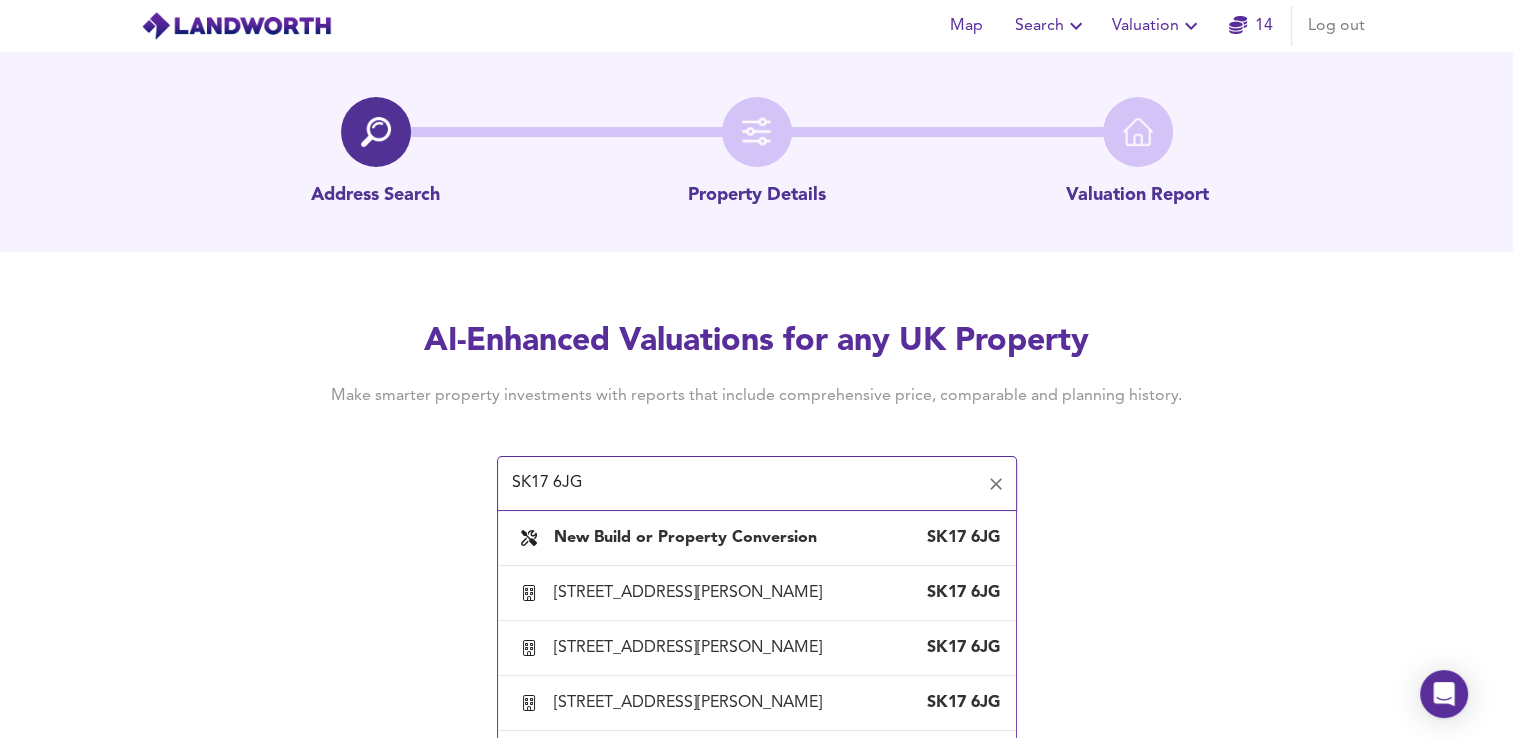 paste on "SK17 6JQ" 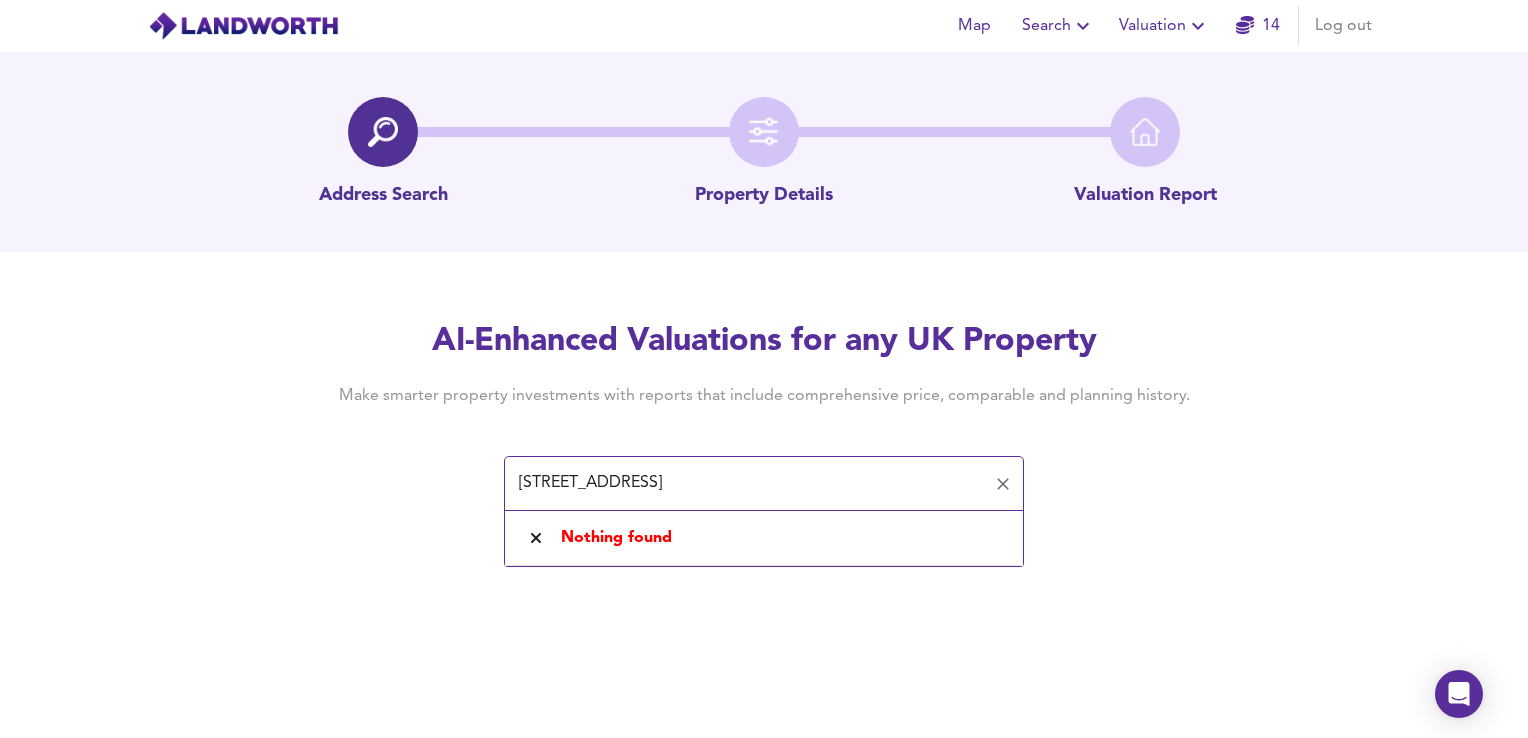 drag, startPoint x: 597, startPoint y: 482, endPoint x: 435, endPoint y: 491, distance: 162.2498 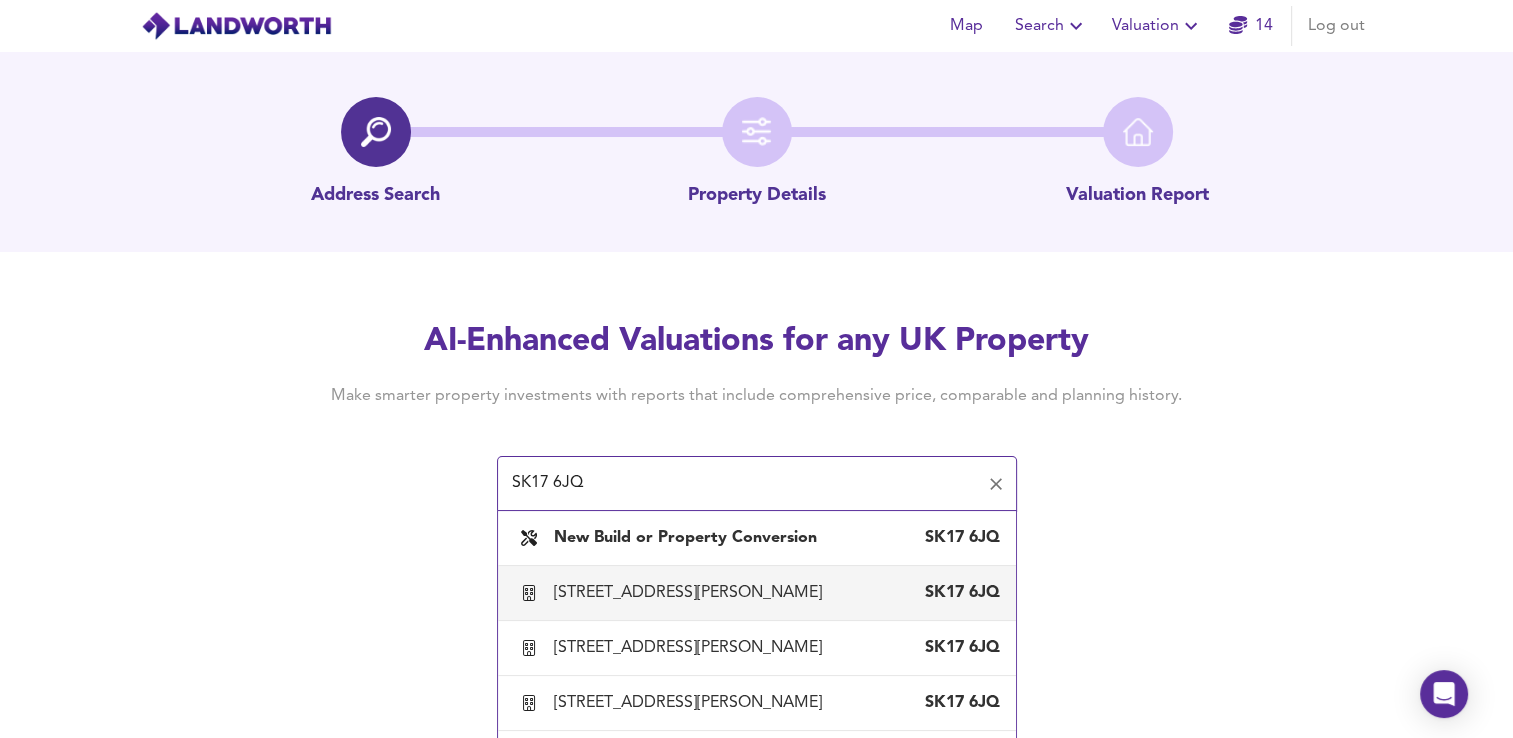 click on "[STREET_ADDRESS][PERSON_NAME]" at bounding box center [692, 593] 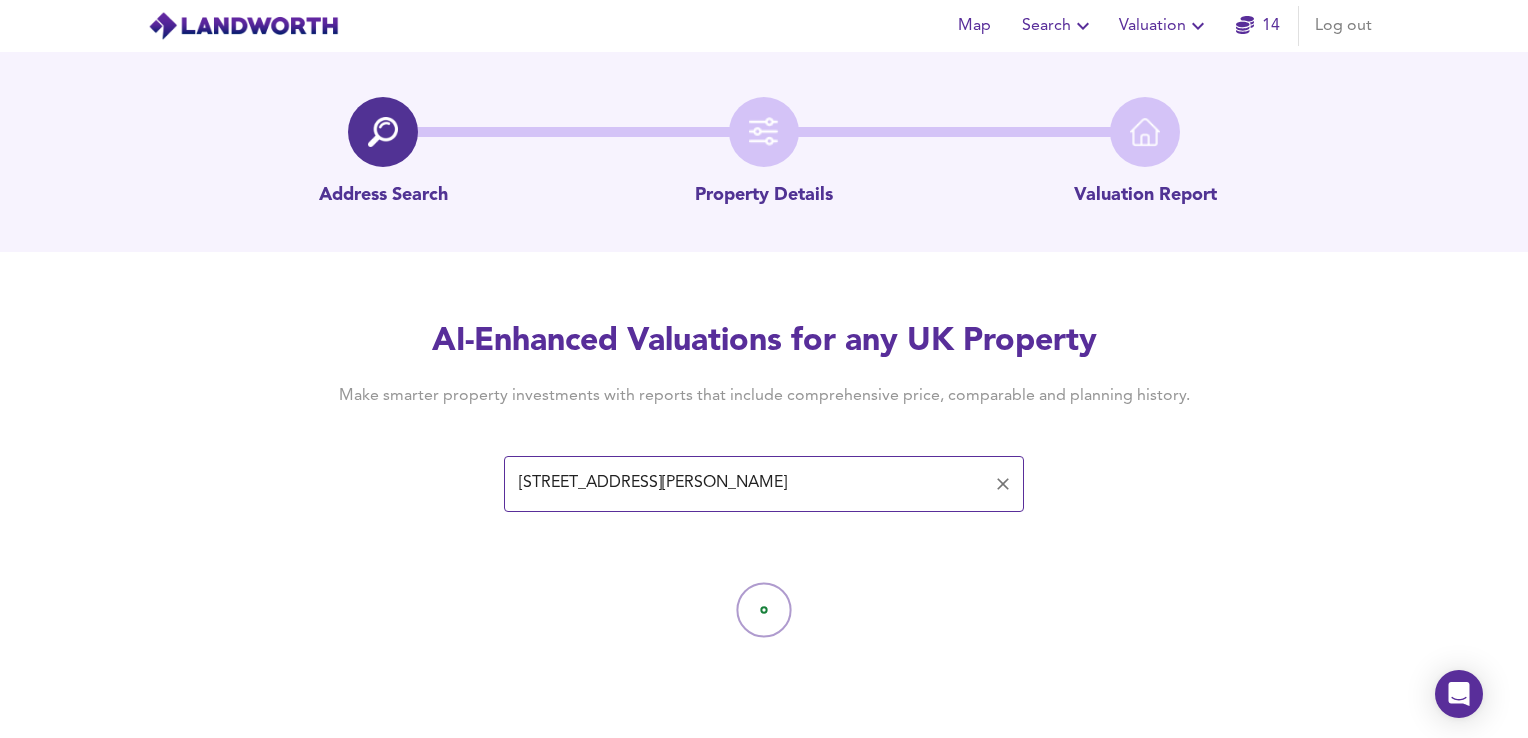 type on "[STREET_ADDRESS][PERSON_NAME]" 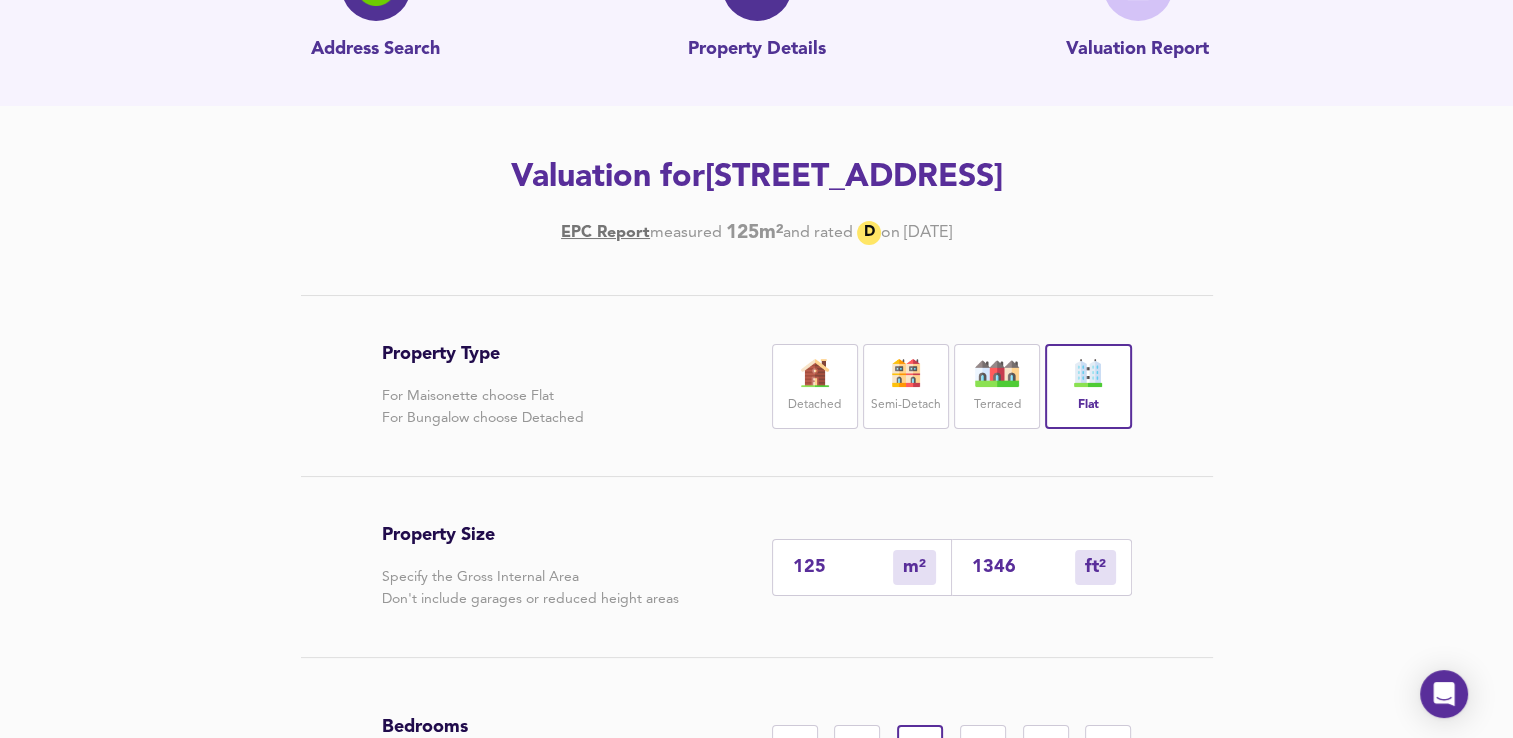 scroll, scrollTop: 195, scrollLeft: 0, axis: vertical 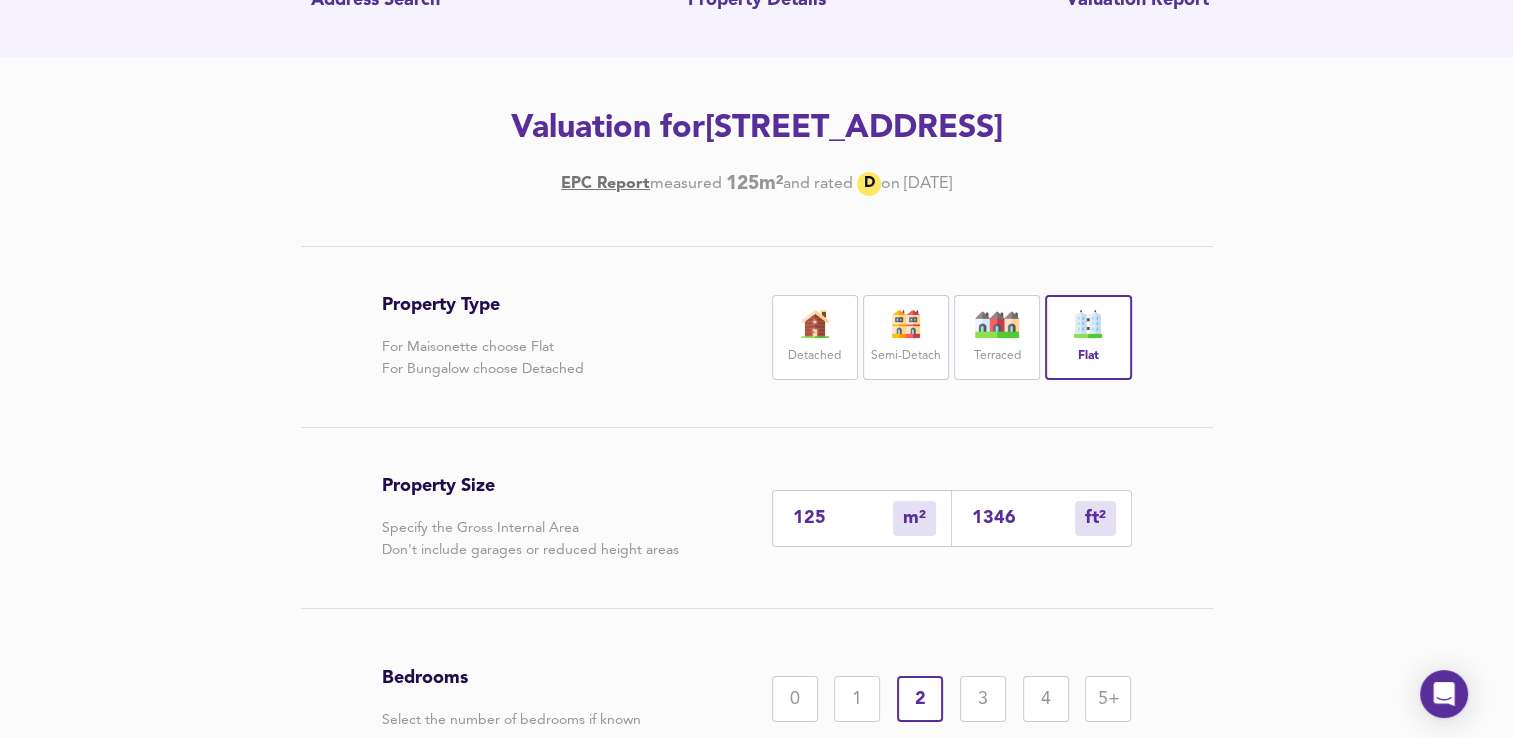 click on "1346" at bounding box center (1023, 518) 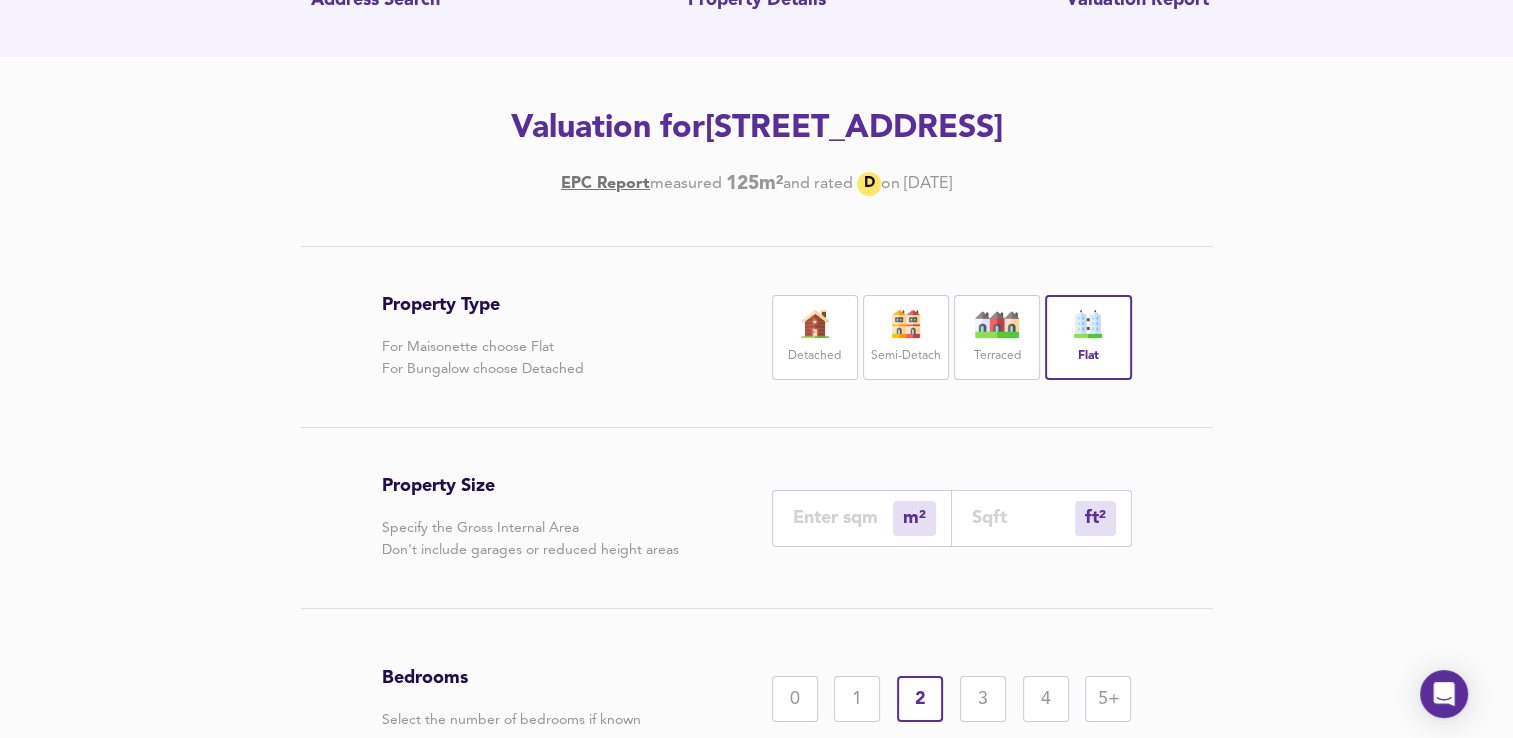 type on "1" 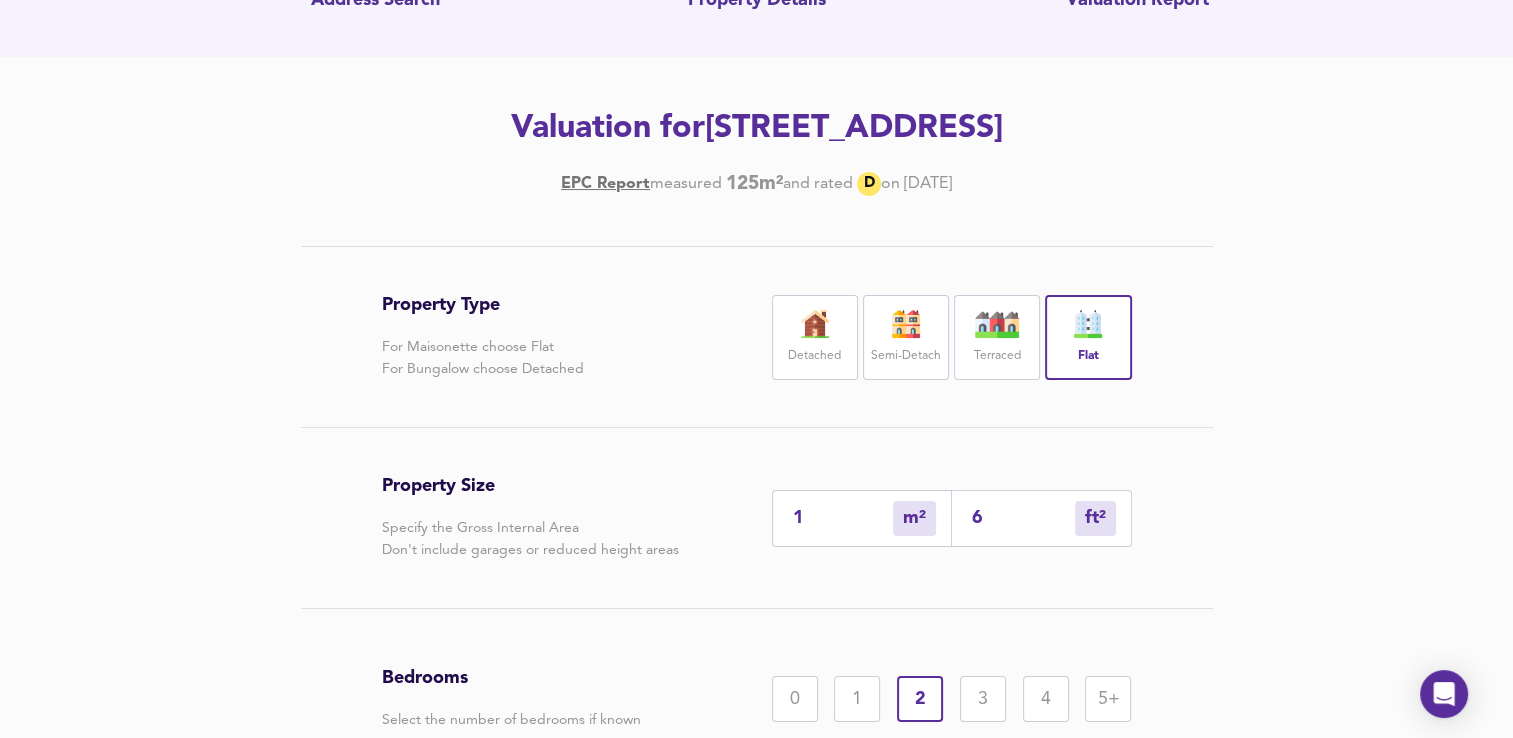 type on "6" 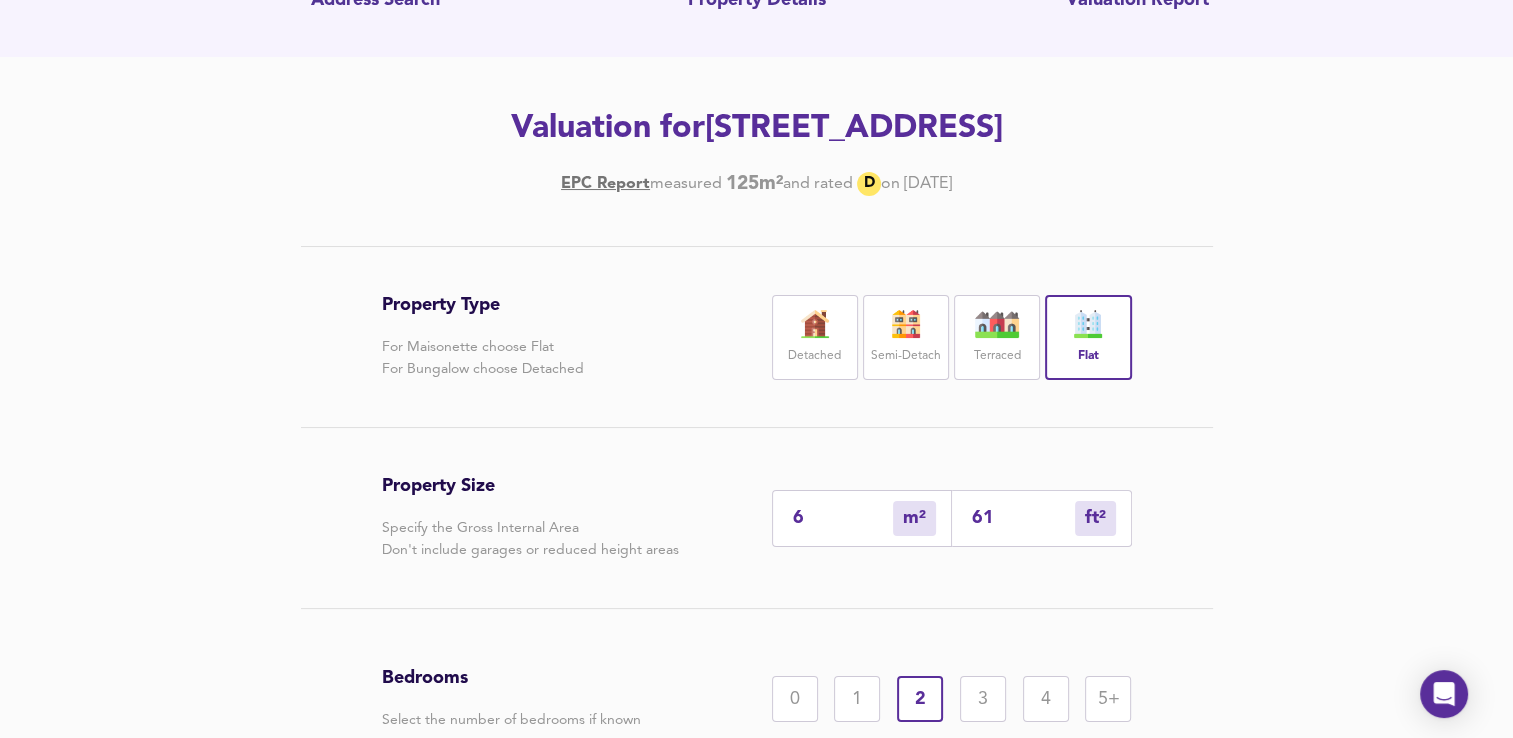 type on "57" 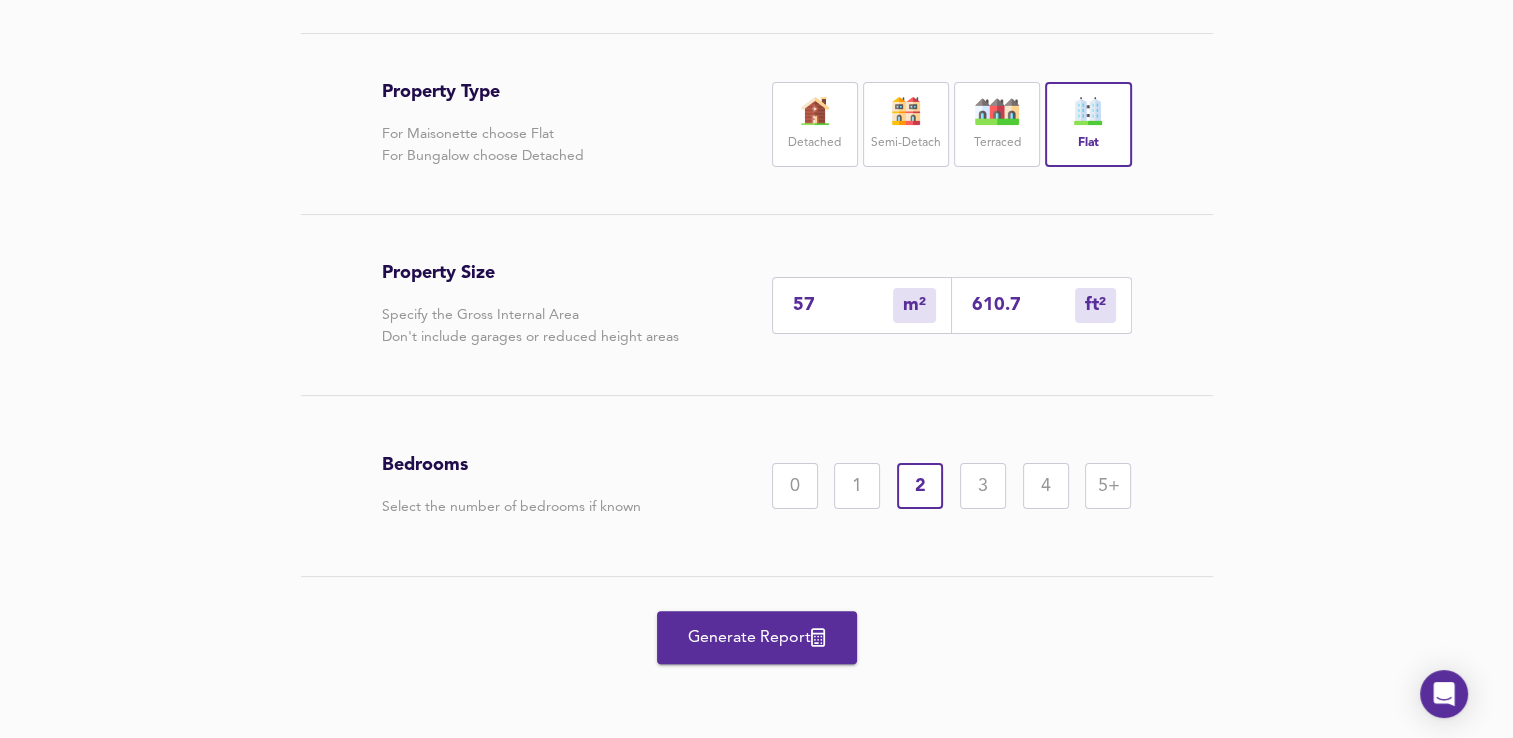 scroll, scrollTop: 452, scrollLeft: 0, axis: vertical 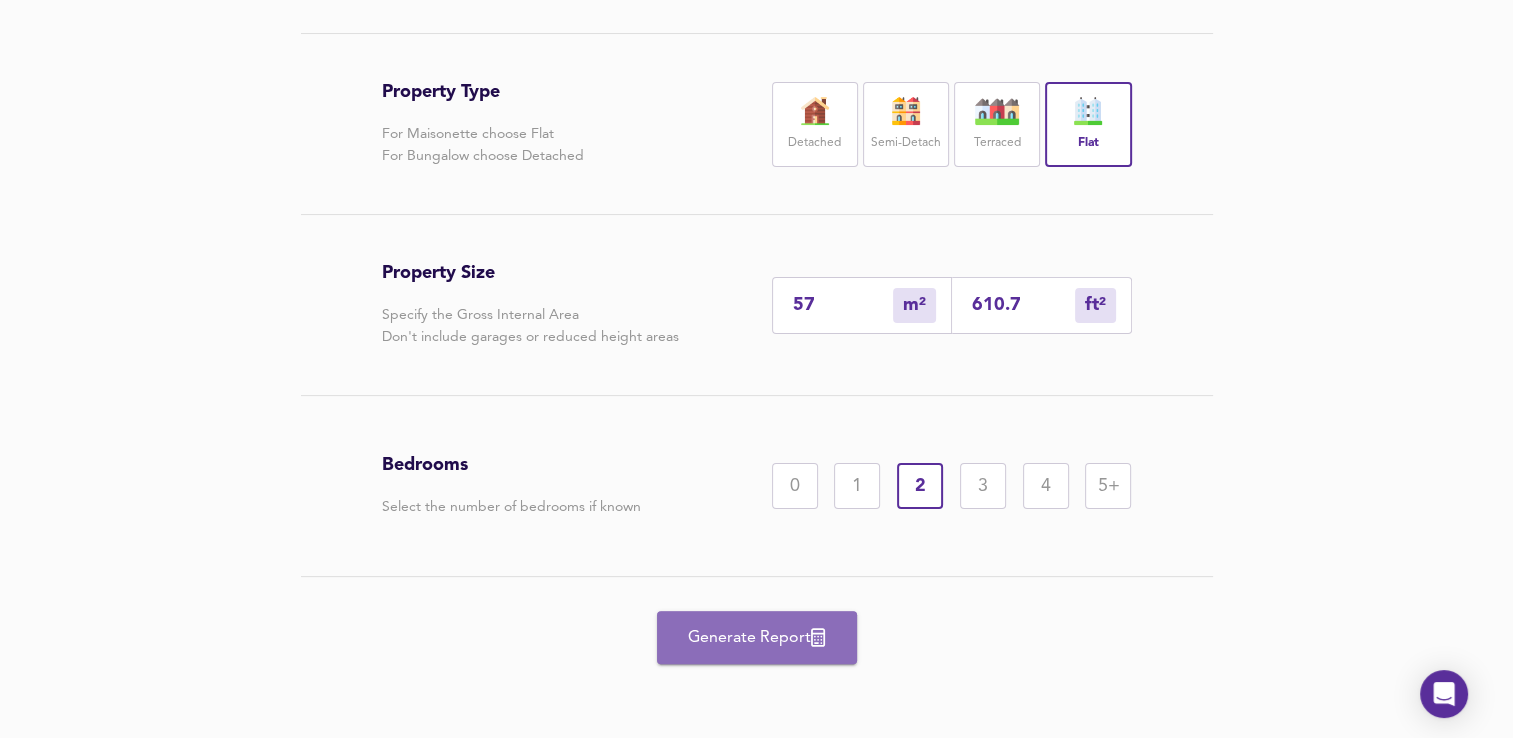 click on "Generate Report" at bounding box center (757, 638) 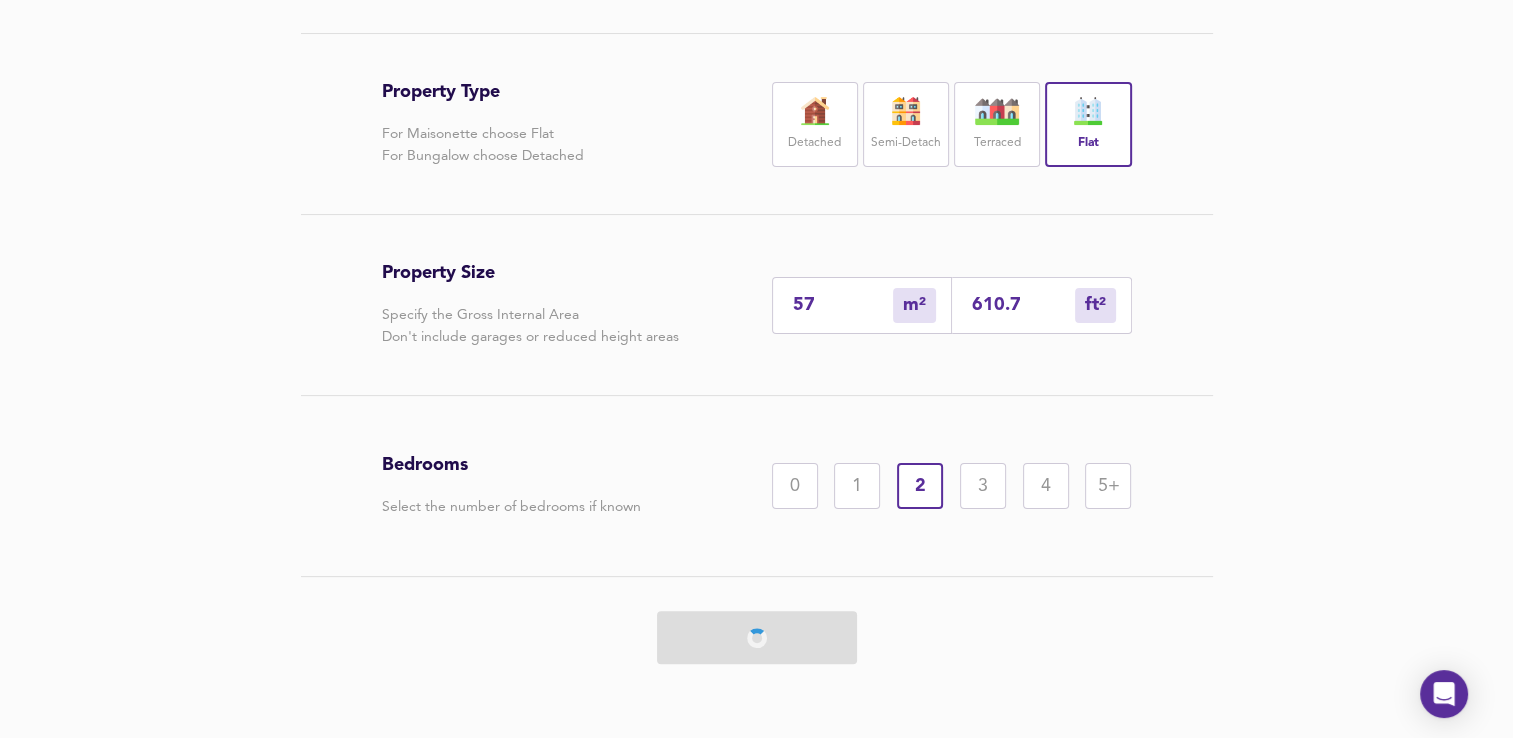 scroll, scrollTop: 0, scrollLeft: 0, axis: both 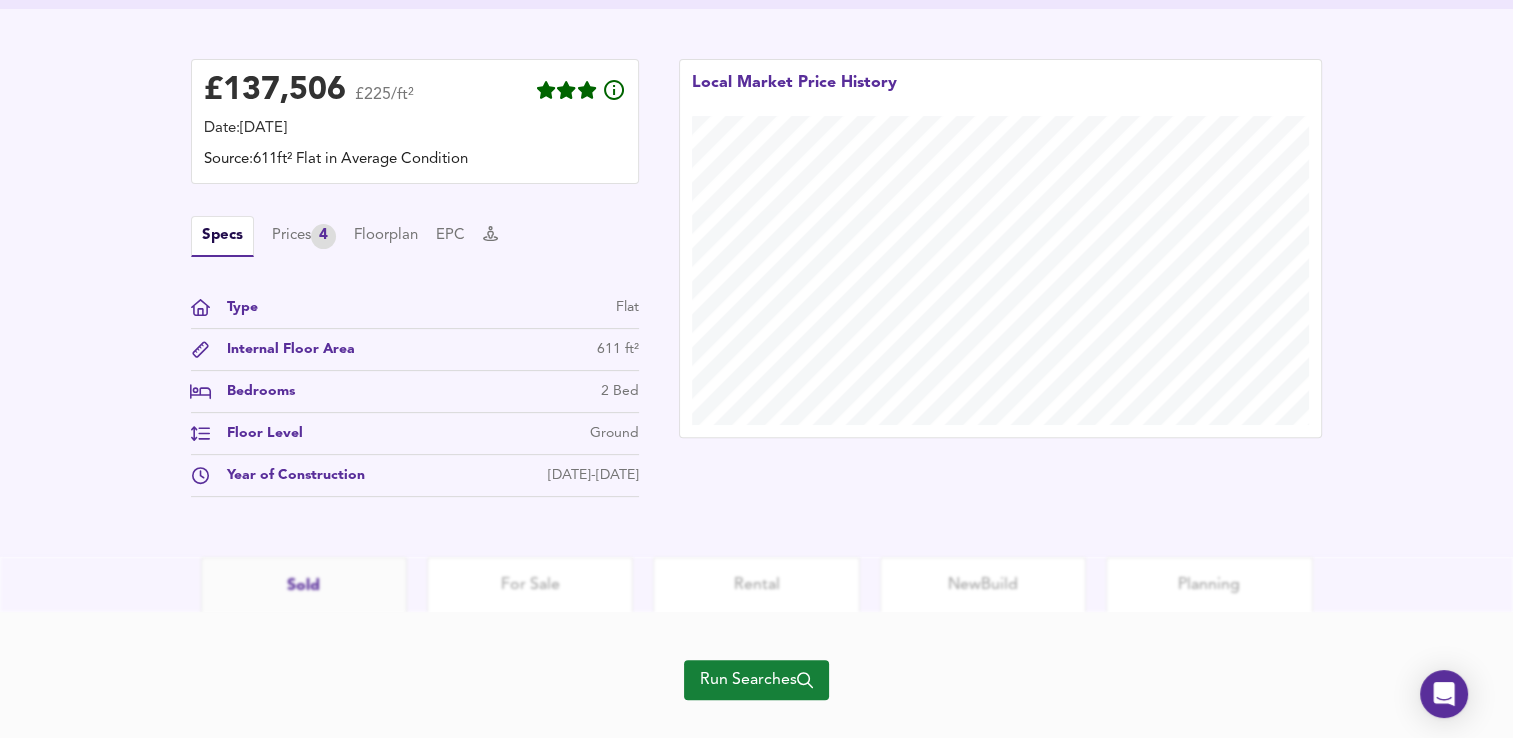 click on "Run Searches" at bounding box center (756, 680) 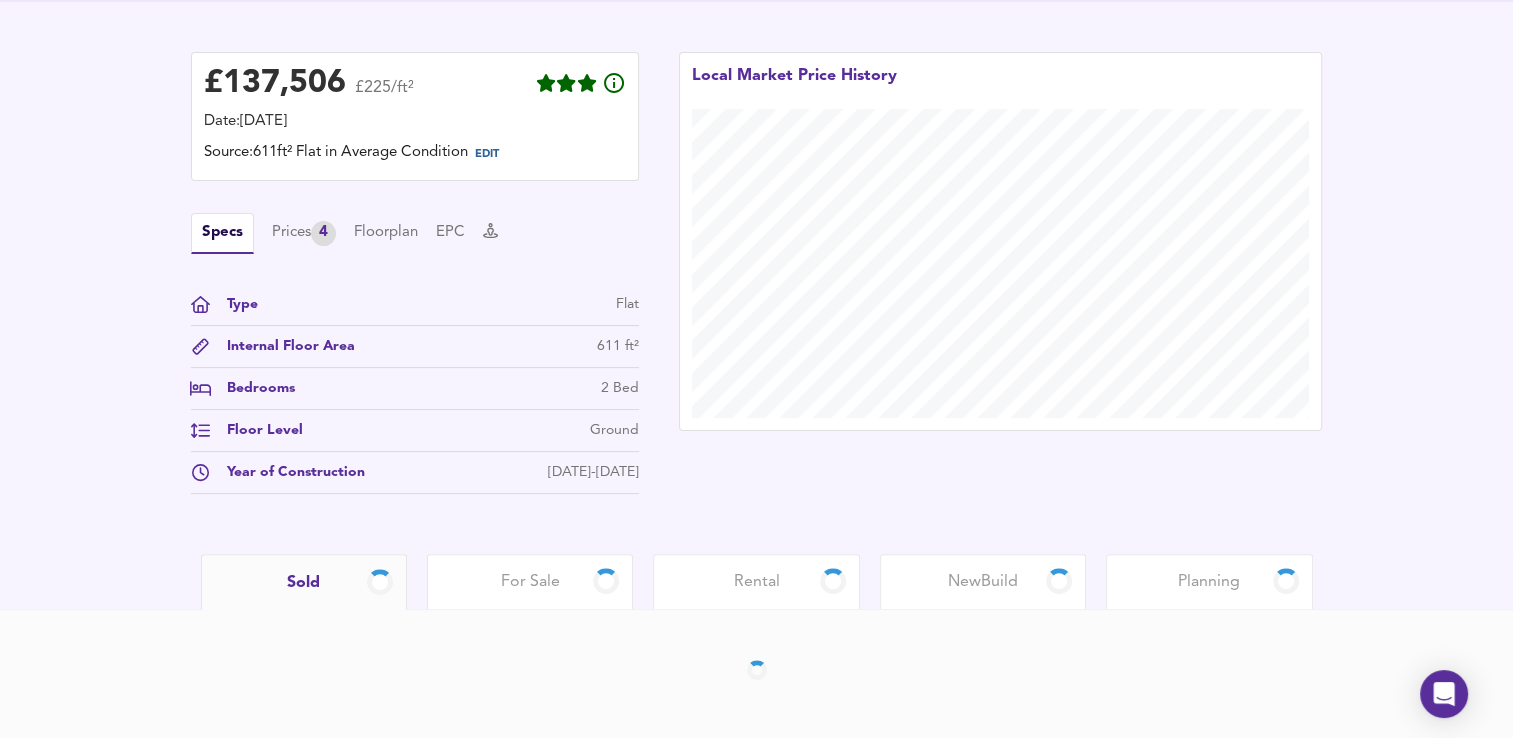 scroll, scrollTop: 468, scrollLeft: 0, axis: vertical 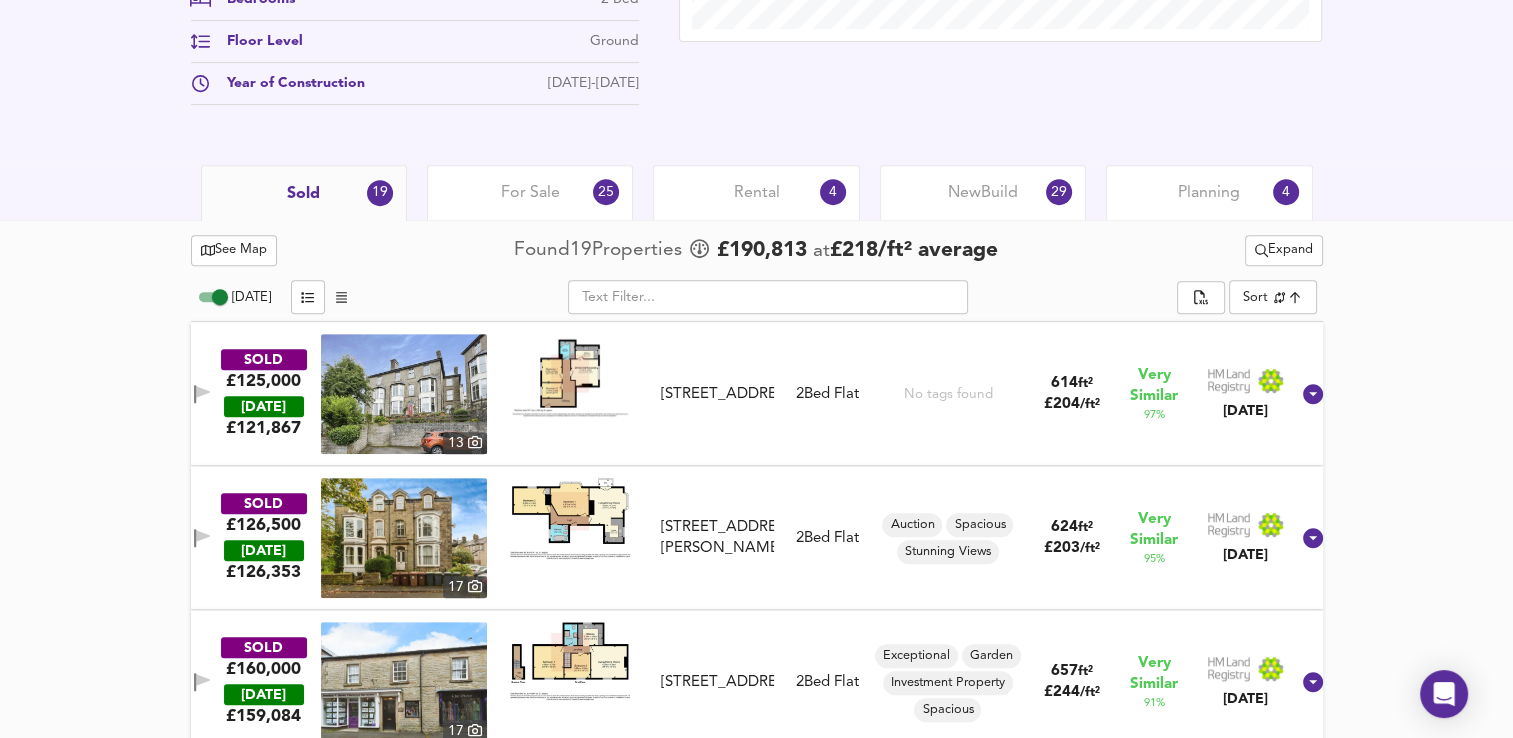 click on "Expand" at bounding box center [1284, 250] 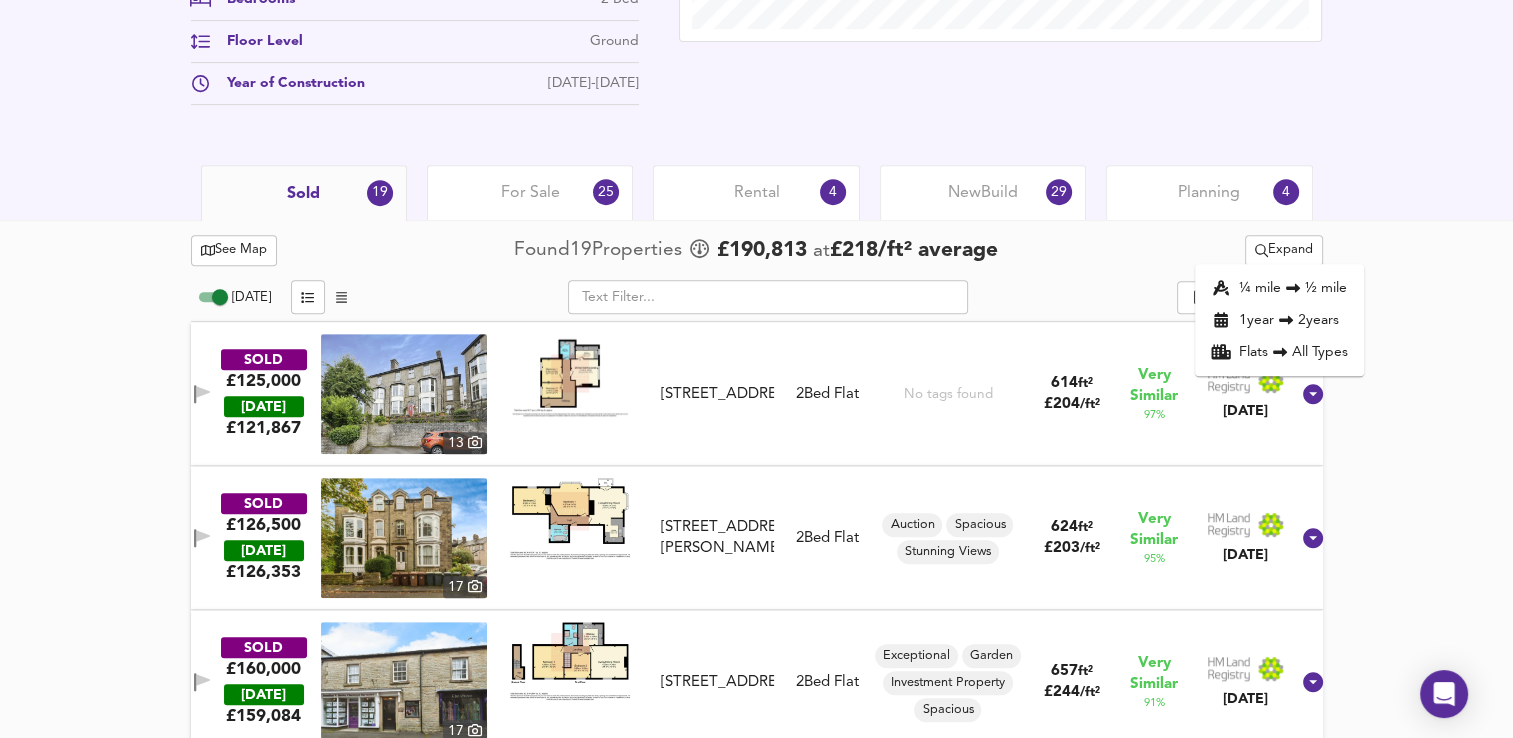click 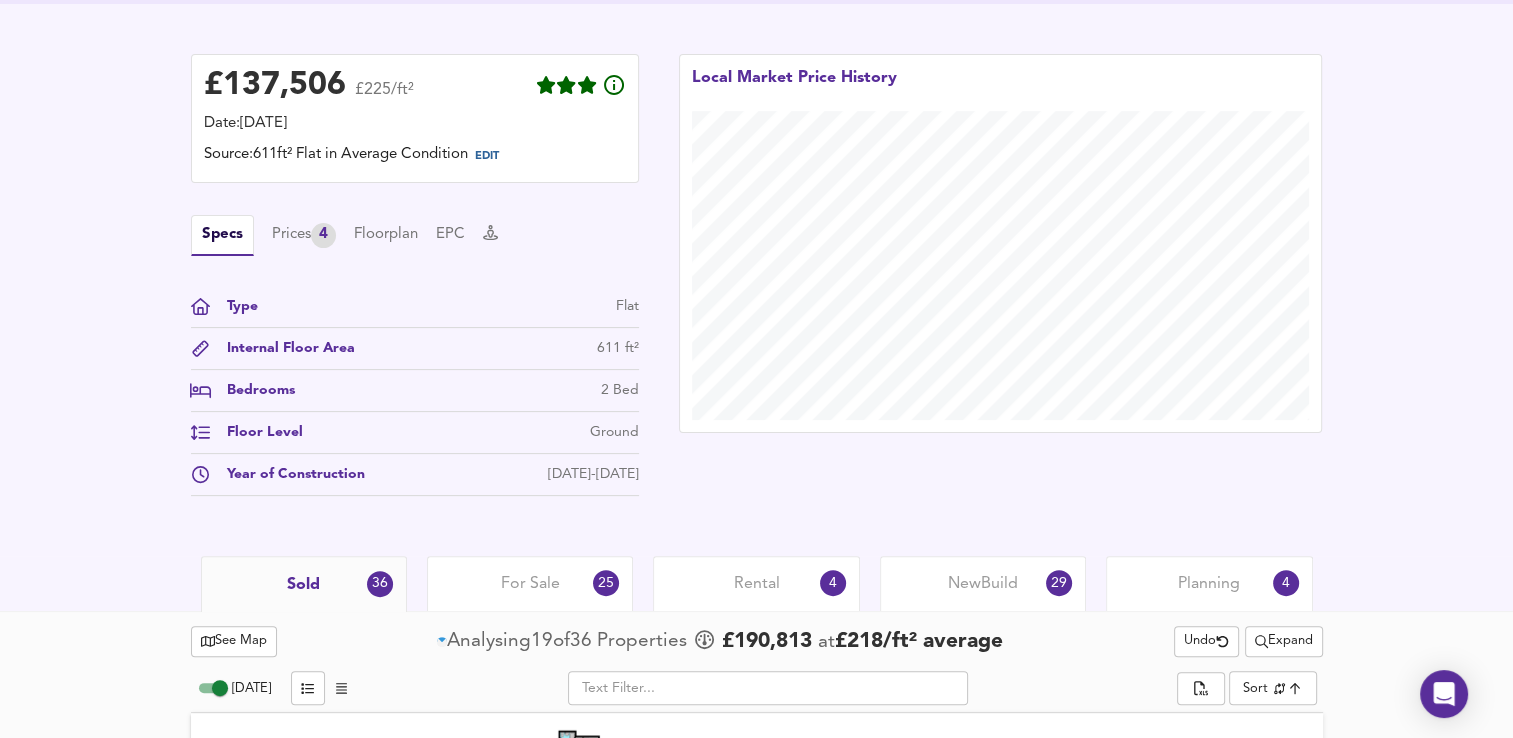 scroll, scrollTop: 864, scrollLeft: 0, axis: vertical 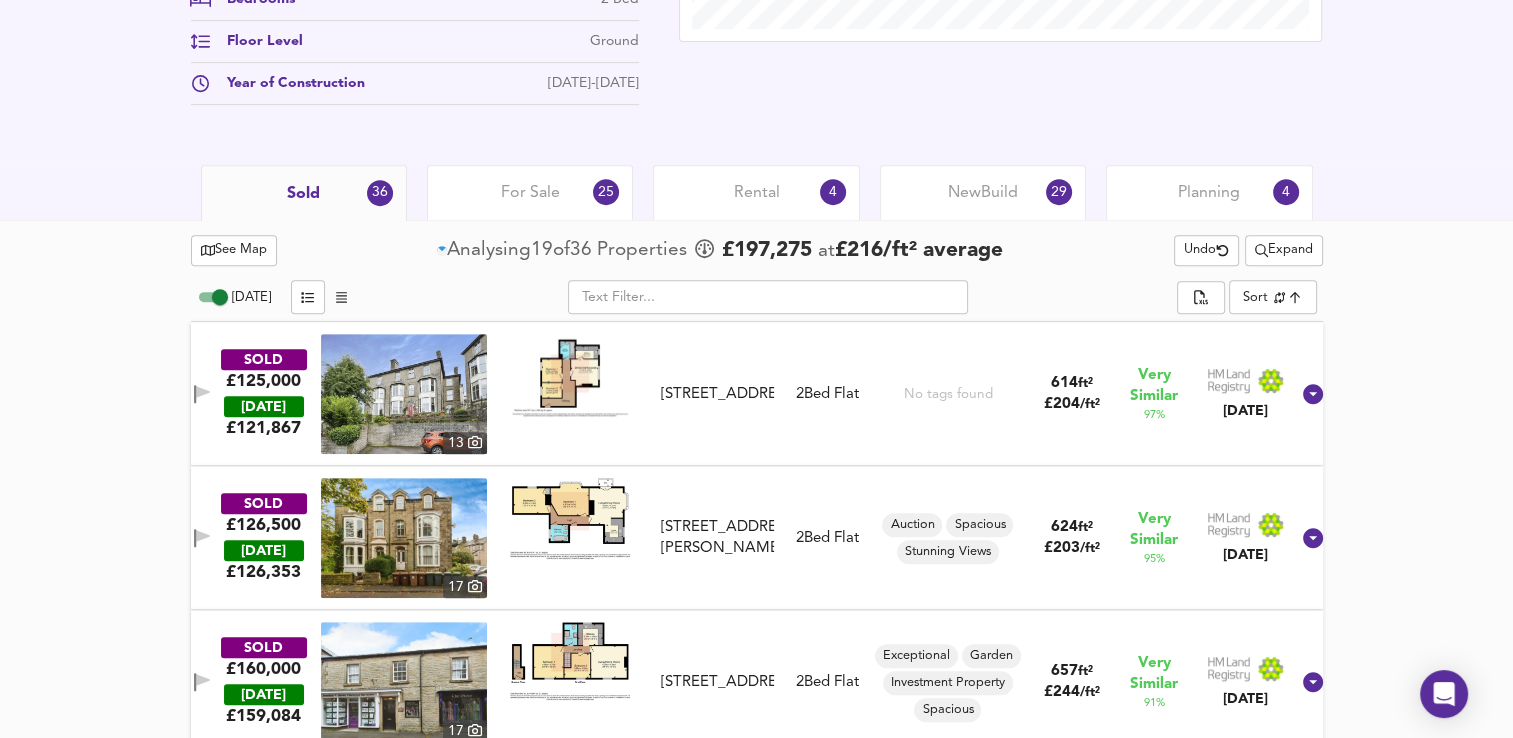 click on "See Map" at bounding box center (234, 250) 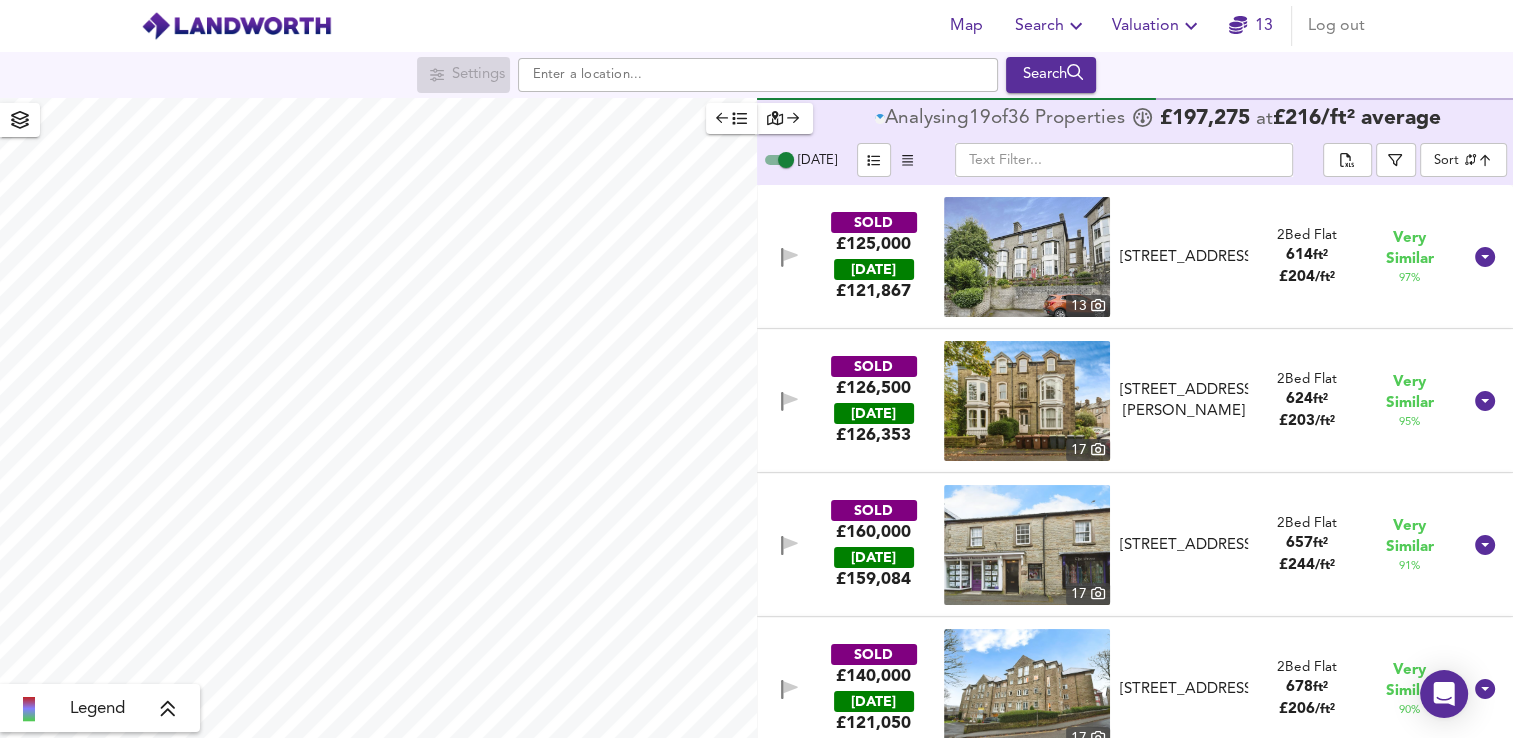 scroll, scrollTop: 0, scrollLeft: 0, axis: both 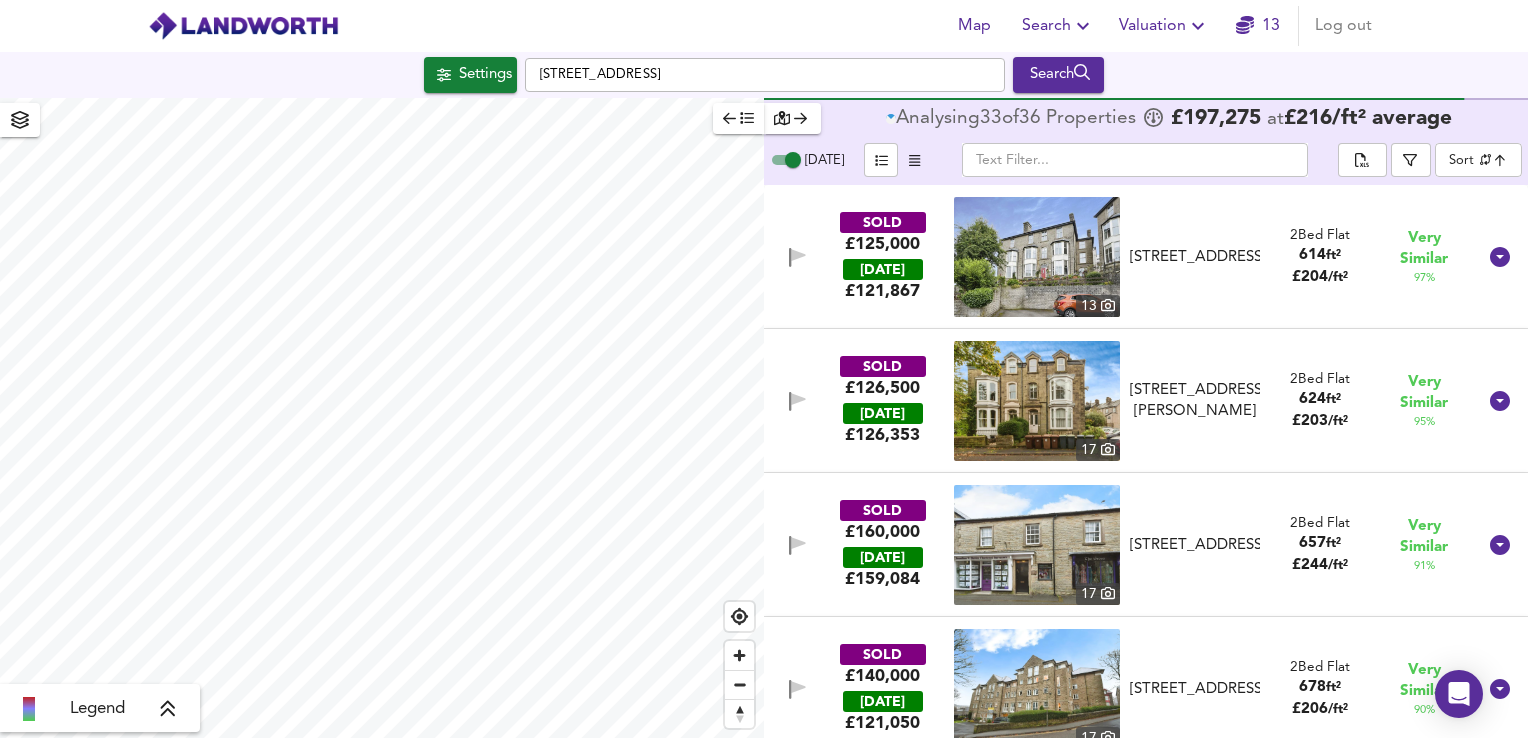 checkbox on "false" 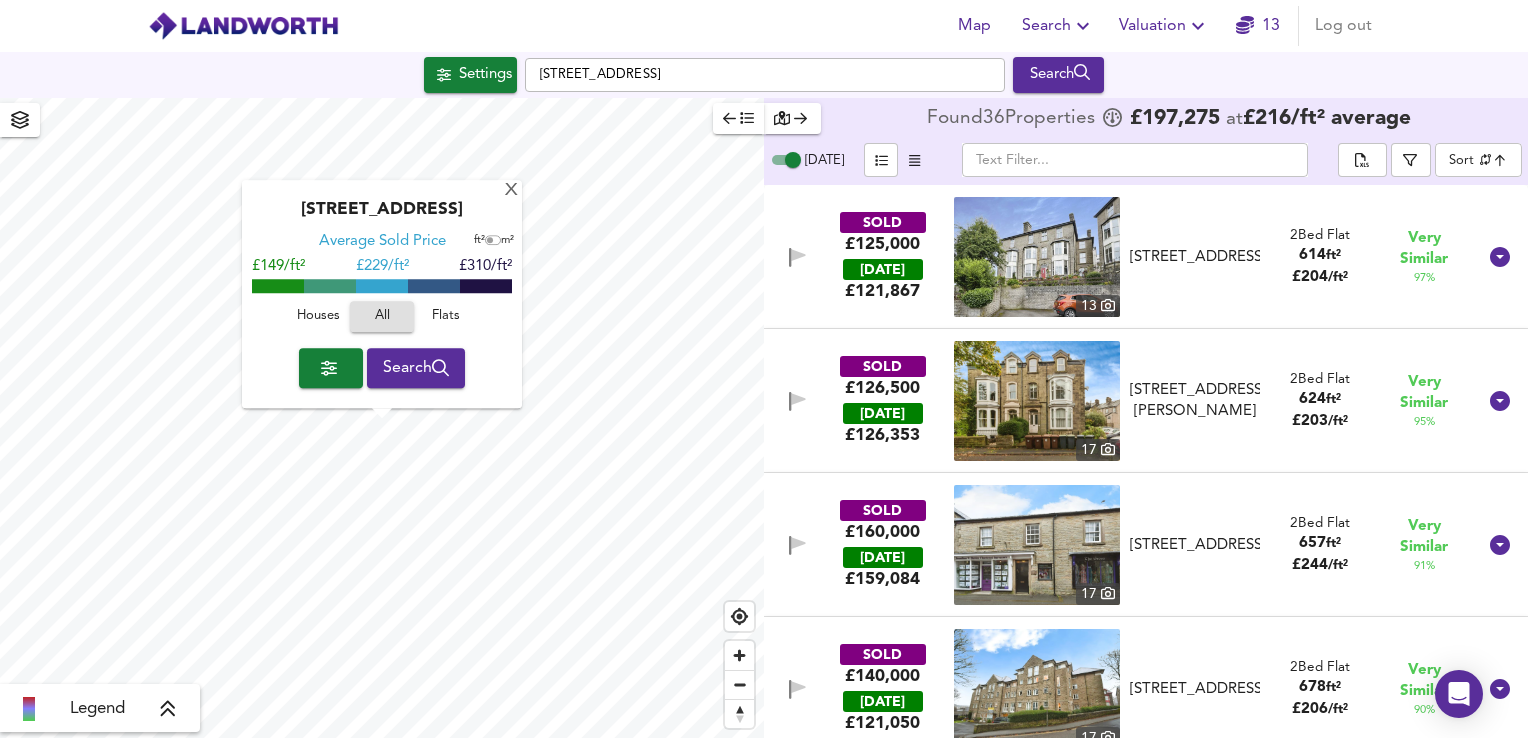 click on "Valuation" at bounding box center [1164, 26] 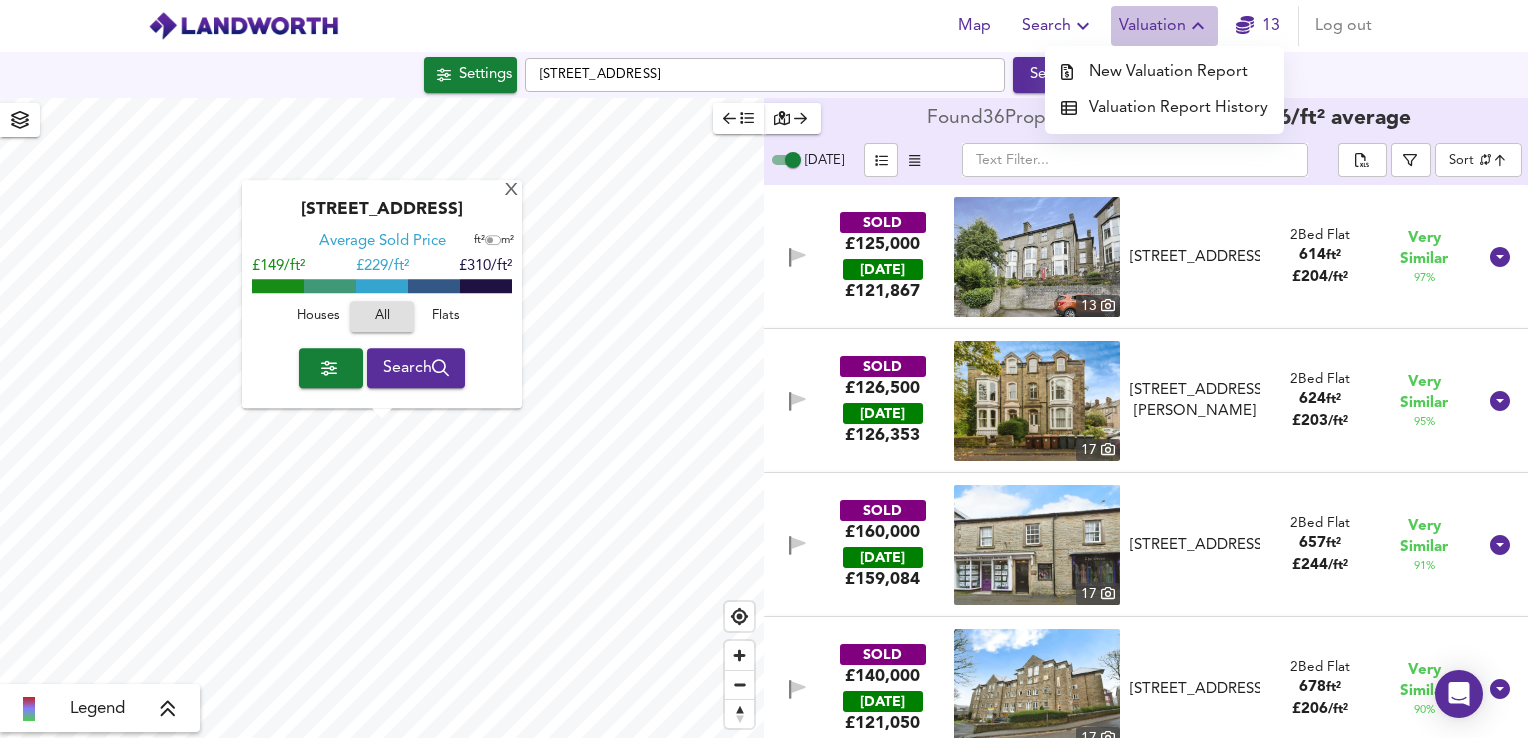 click on "Valuation" at bounding box center (1164, 26) 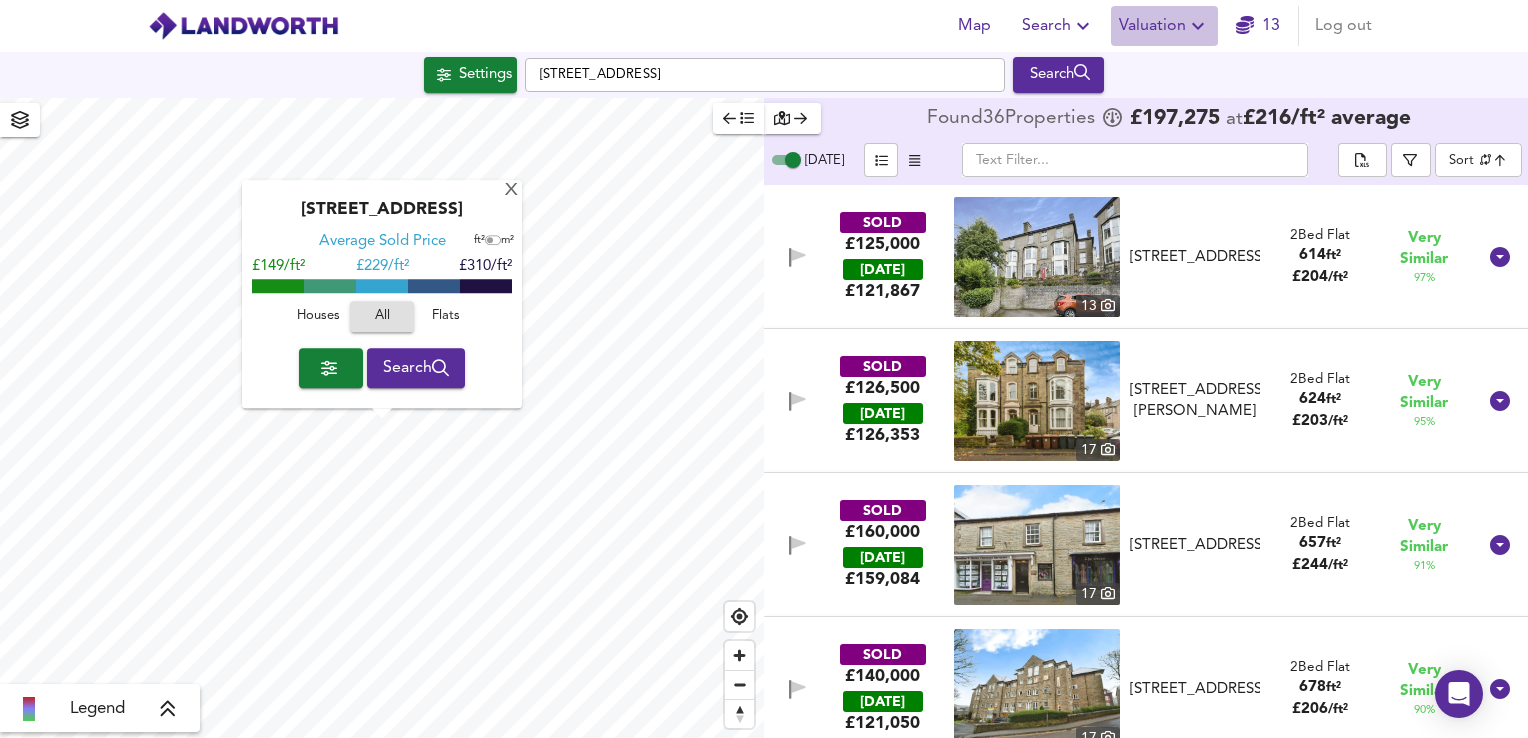 click 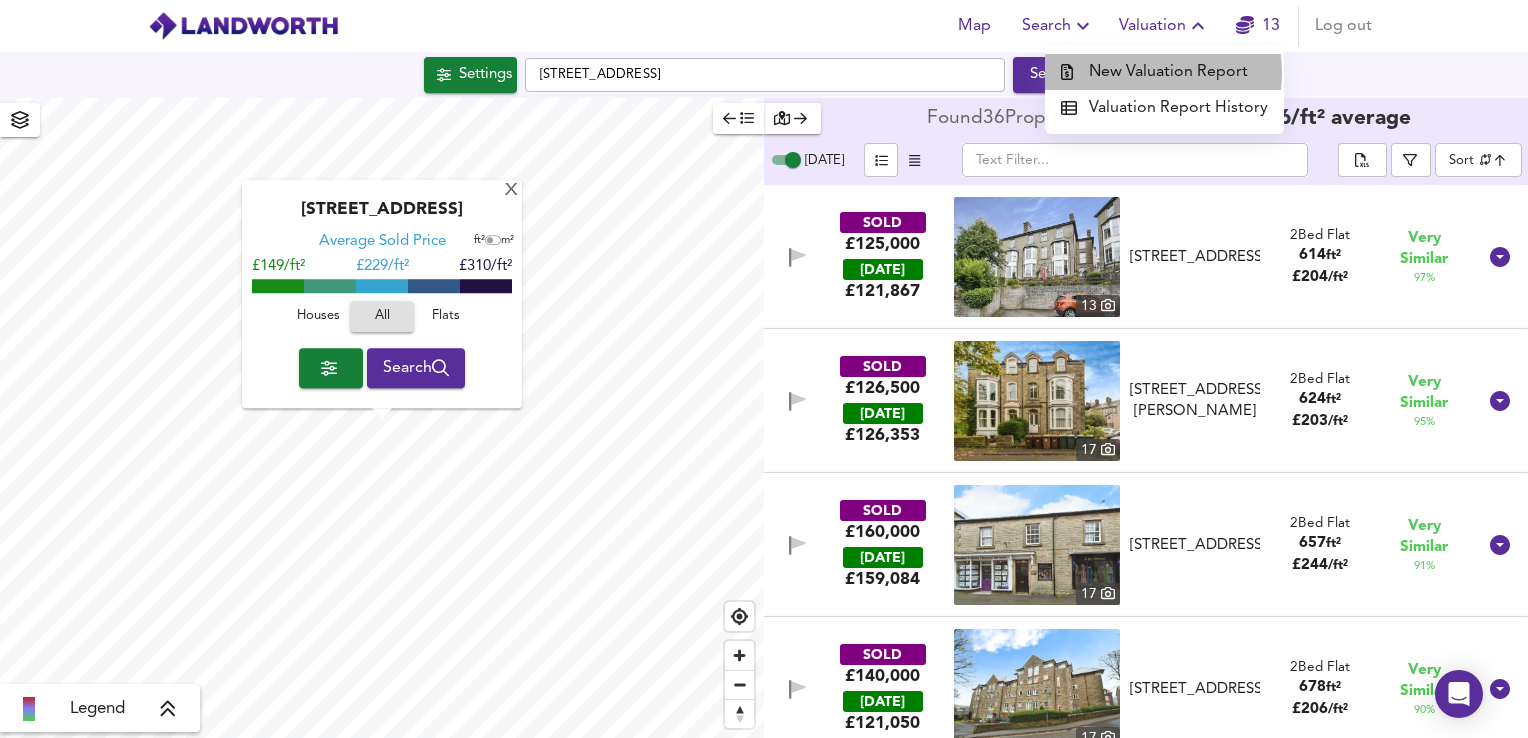 click on "New Valuation Report" at bounding box center [1164, 72] 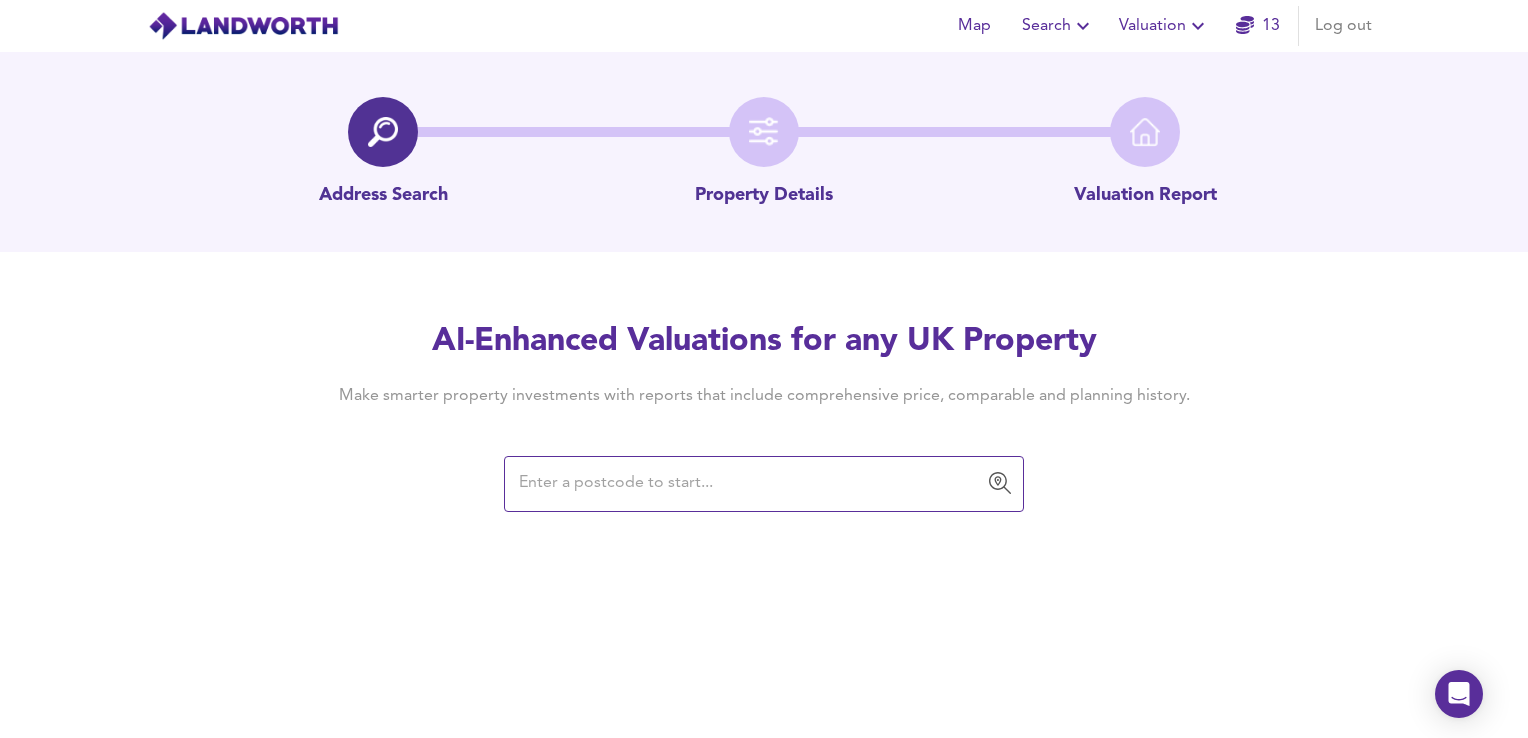 click at bounding box center (749, 484) 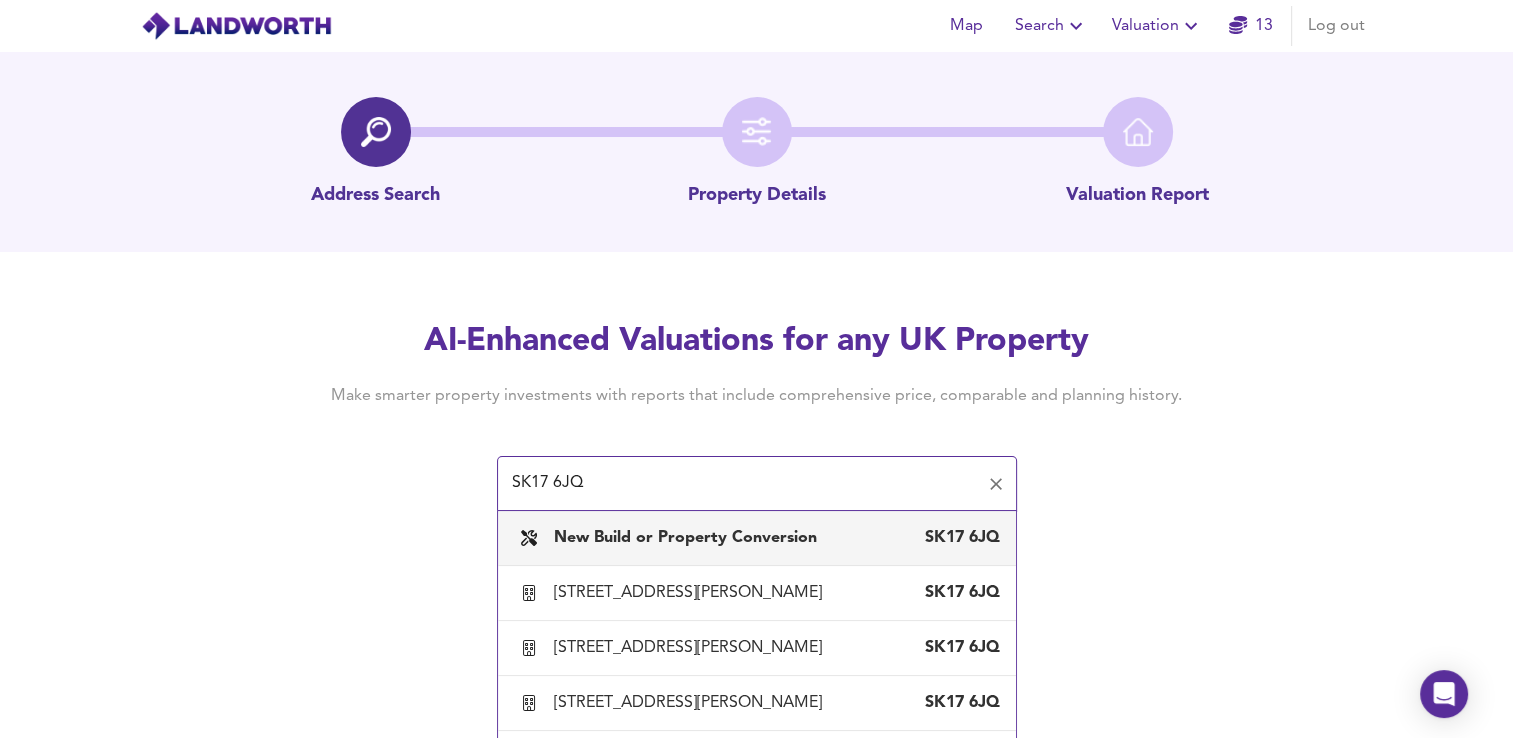 click on "New Build or Property Conversion" at bounding box center [685, 538] 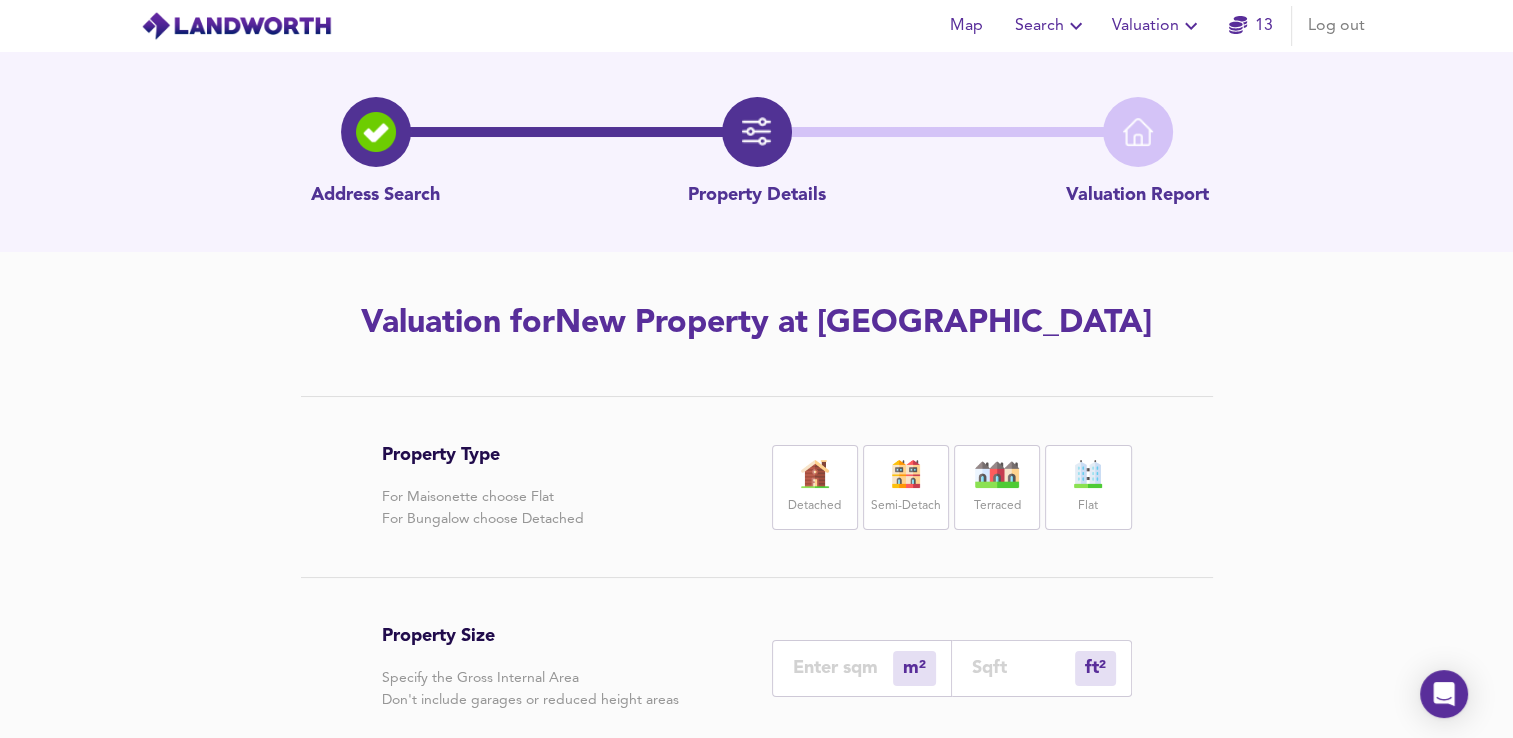 type 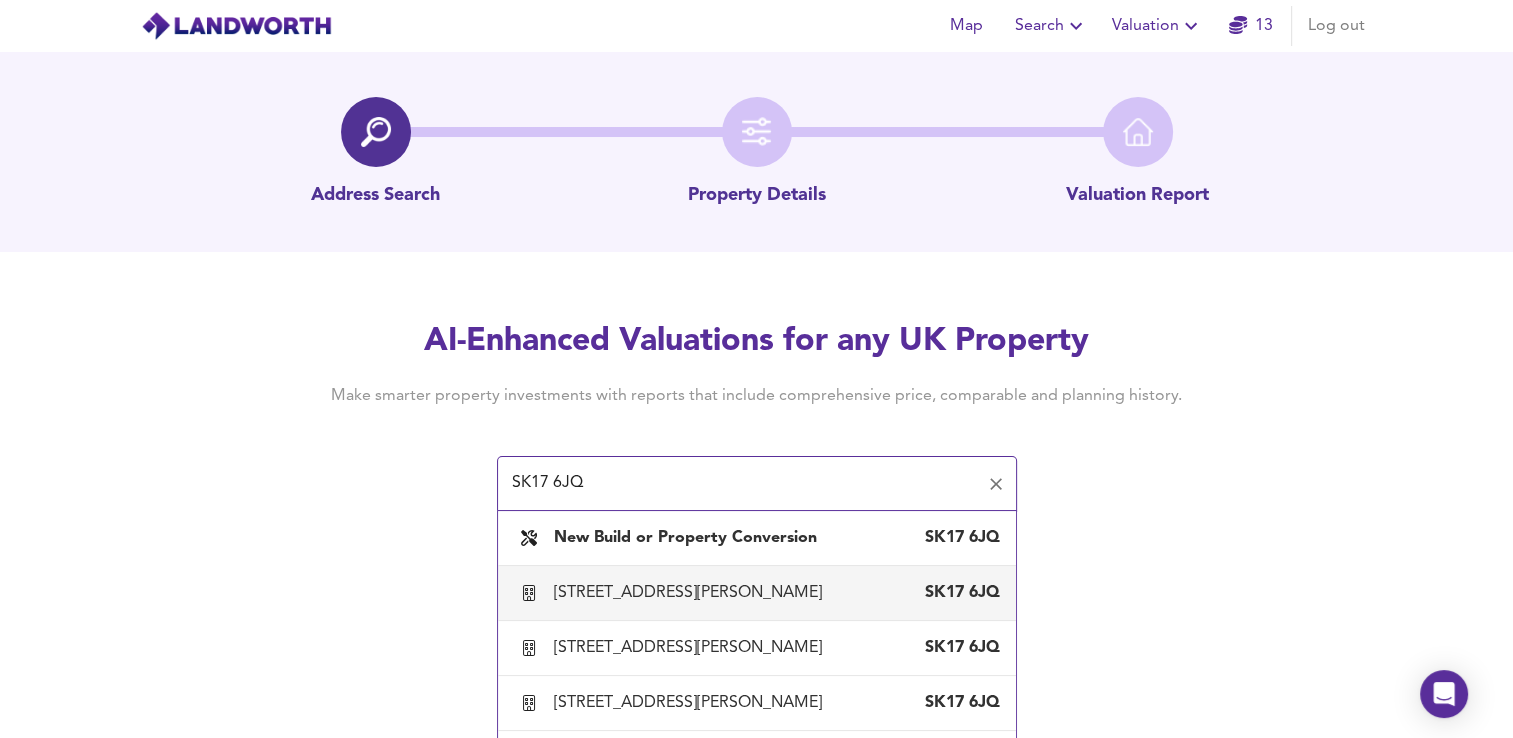 click on "[STREET_ADDRESS][PERSON_NAME]" at bounding box center (692, 593) 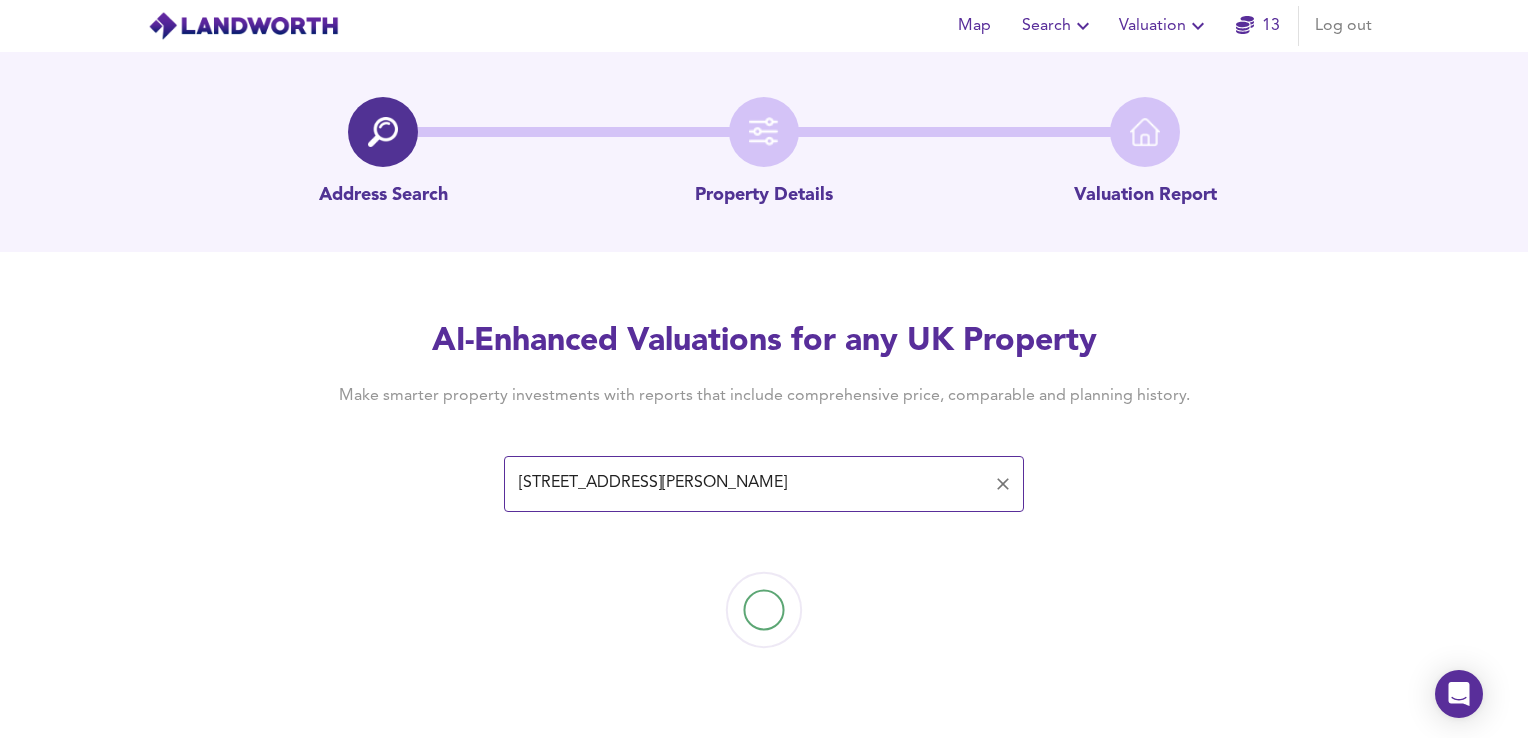 type on "[STREET_ADDRESS][PERSON_NAME]" 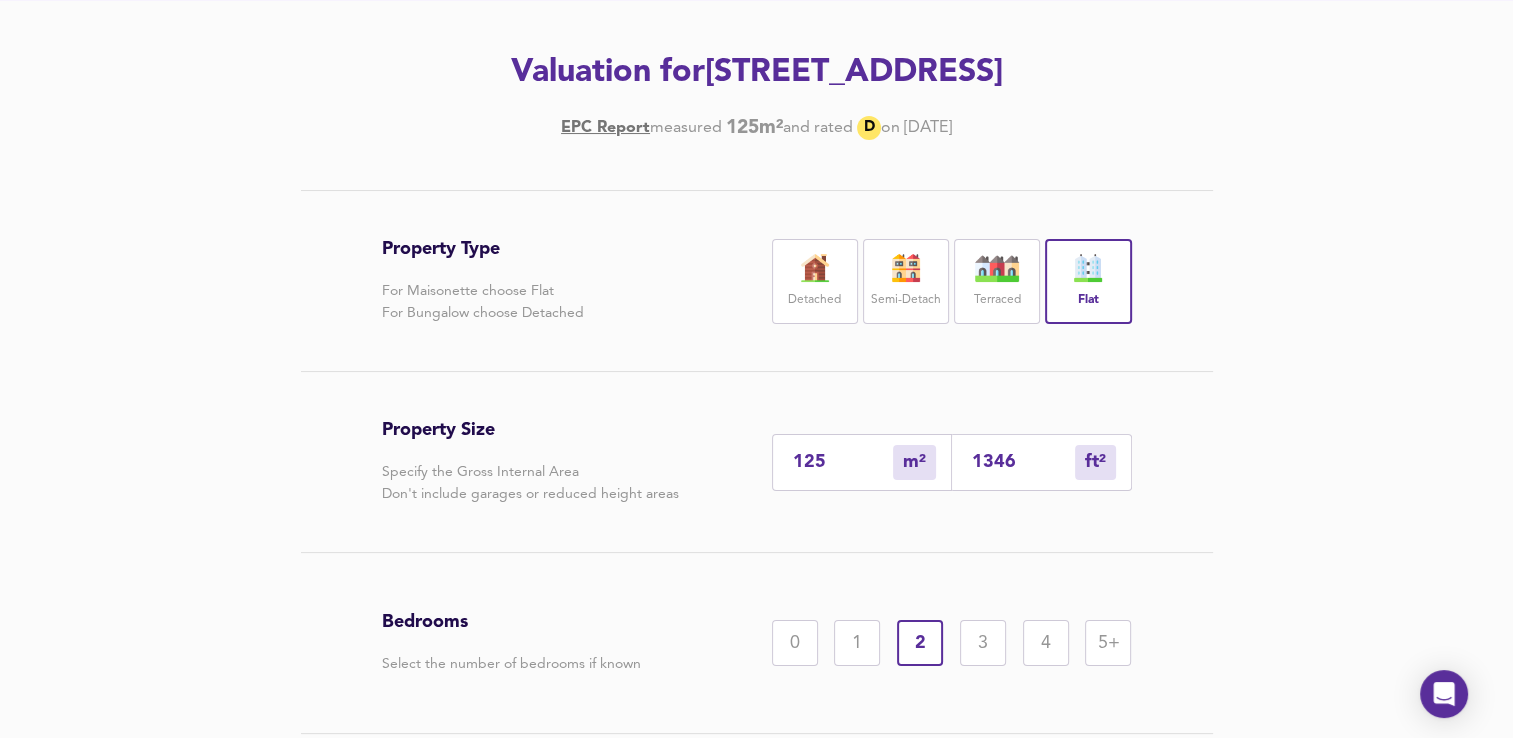 scroll, scrollTop: 262, scrollLeft: 0, axis: vertical 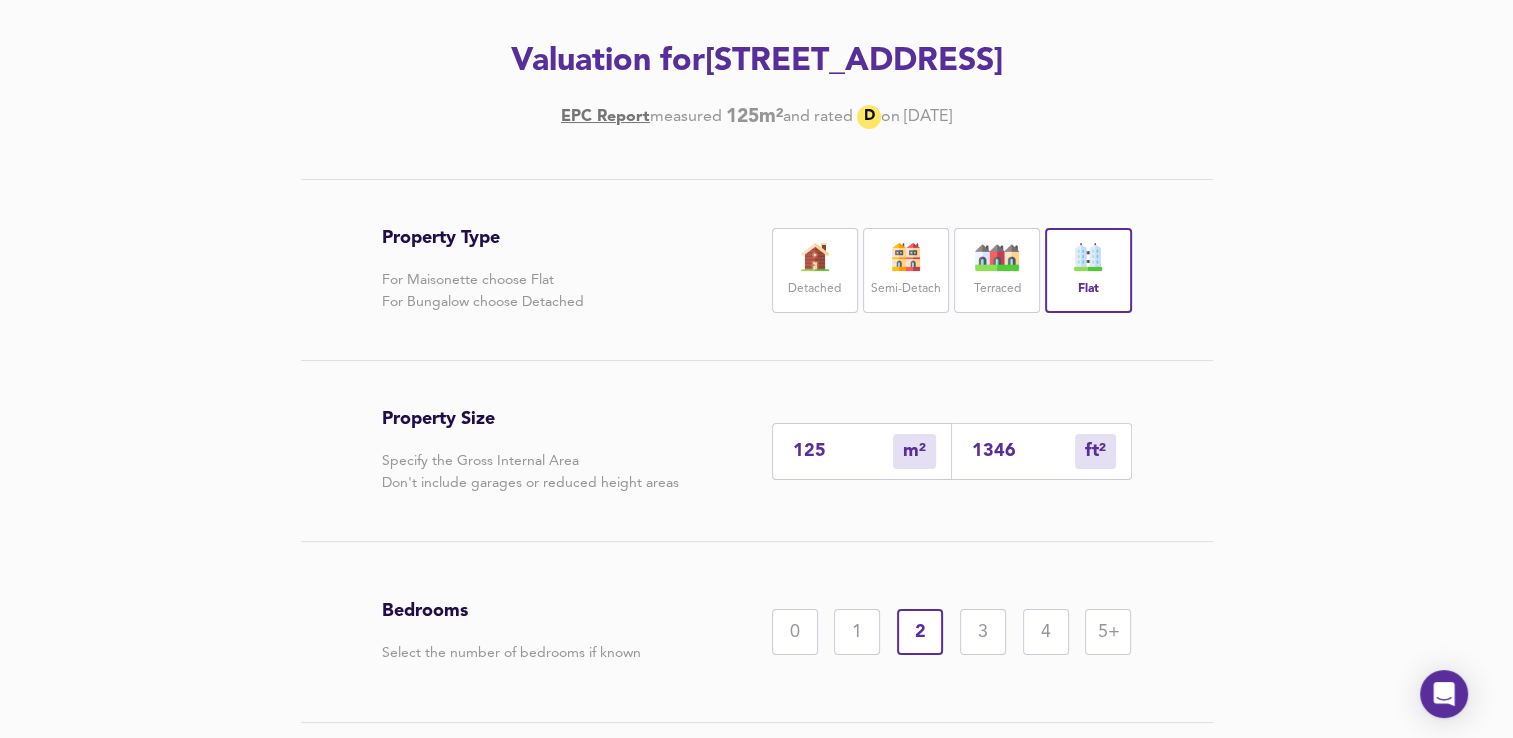 click on "1346 ft² sqft" at bounding box center [1042, 451] 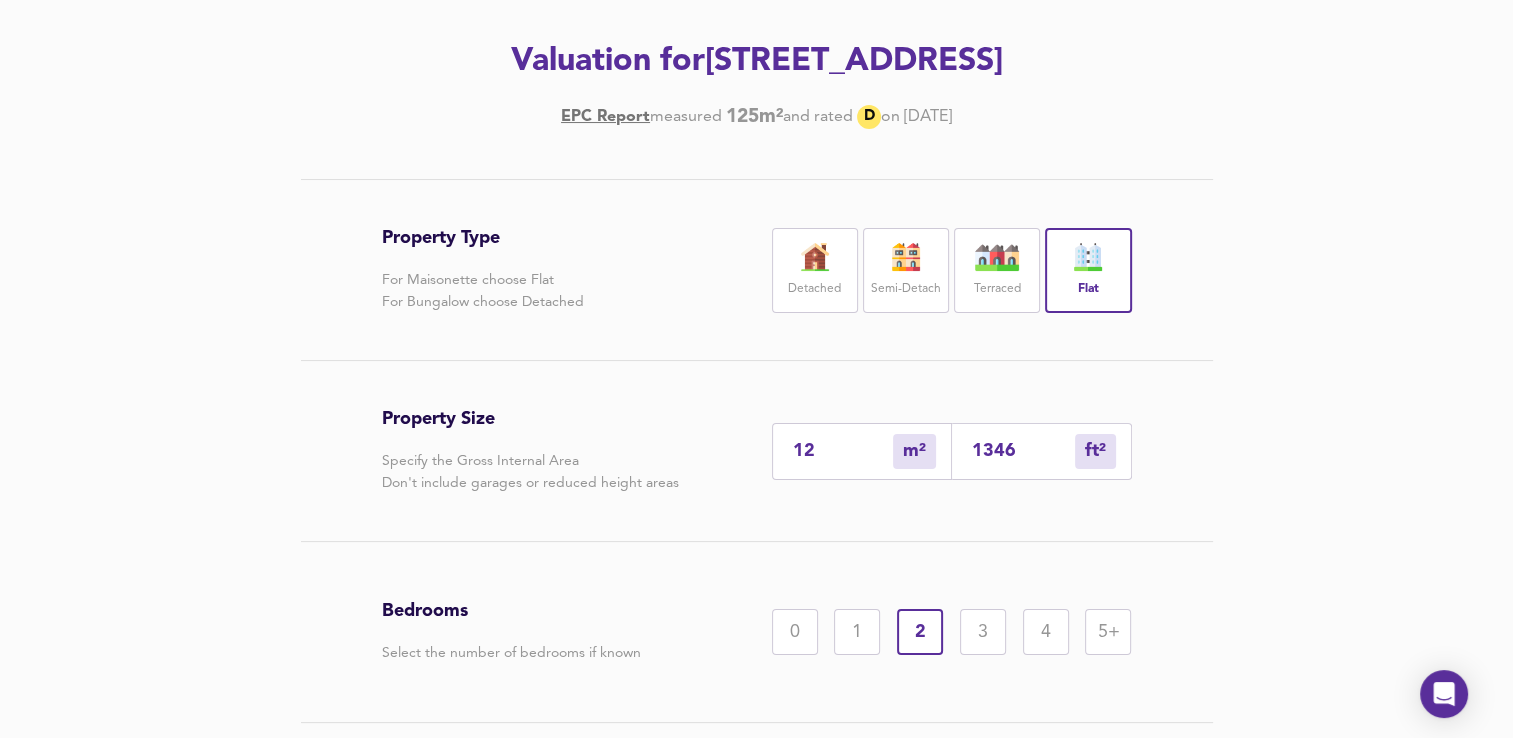 type on "12" 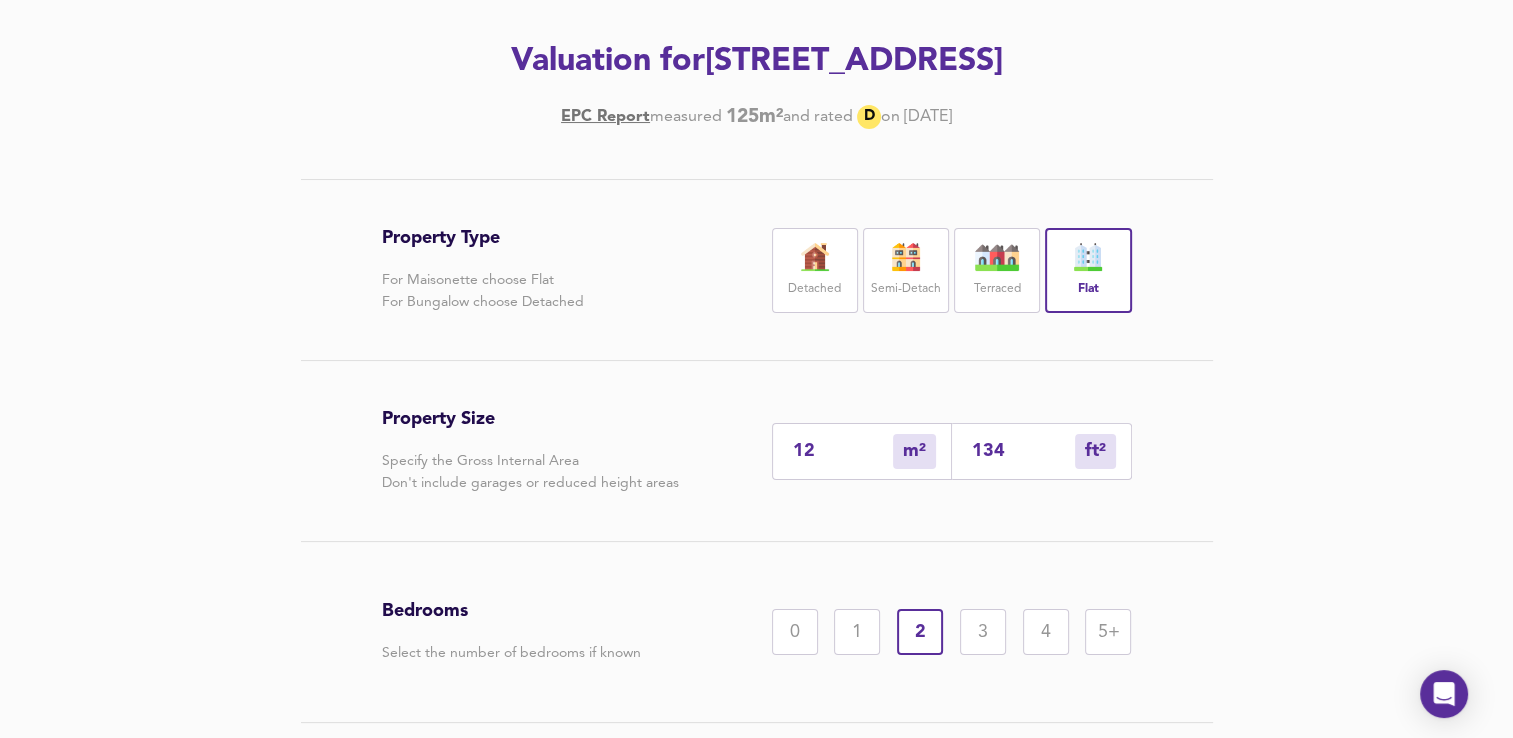 type on "1" 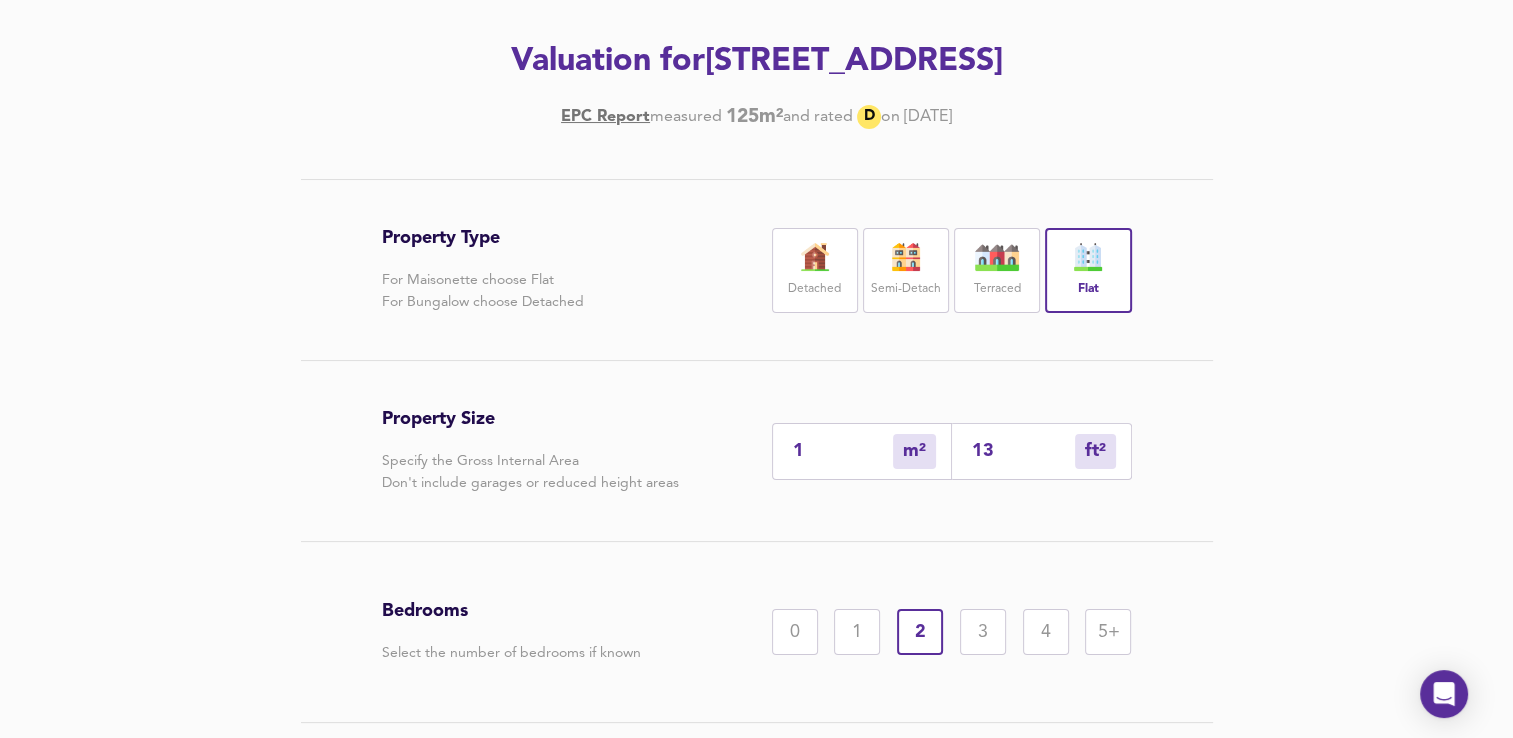 type on "0" 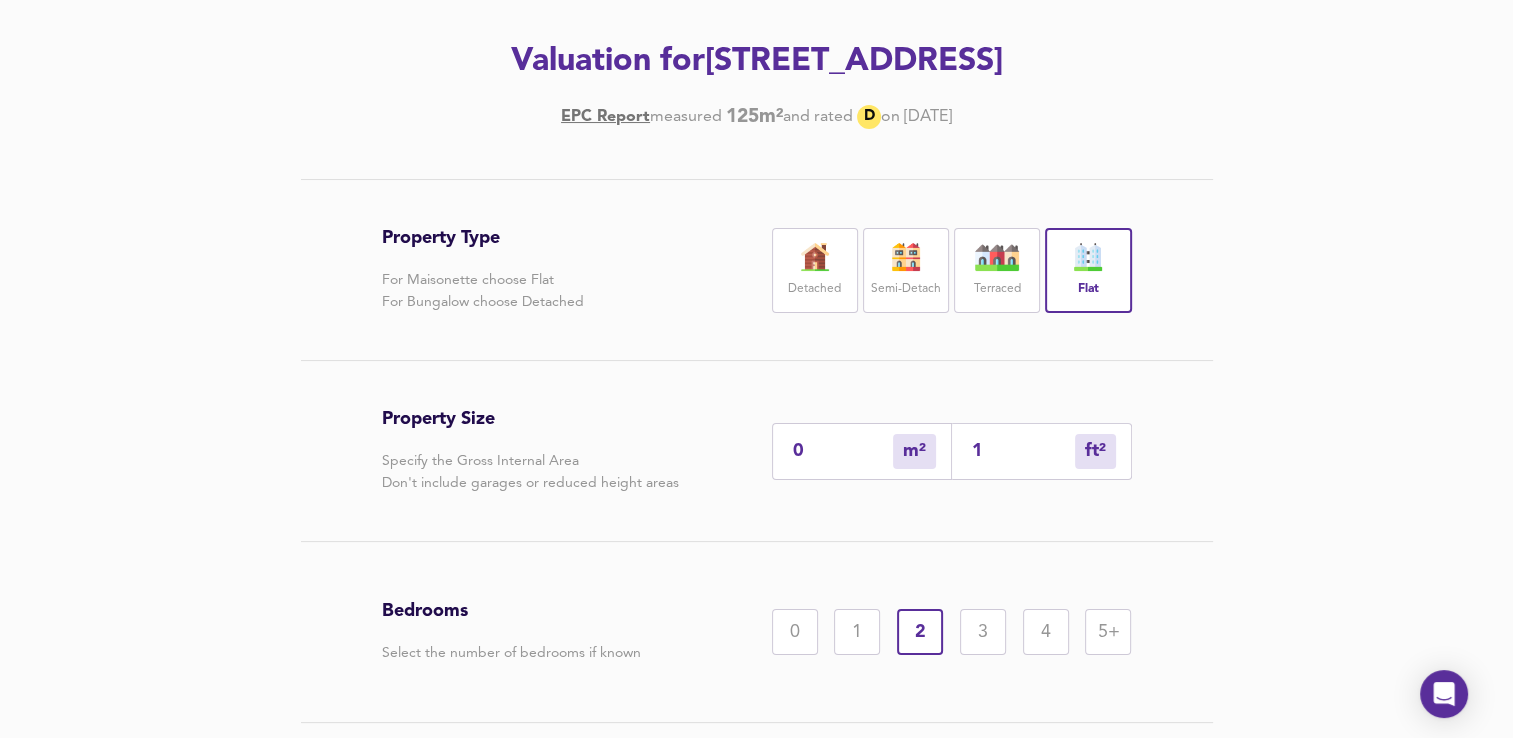 type 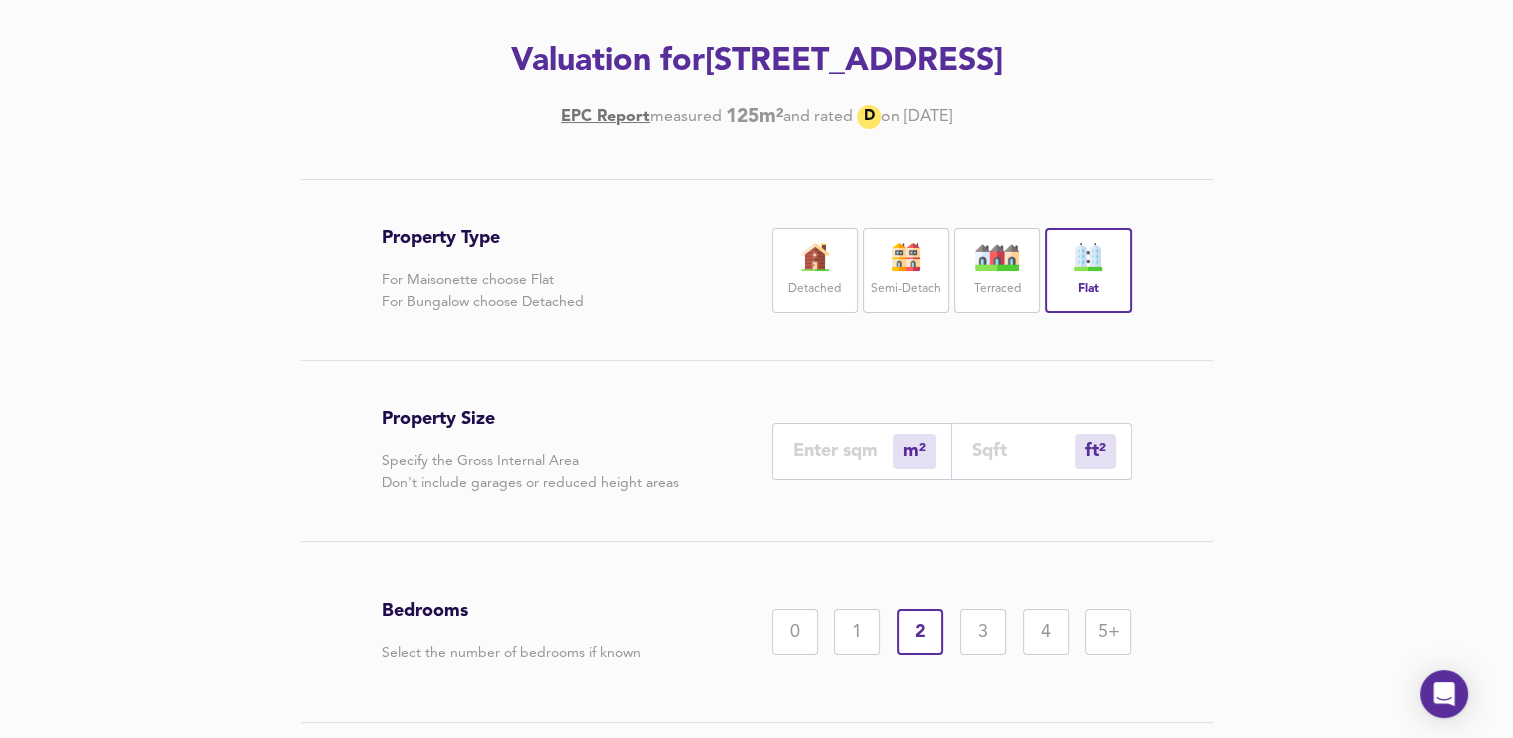 type 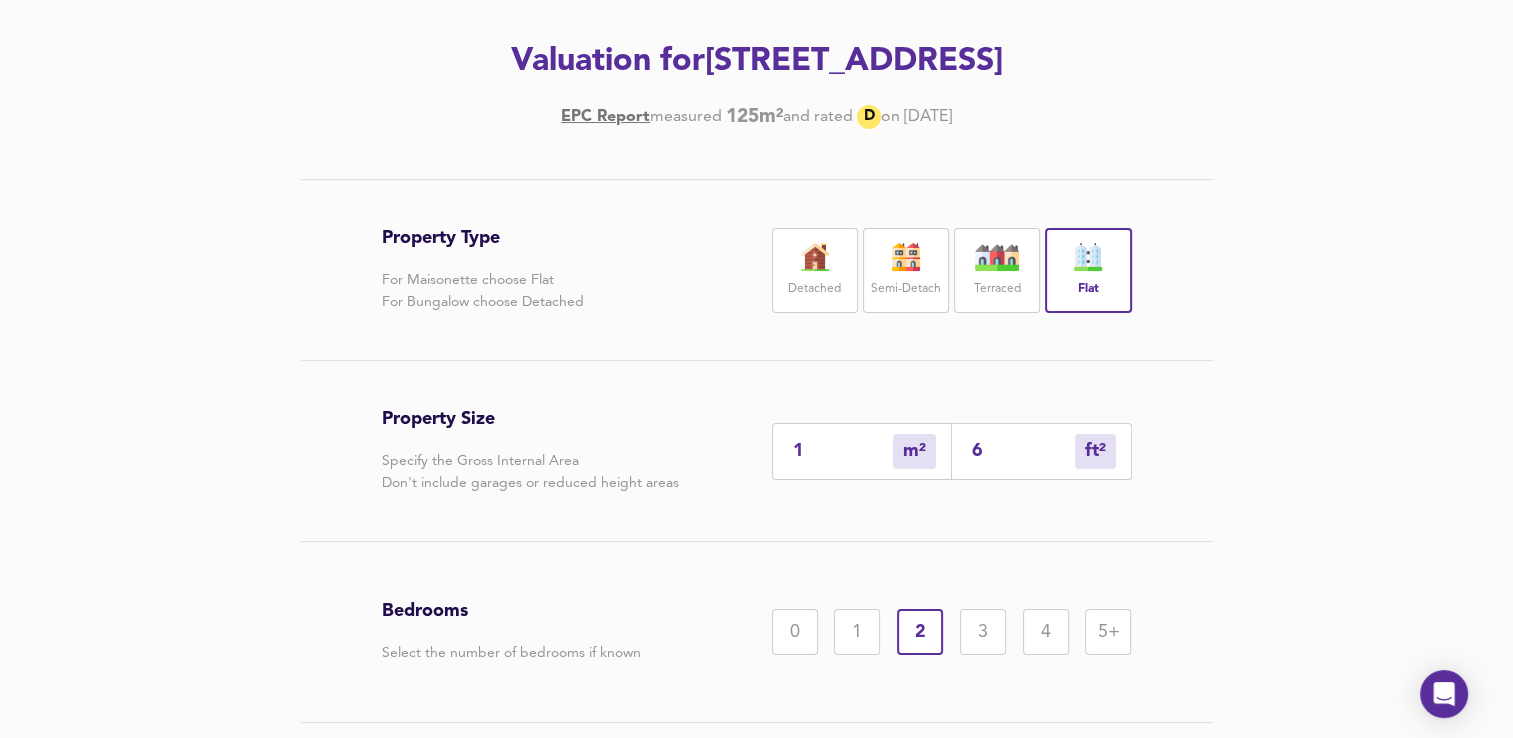 type on "6" 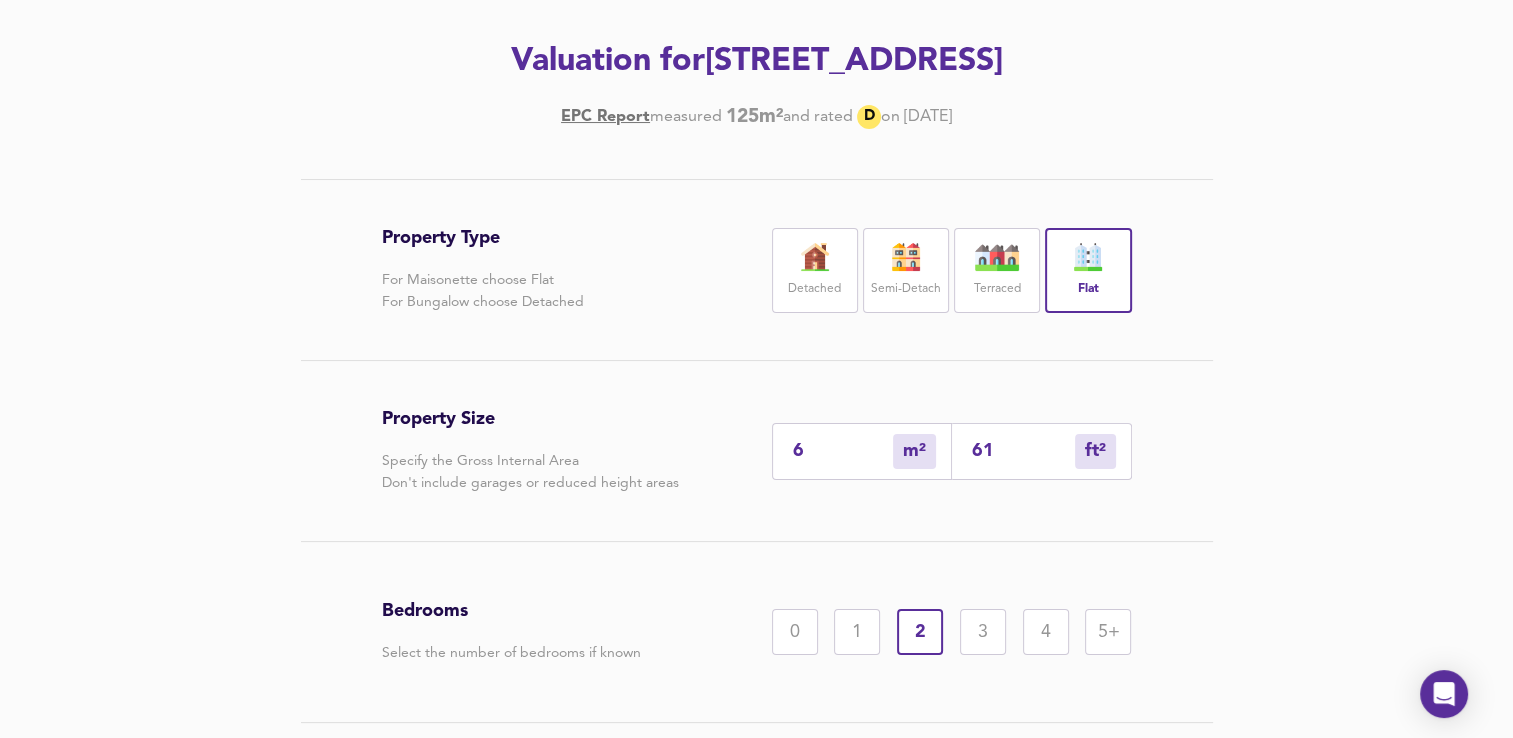 type 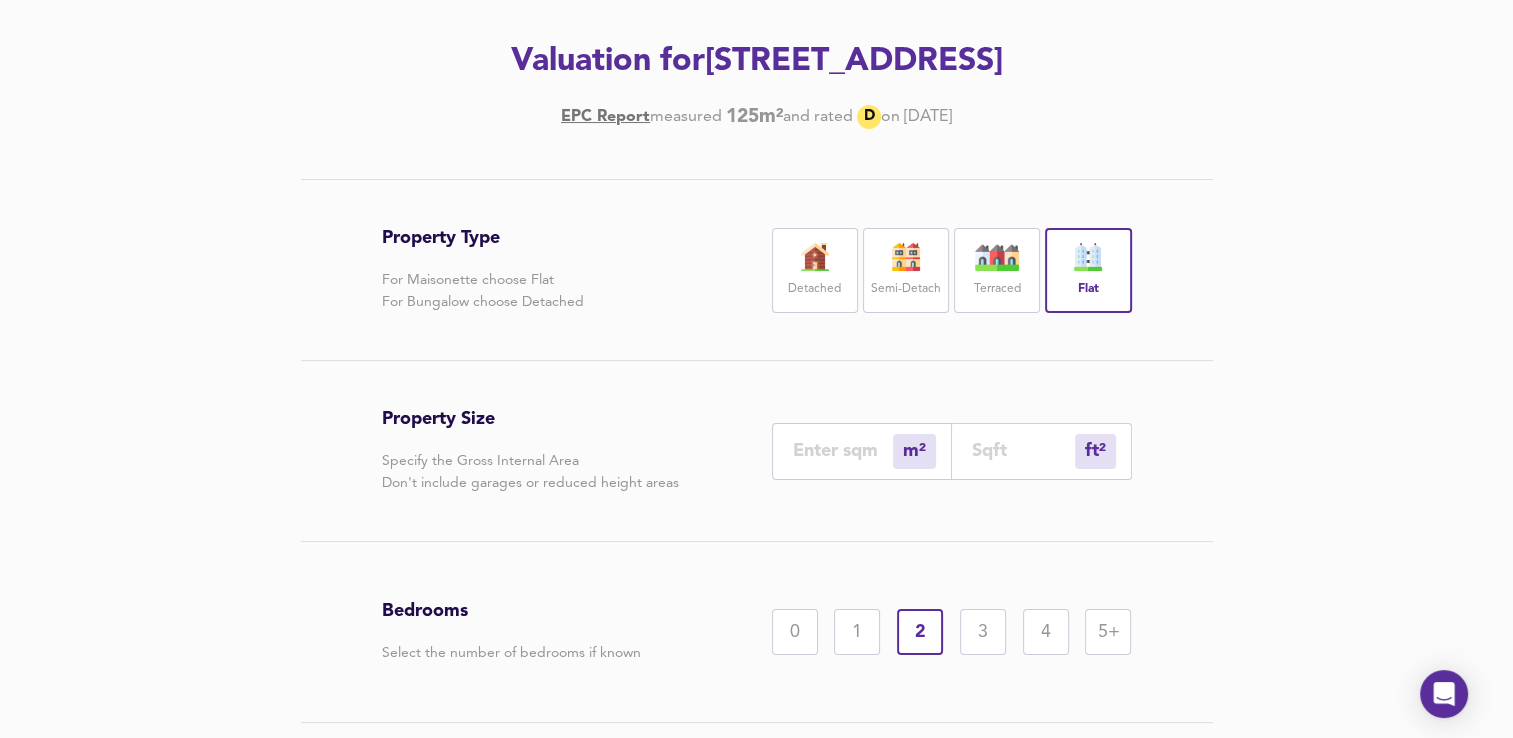 type on "6" 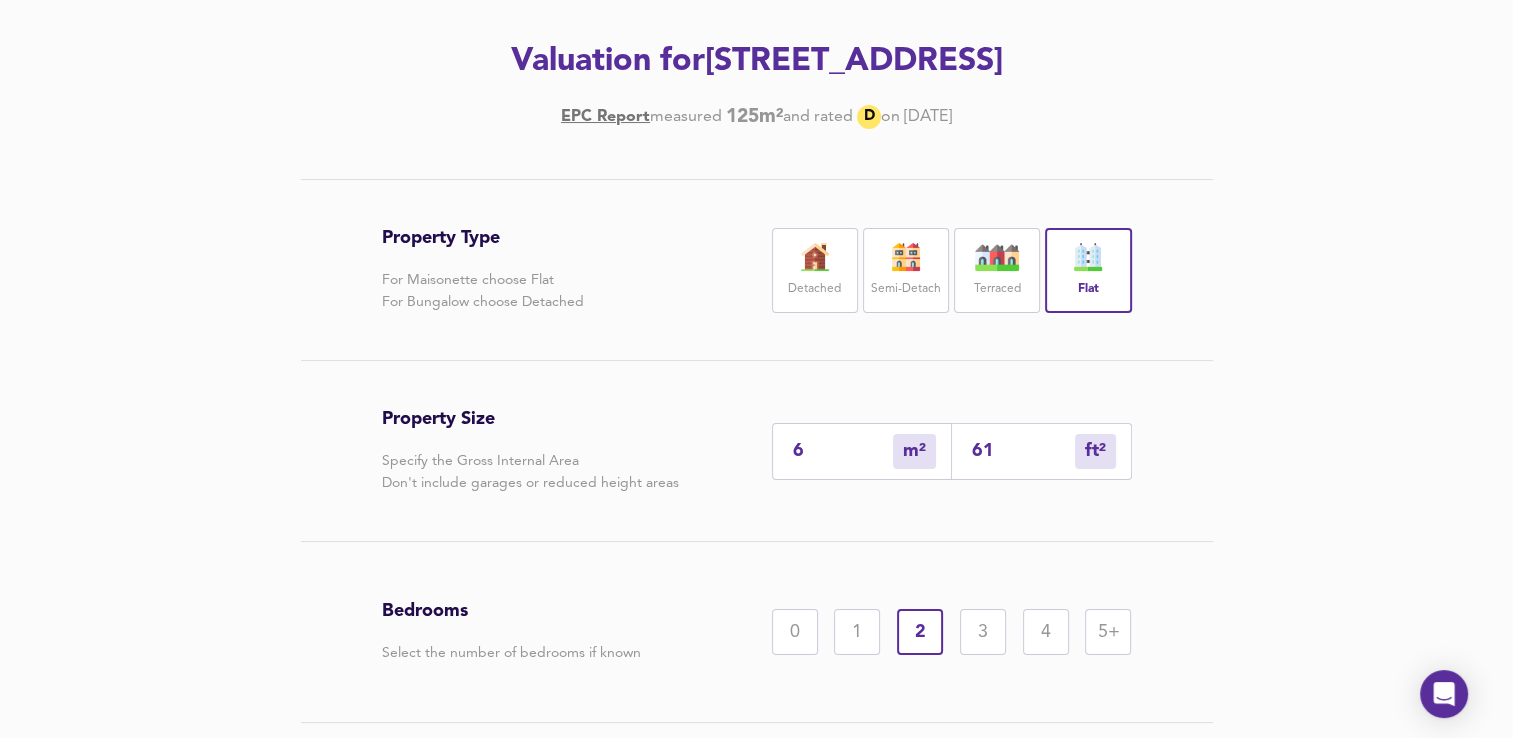 type on "57" 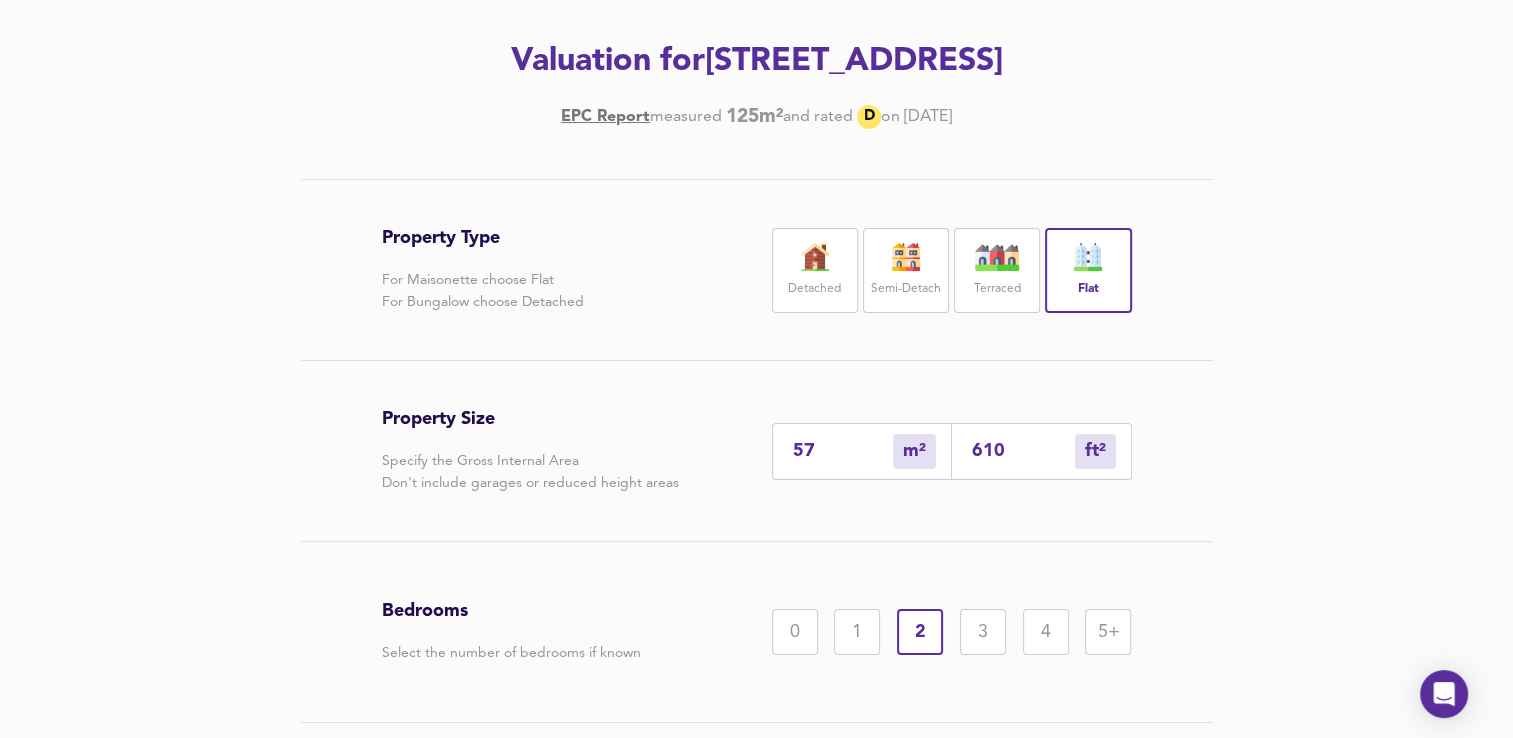 type on "610" 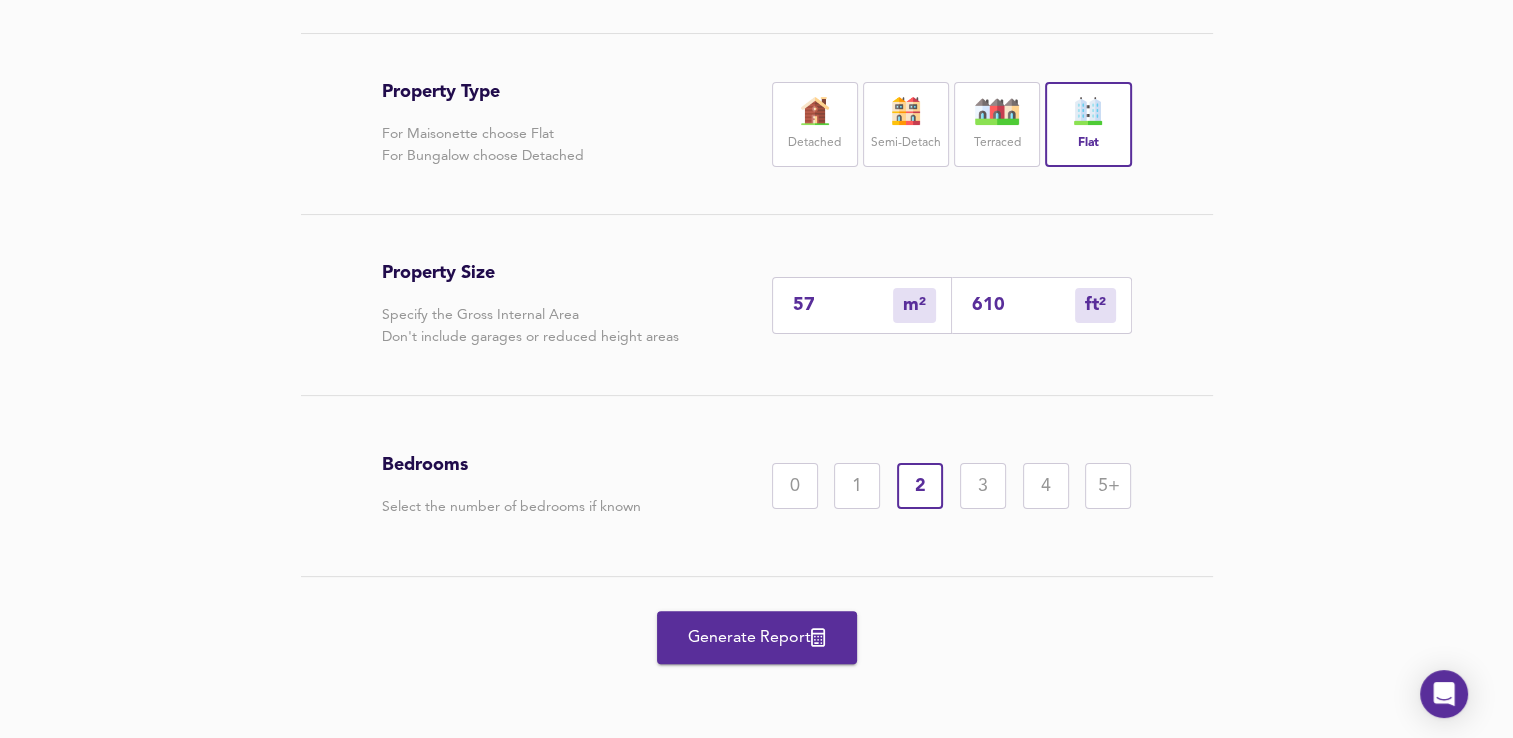 scroll, scrollTop: 452, scrollLeft: 0, axis: vertical 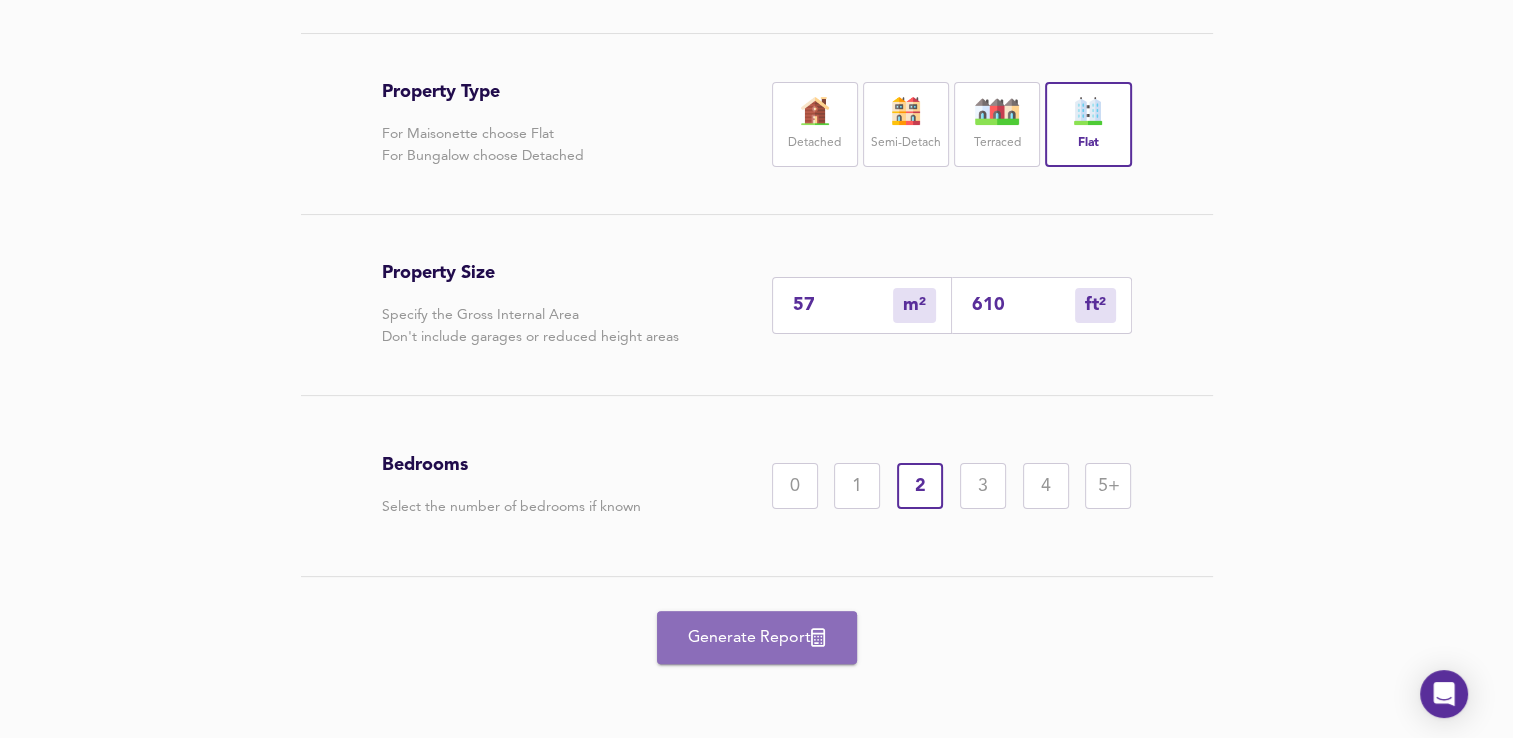 click on "Generate Report" at bounding box center (757, 638) 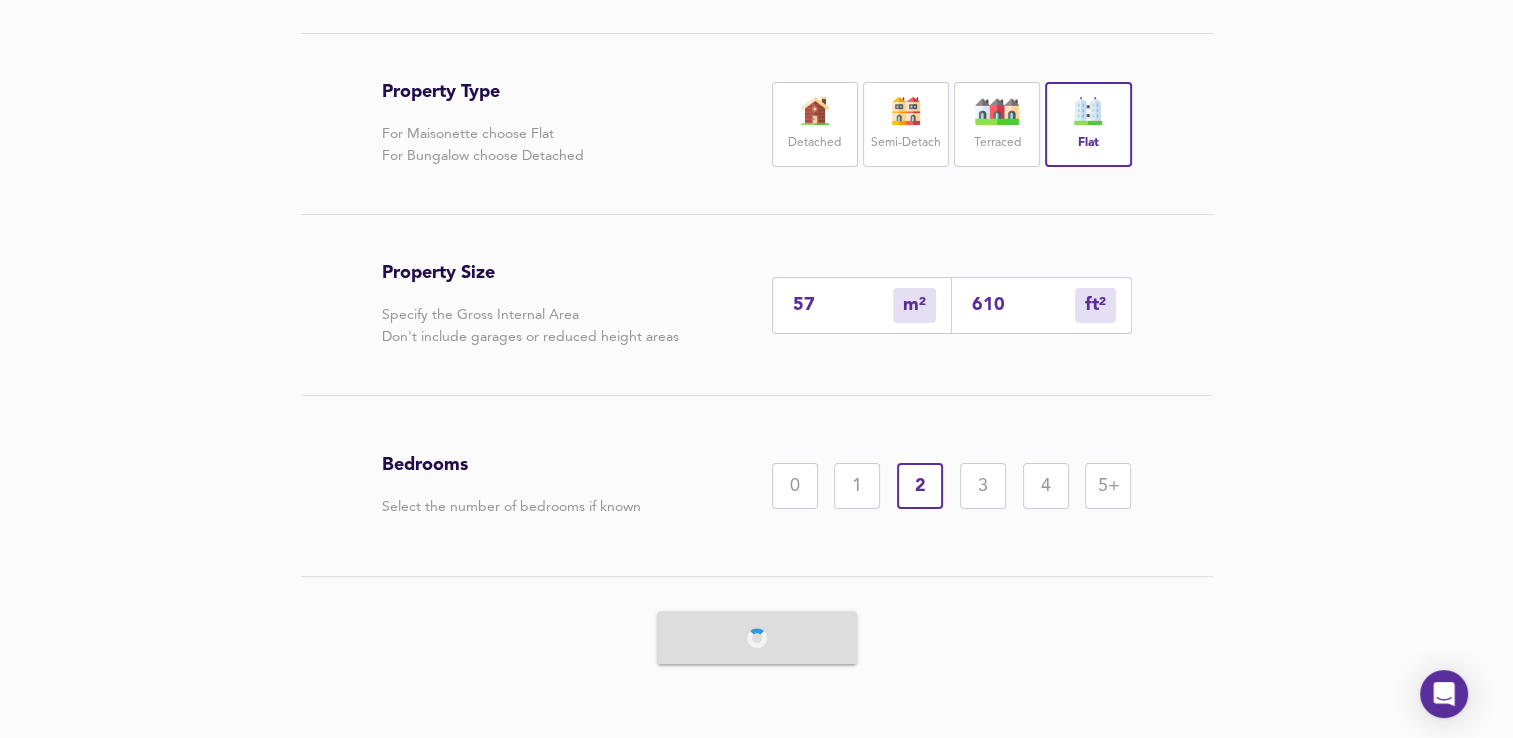 scroll, scrollTop: 0, scrollLeft: 0, axis: both 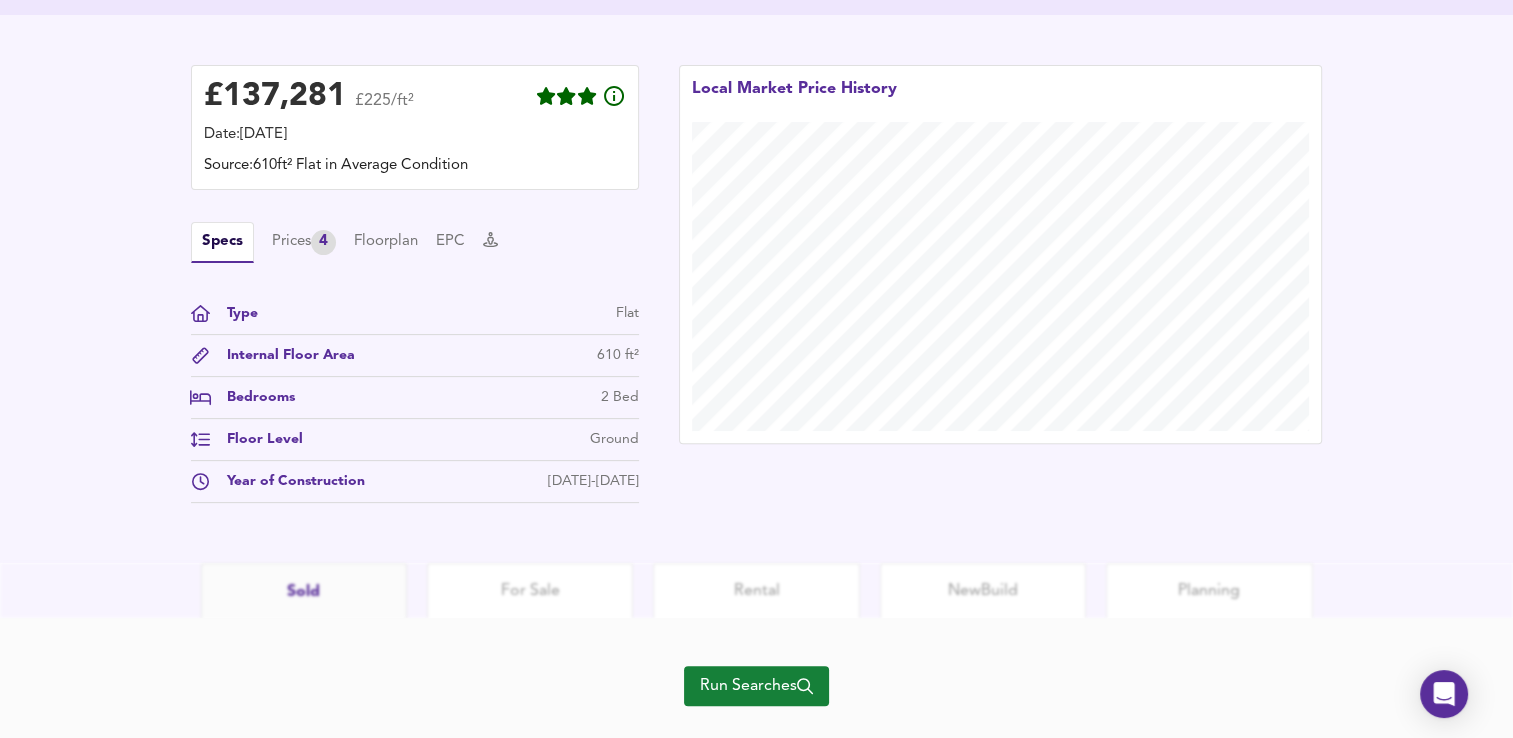 click 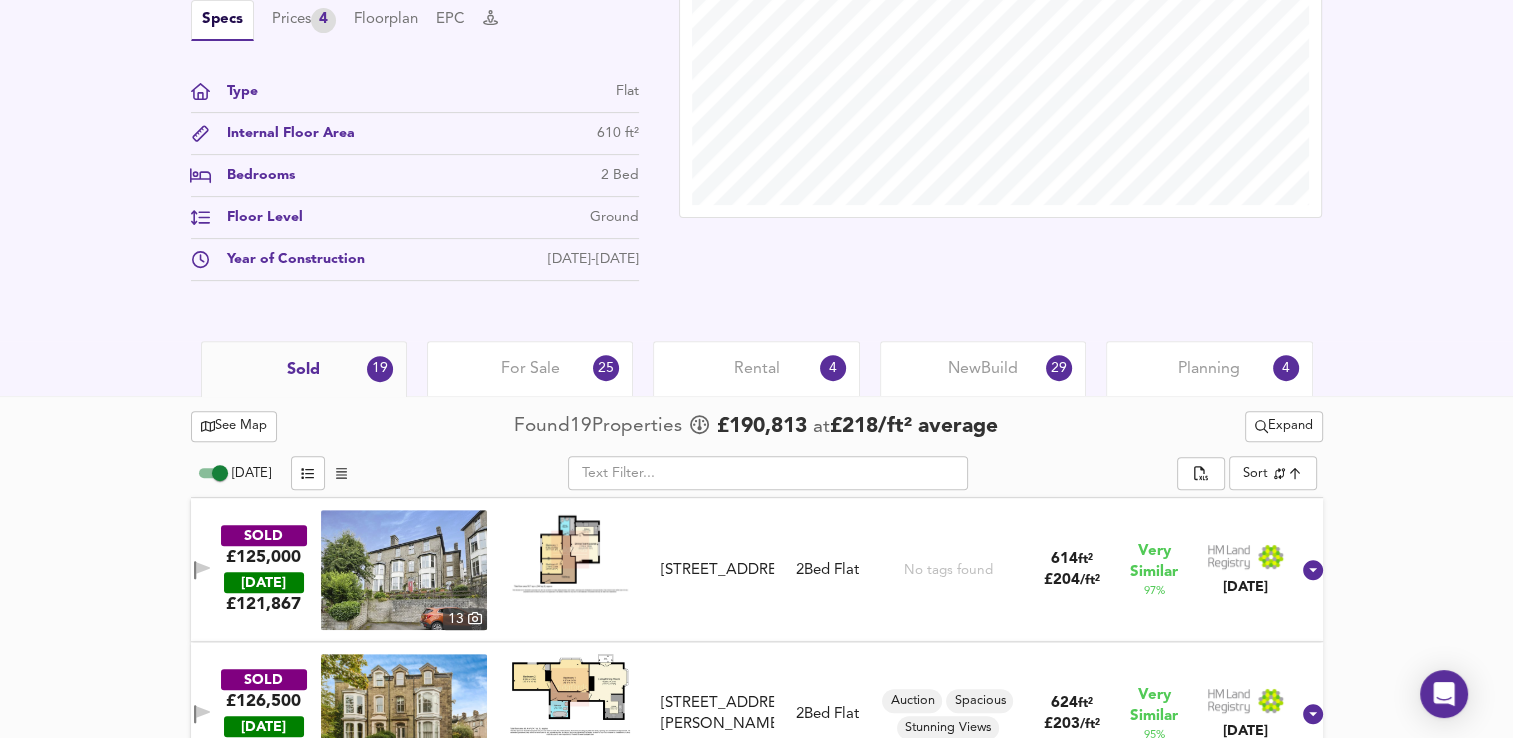 scroll, scrollTop: 678, scrollLeft: 0, axis: vertical 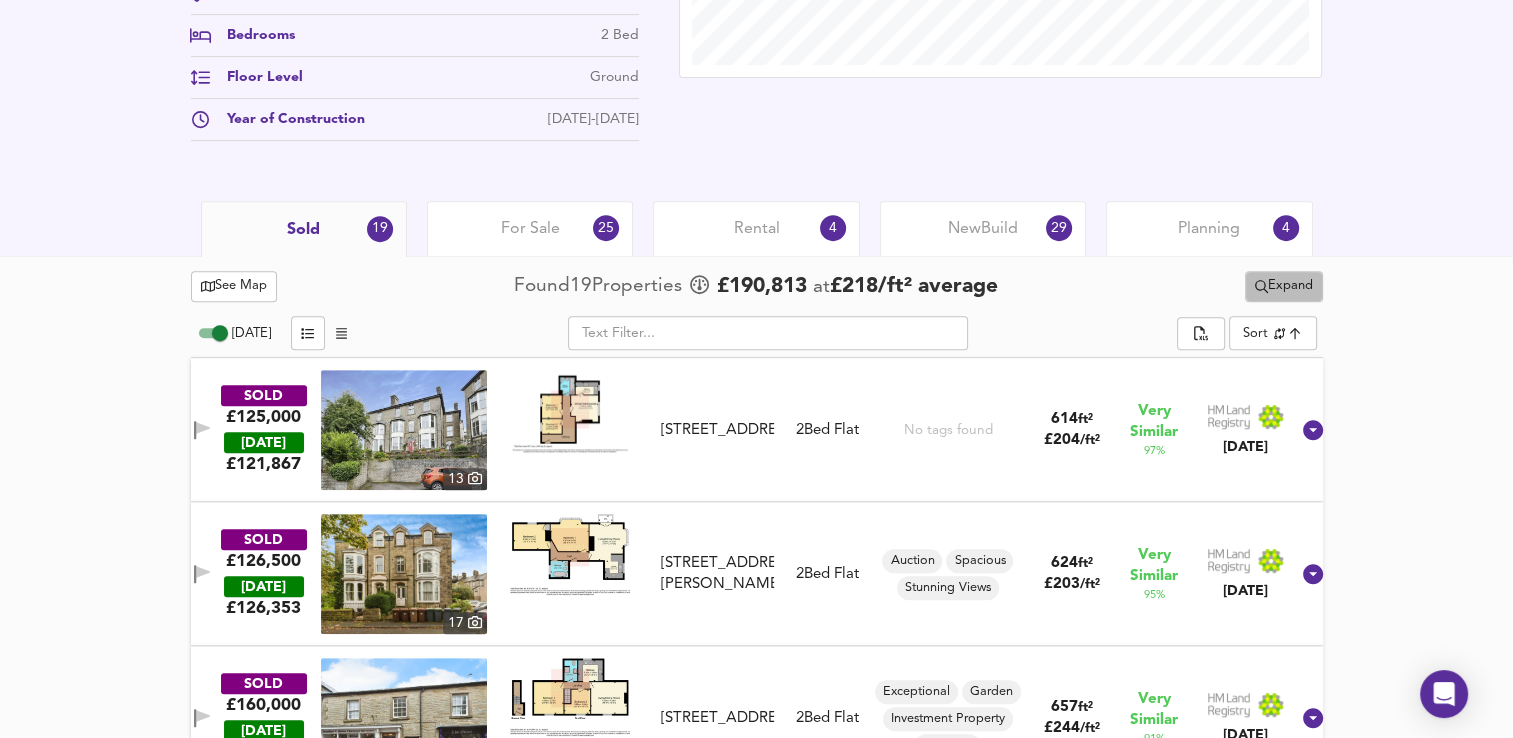 click on "Expand" at bounding box center (1284, 286) 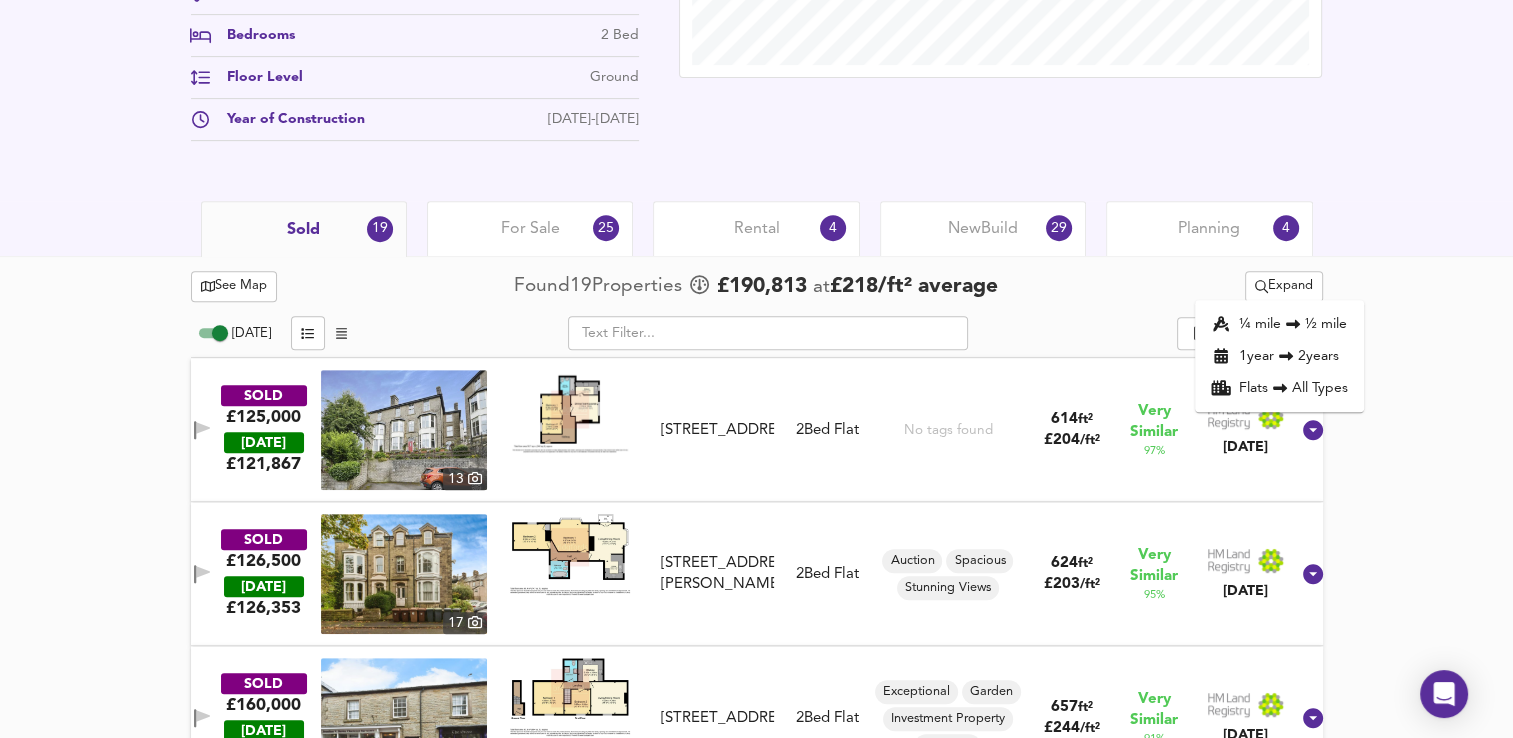click on "¼ mile ½ mile" at bounding box center [1279, 324] 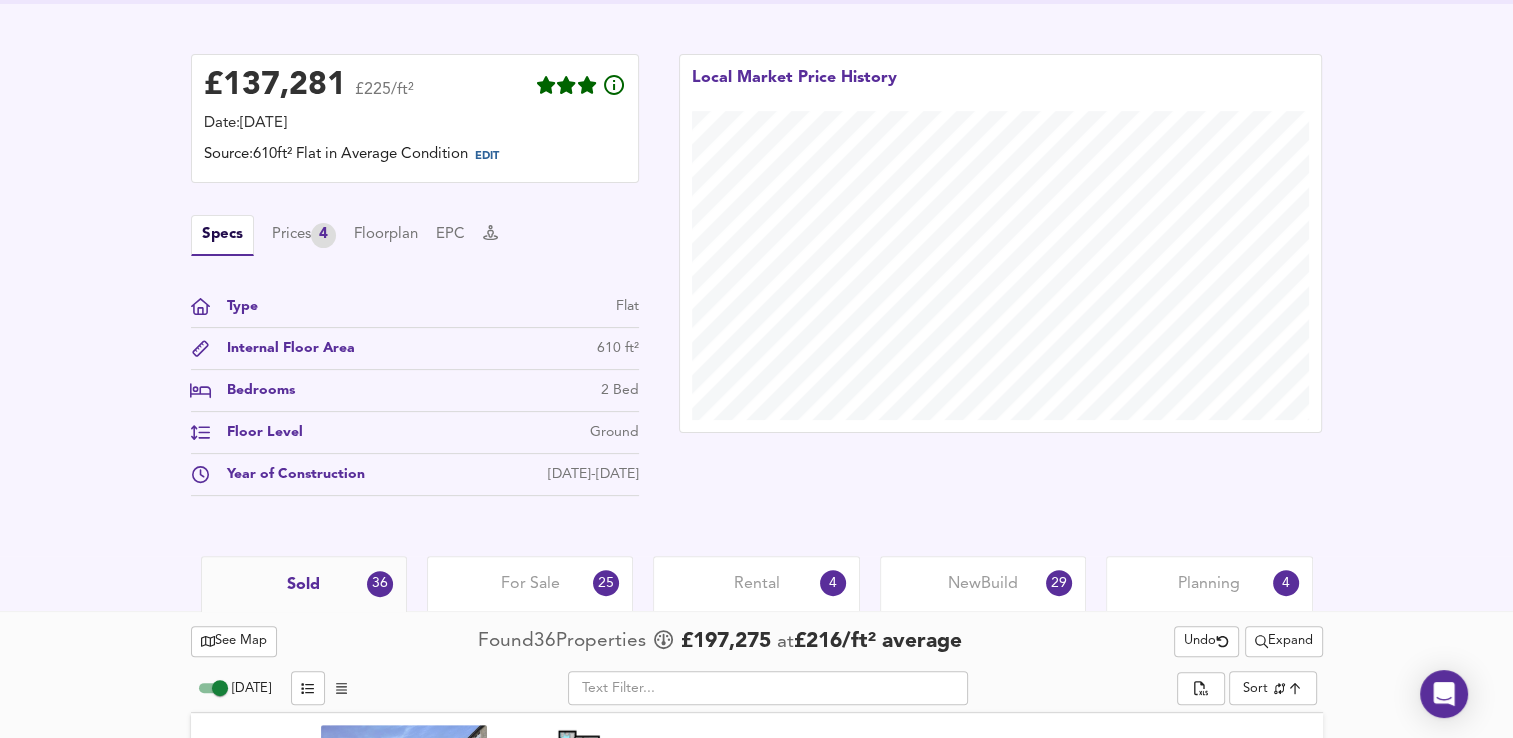scroll, scrollTop: 828, scrollLeft: 0, axis: vertical 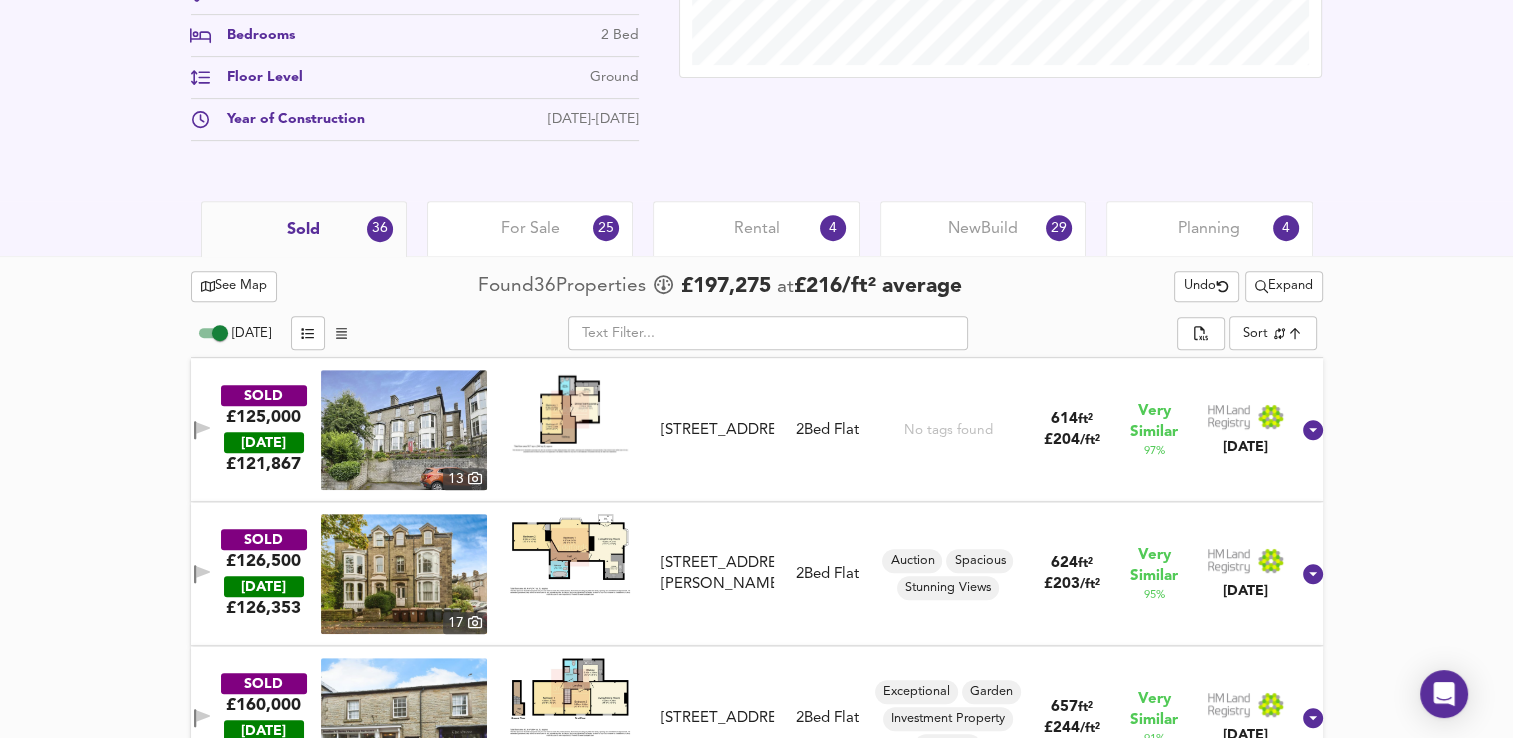click 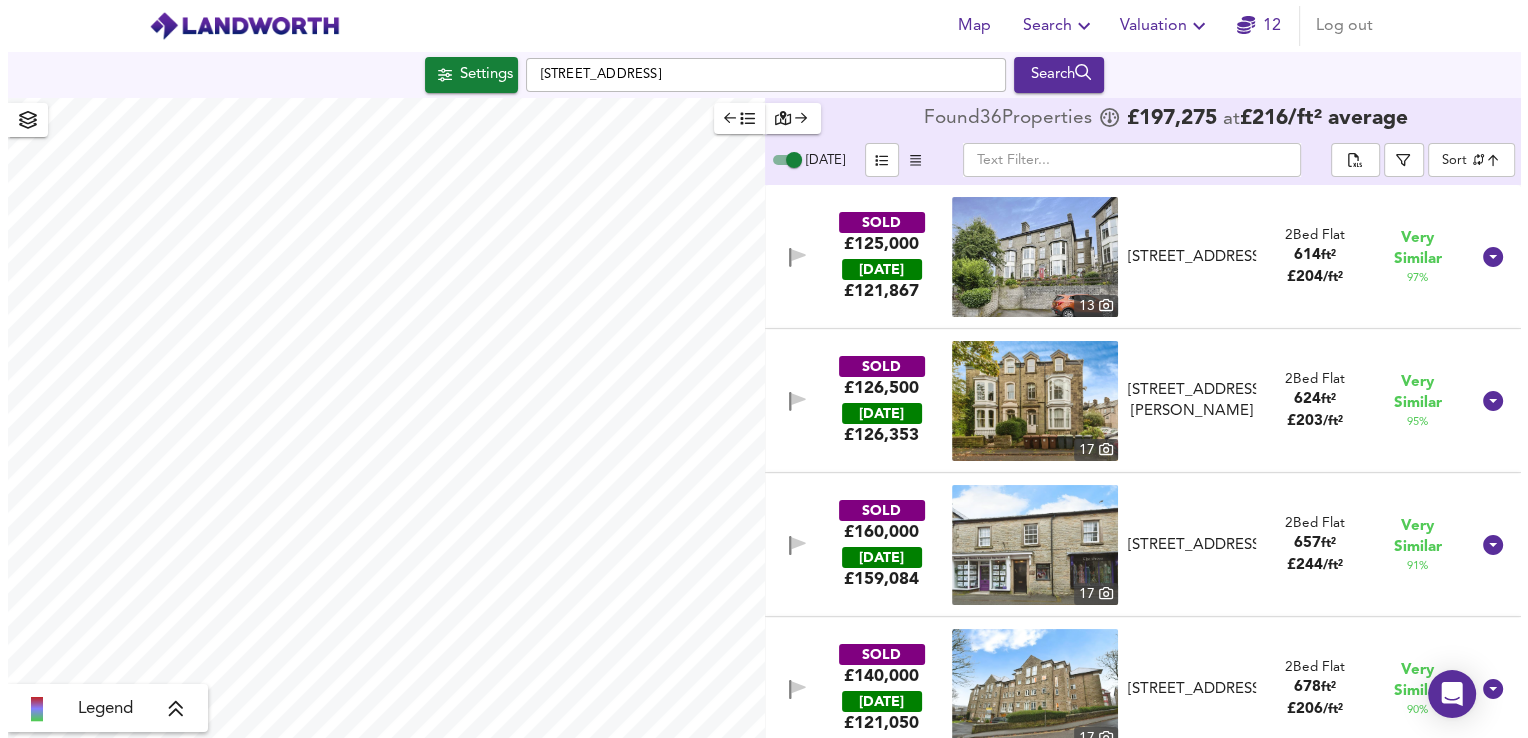 scroll, scrollTop: 0, scrollLeft: 0, axis: both 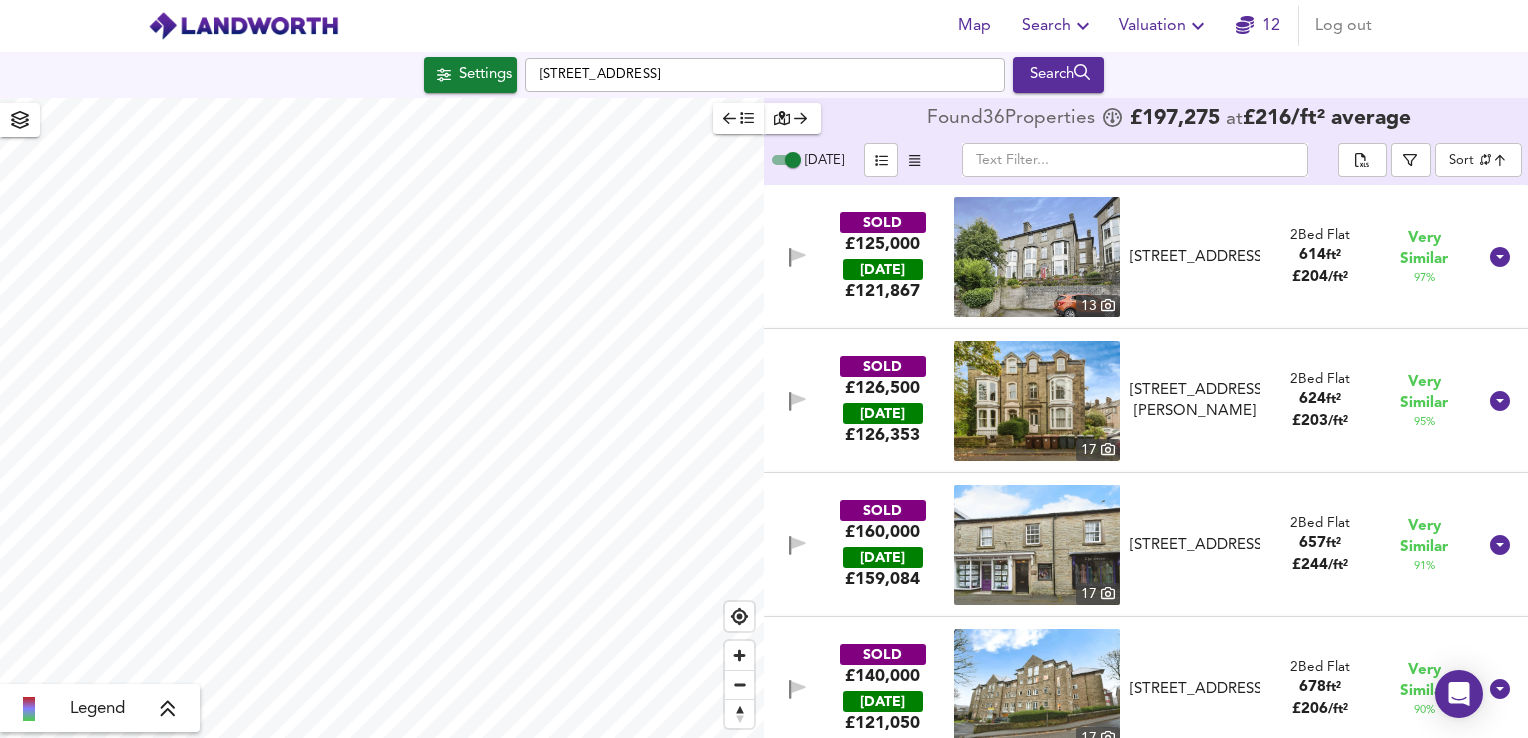 checkbox on "false" 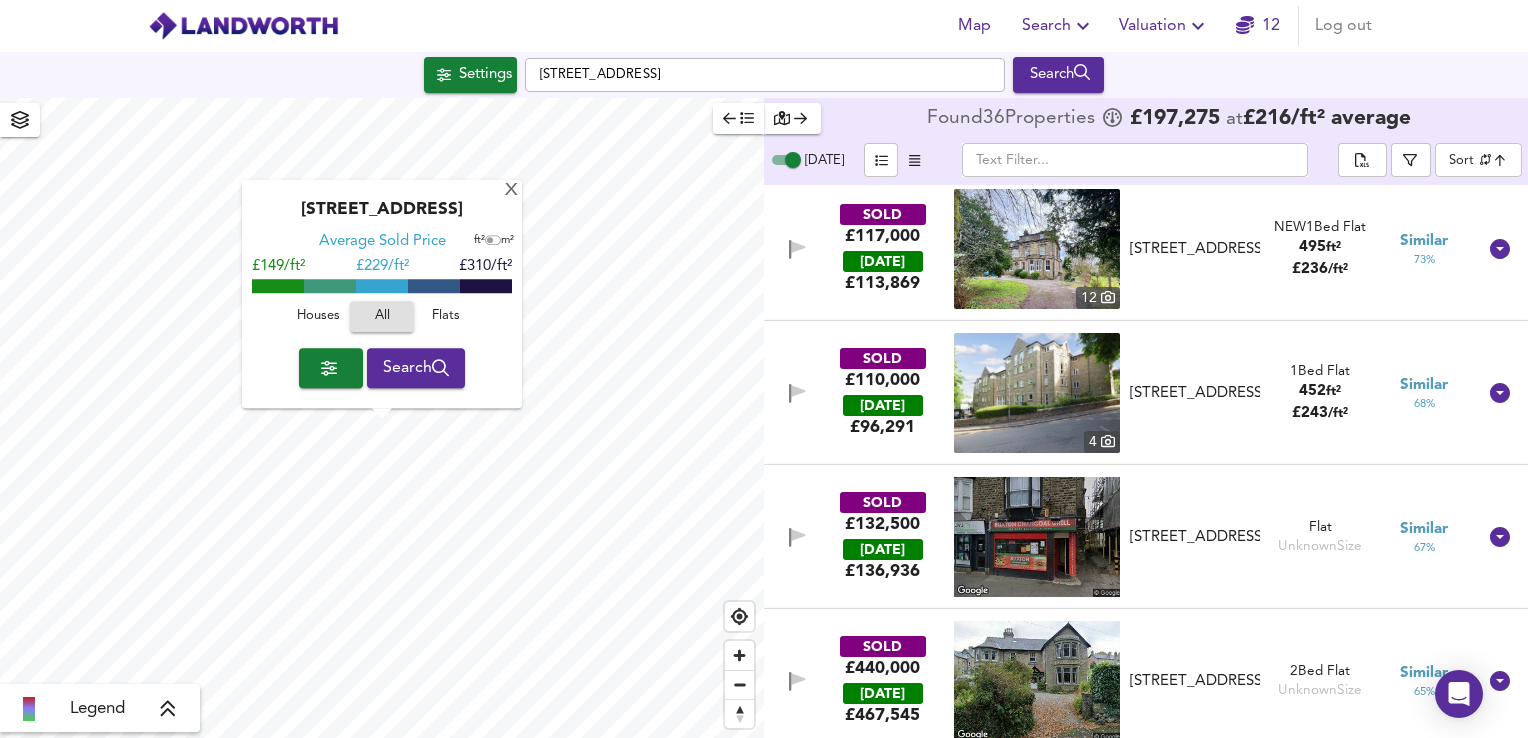 scroll, scrollTop: 2319, scrollLeft: 0, axis: vertical 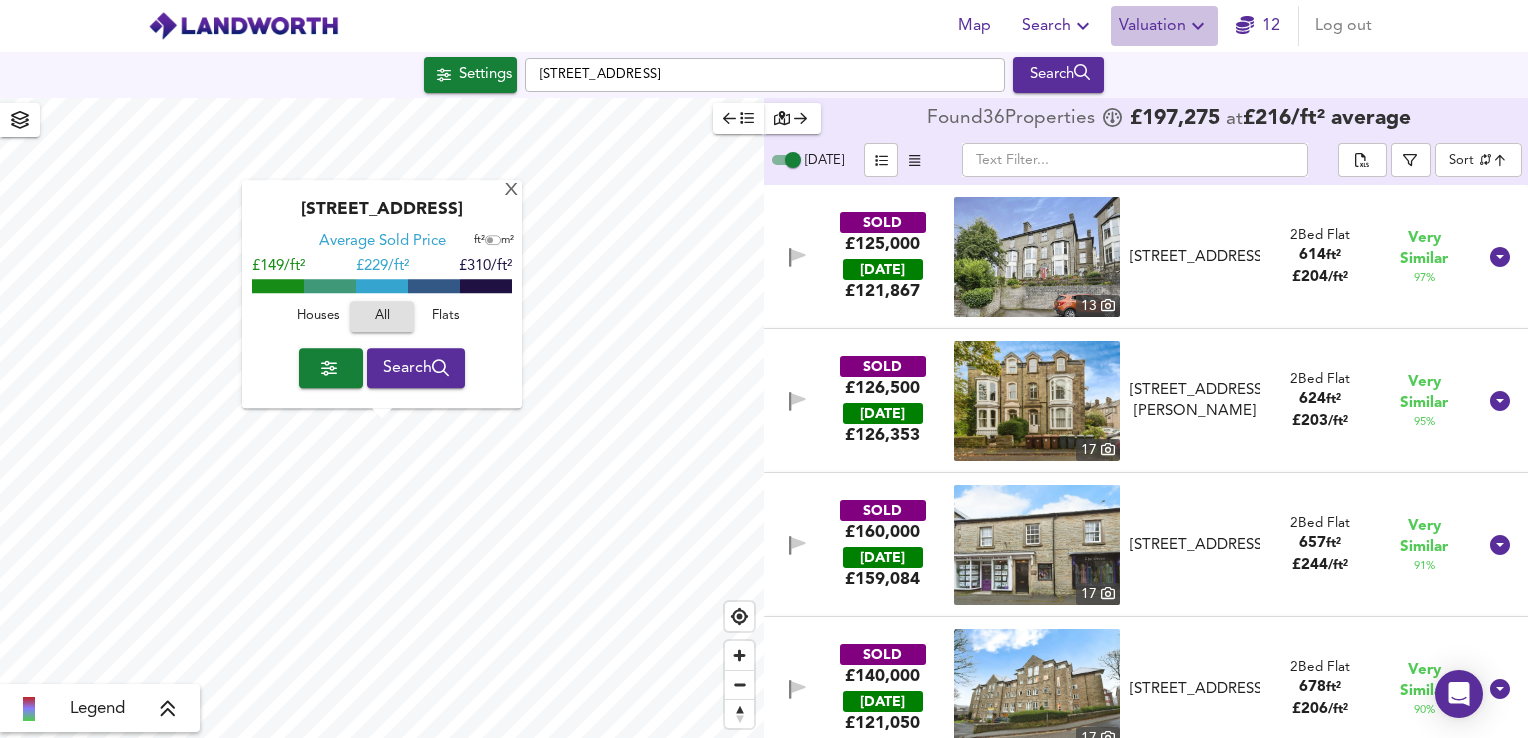 click on "Valuation" at bounding box center (1164, 26) 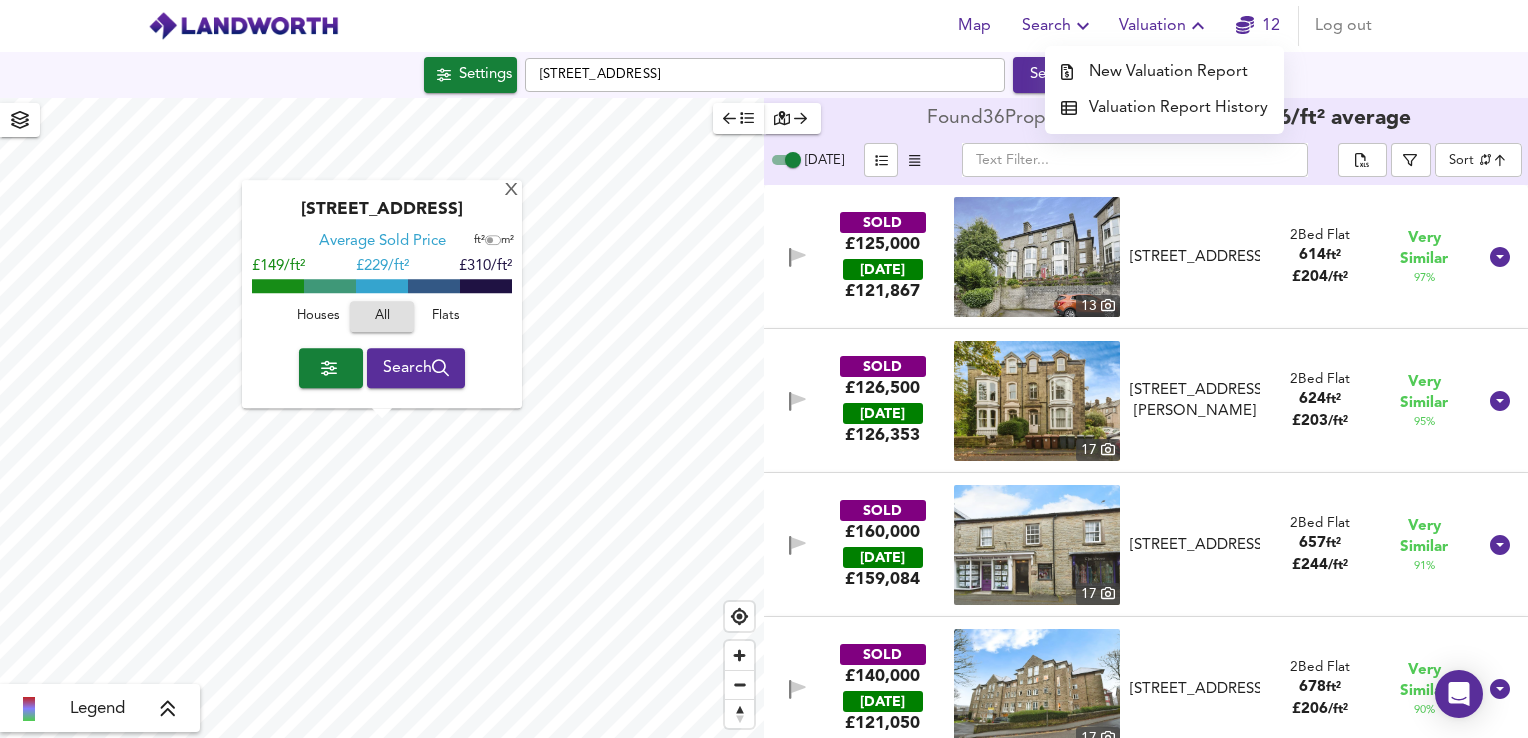 click on "New Valuation Report" at bounding box center [1164, 72] 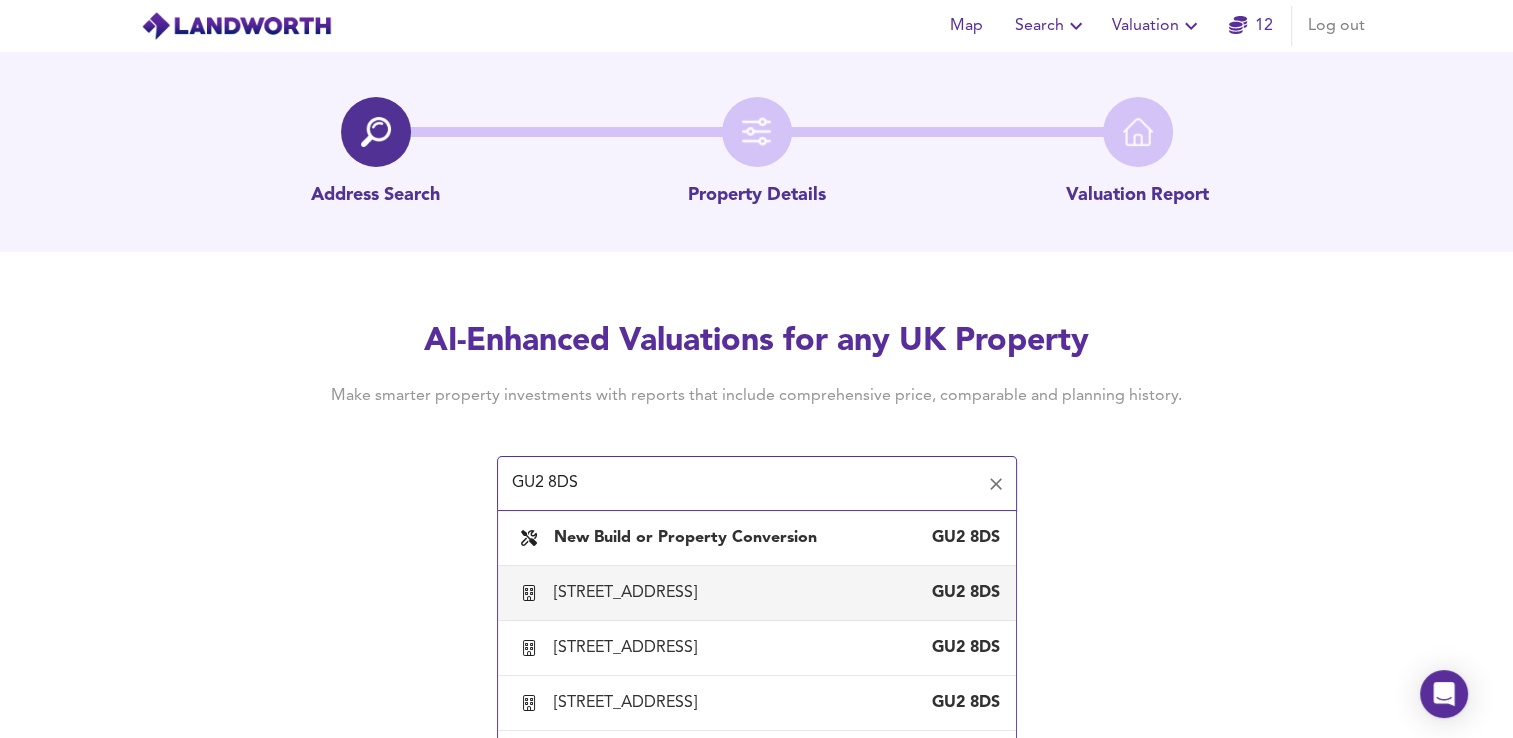 click on "[STREET_ADDRESS]" at bounding box center (629, 593) 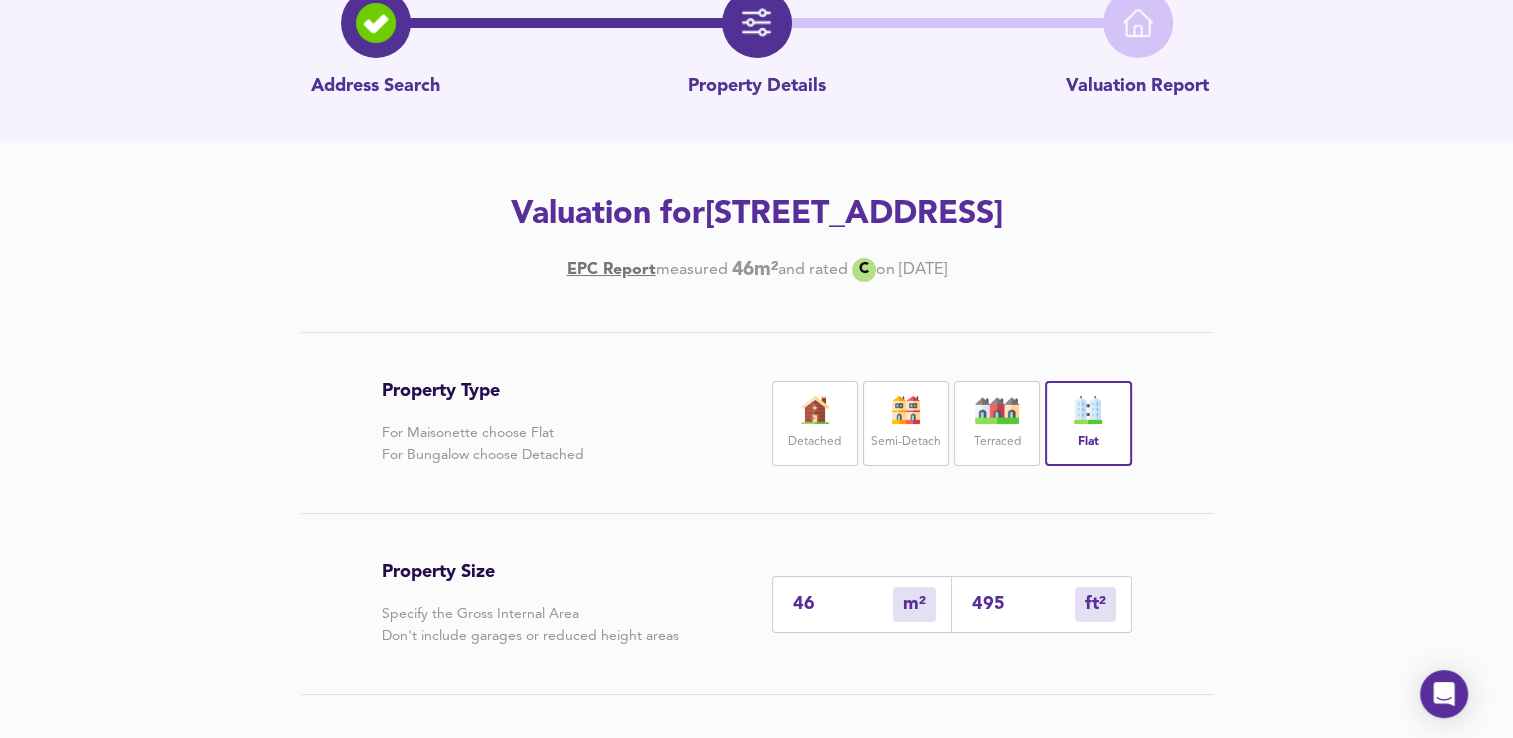 scroll, scrollTop: 110, scrollLeft: 0, axis: vertical 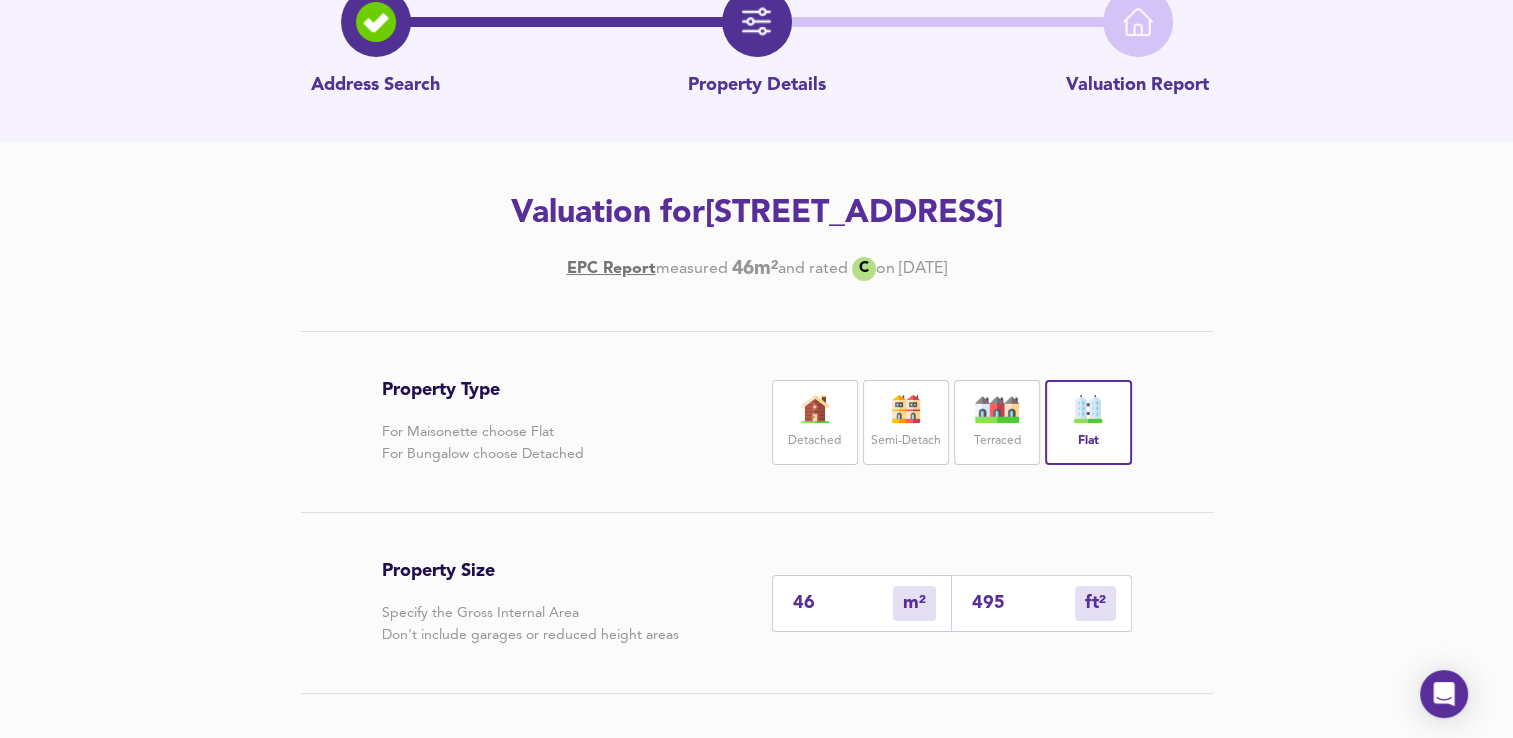 click on "495" at bounding box center (1023, 603) 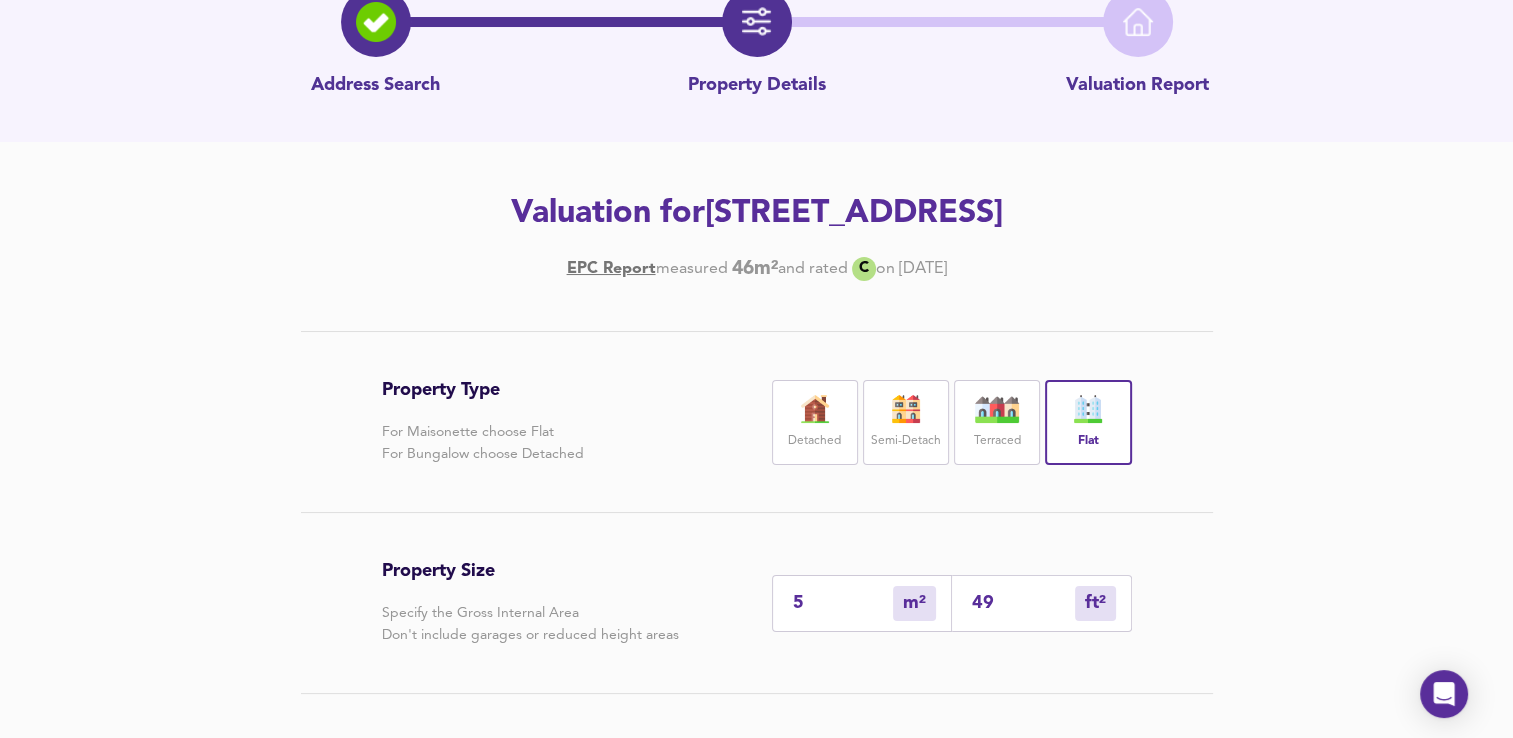 type on "46" 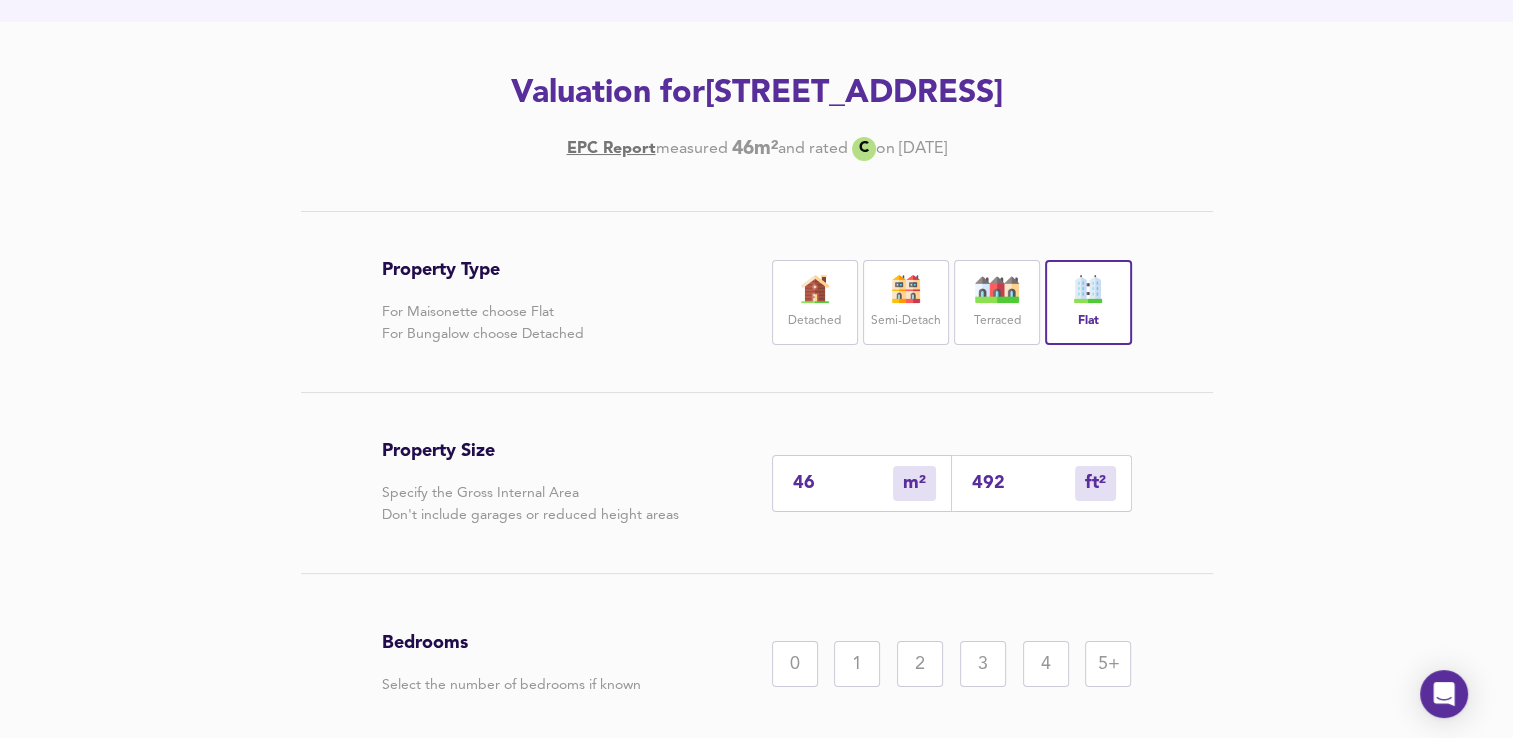 scroll, scrollTop: 260, scrollLeft: 0, axis: vertical 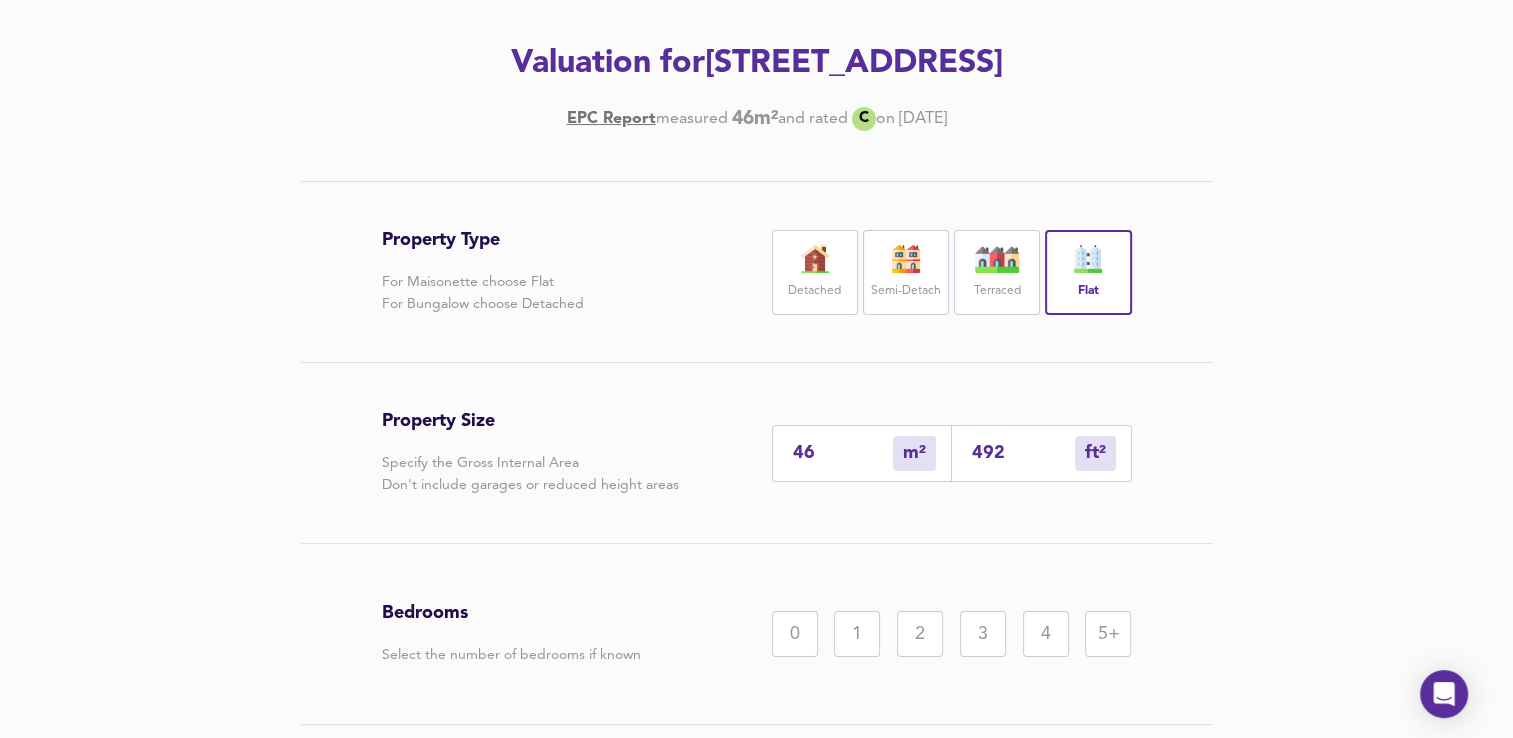 type on "492" 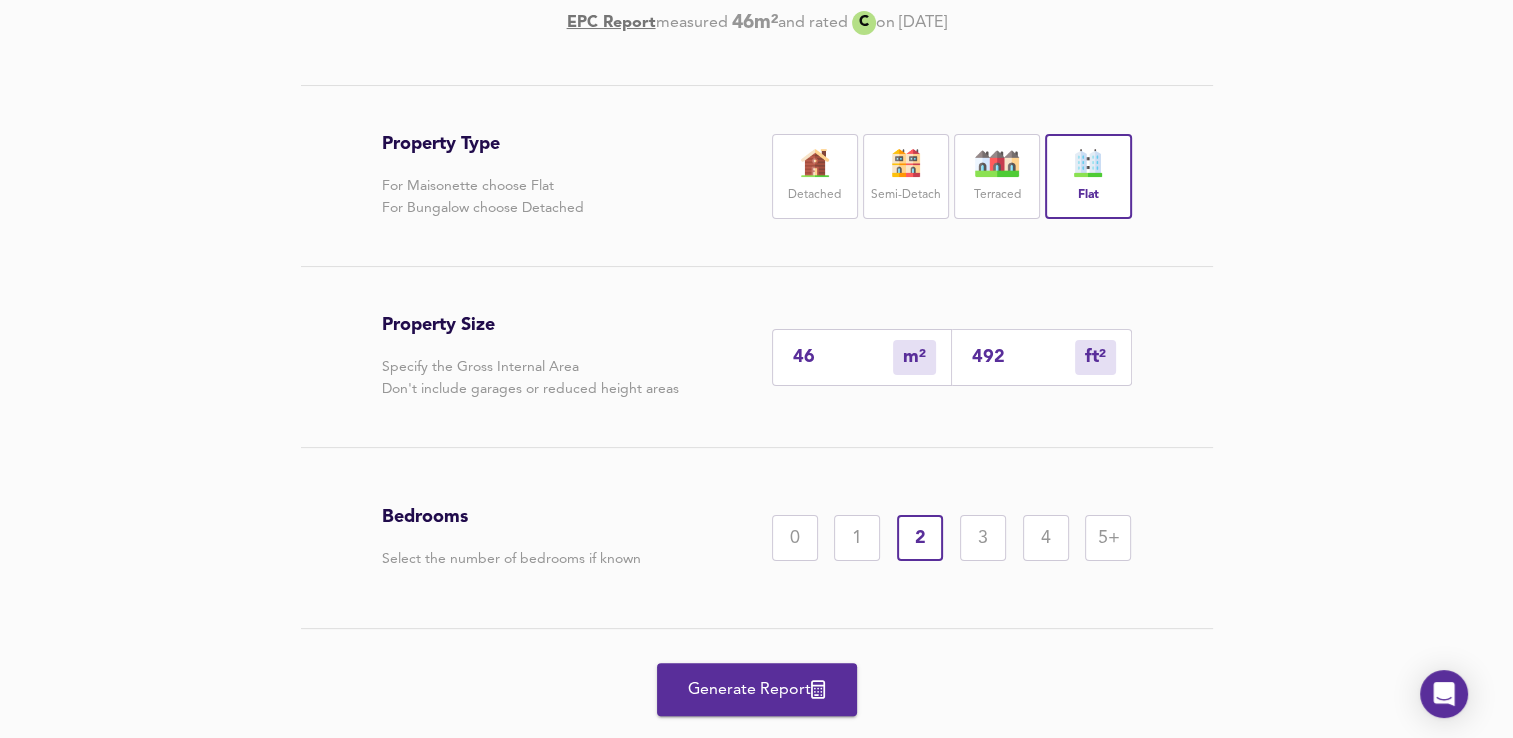scroll, scrollTop: 358, scrollLeft: 0, axis: vertical 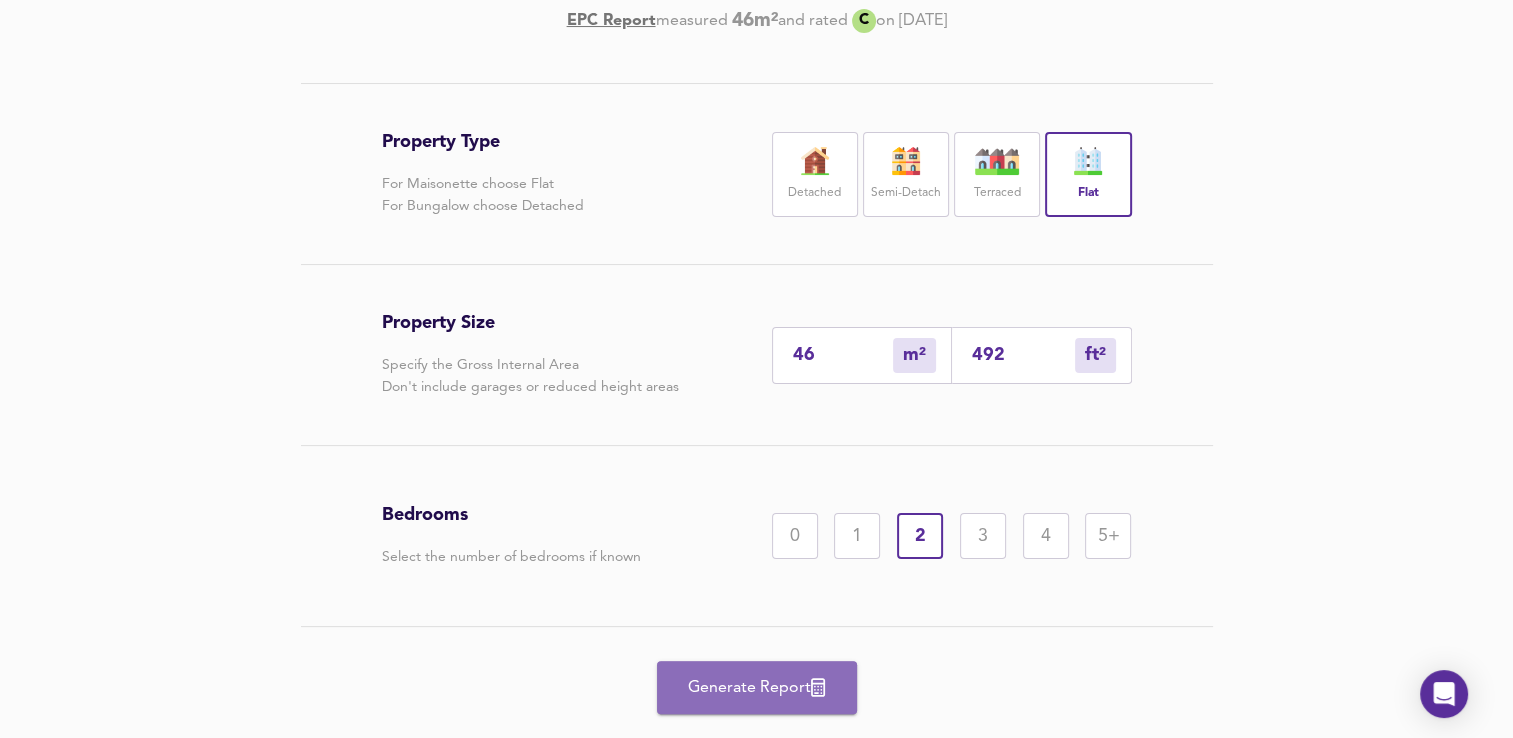 click on "Generate Report" at bounding box center (757, 688) 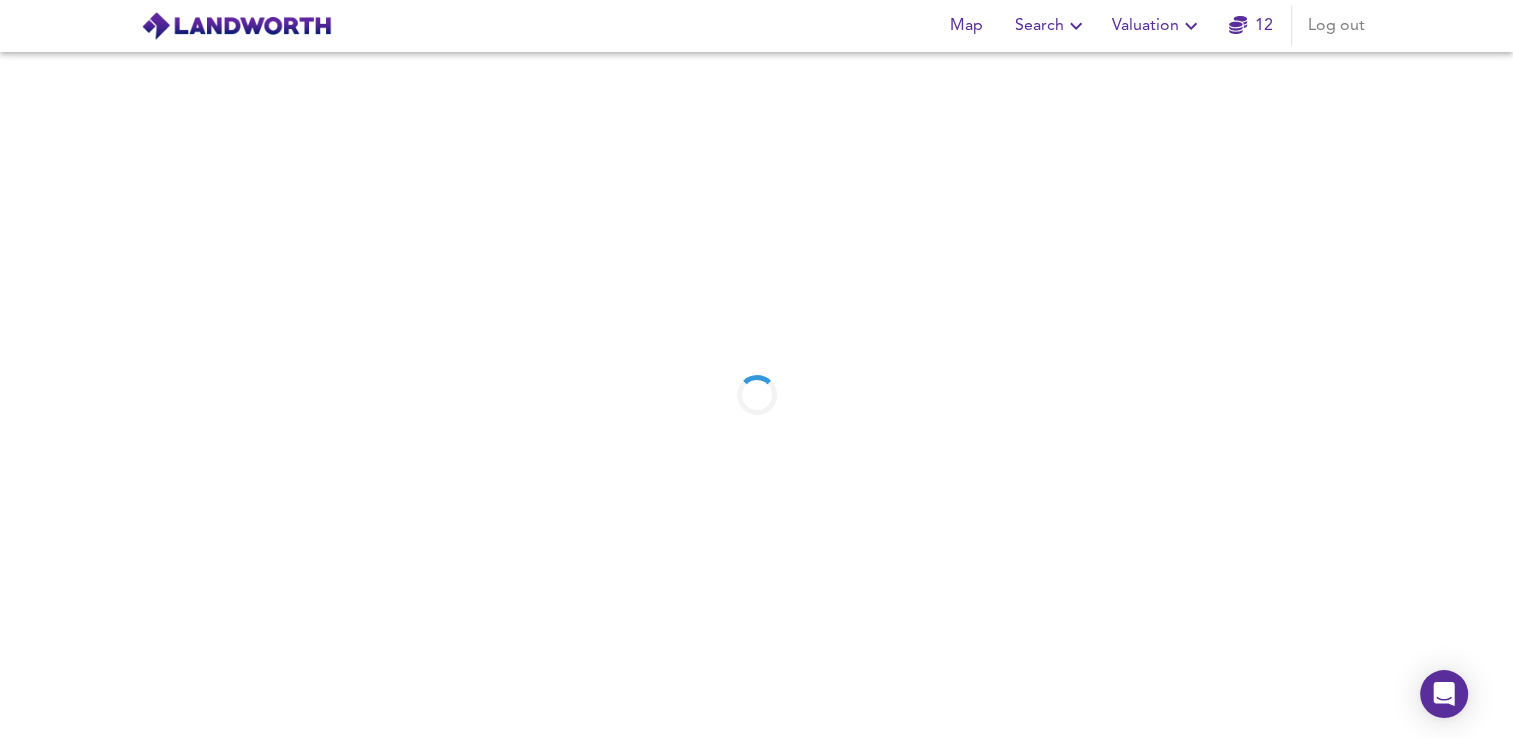 scroll, scrollTop: 0, scrollLeft: 0, axis: both 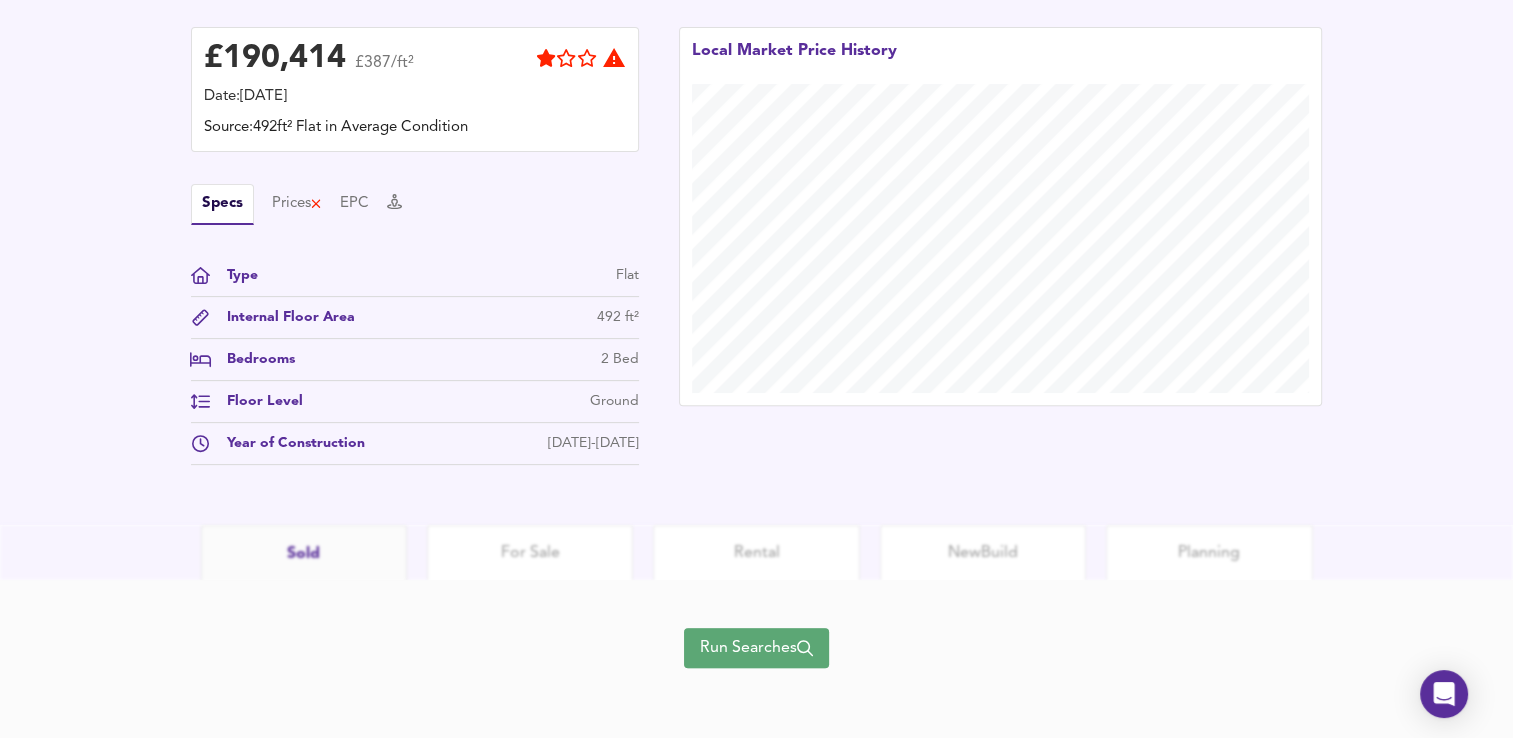 click 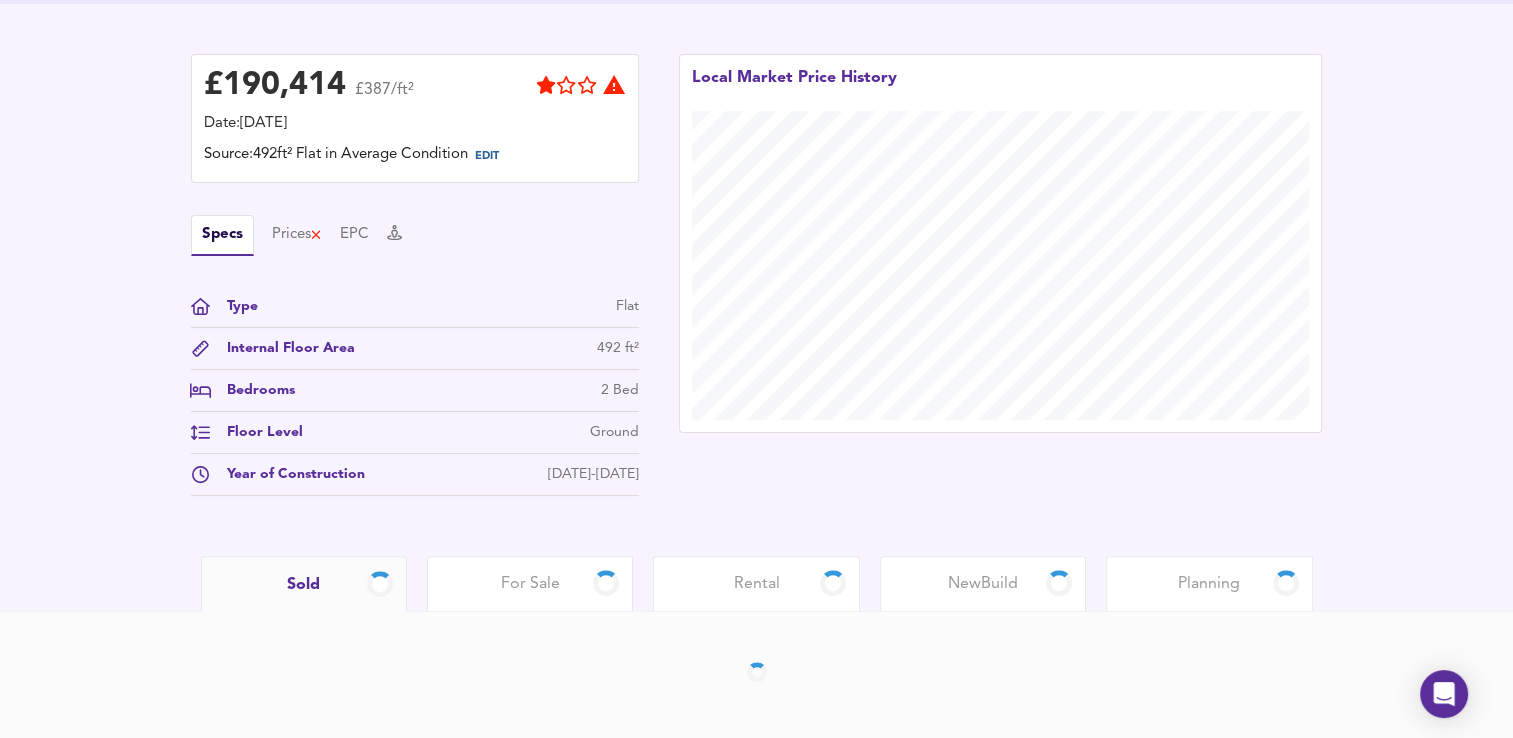 click at bounding box center (757, 676) 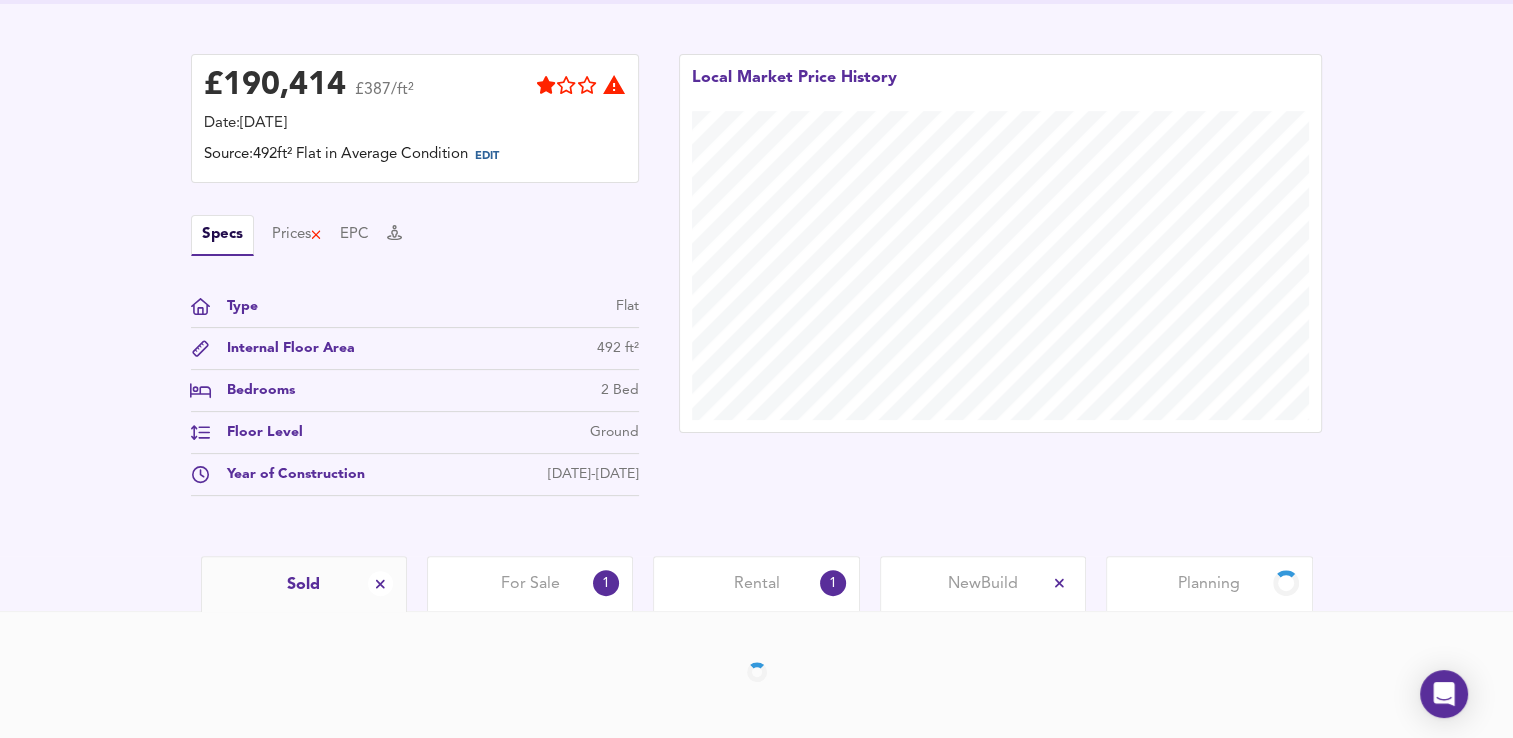 scroll, scrollTop: 500, scrollLeft: 0, axis: vertical 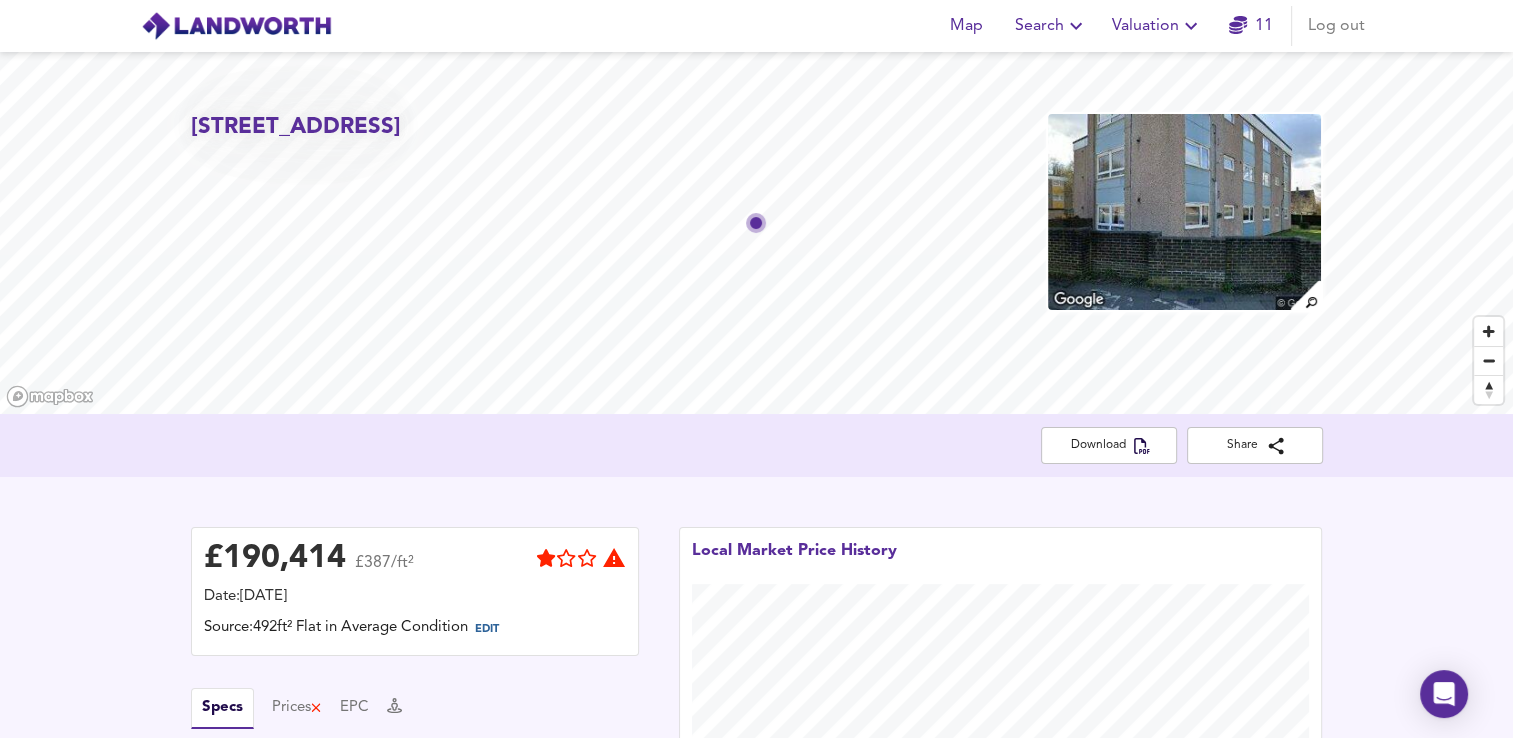 click on "Valuation" at bounding box center (1157, 26) 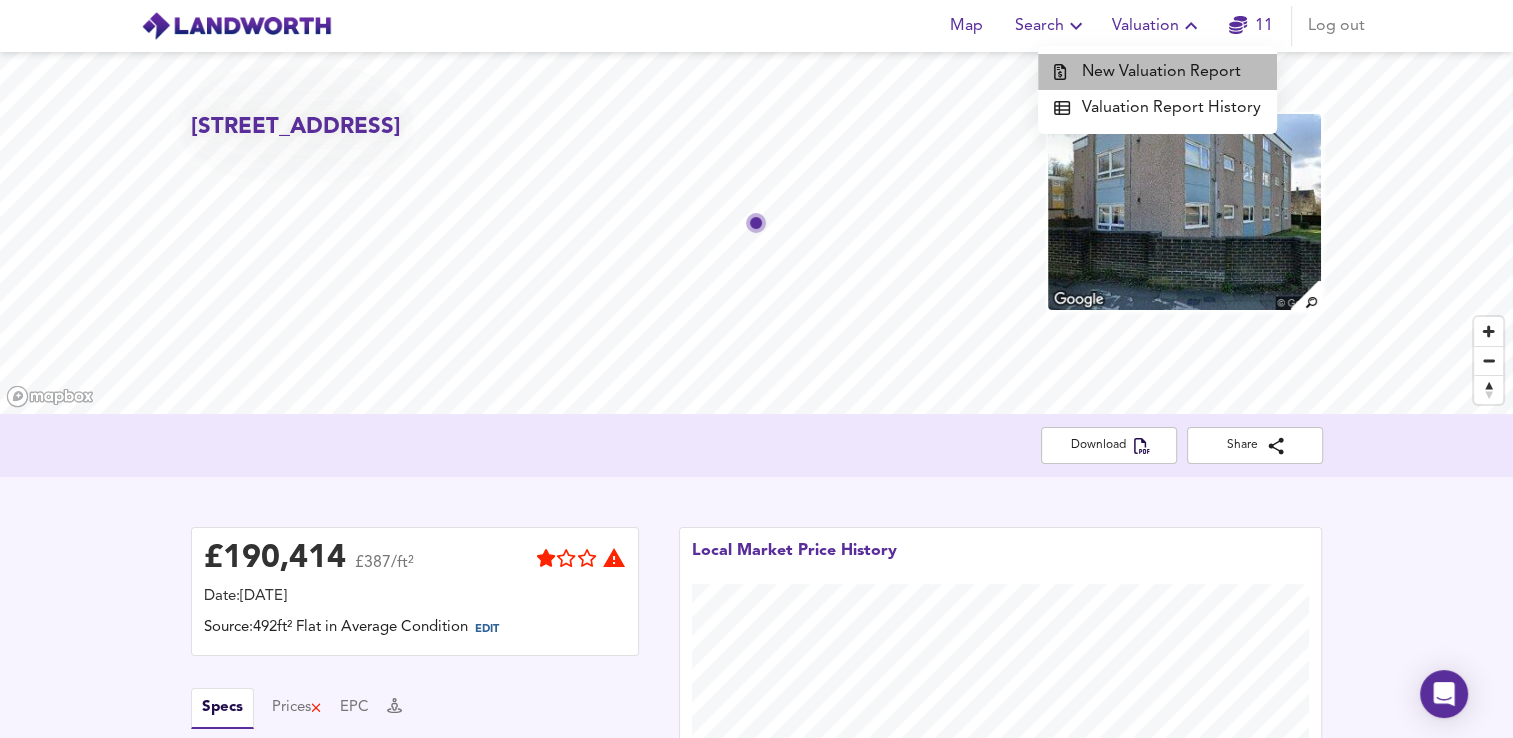 click on "New Valuation Report" at bounding box center [1157, 72] 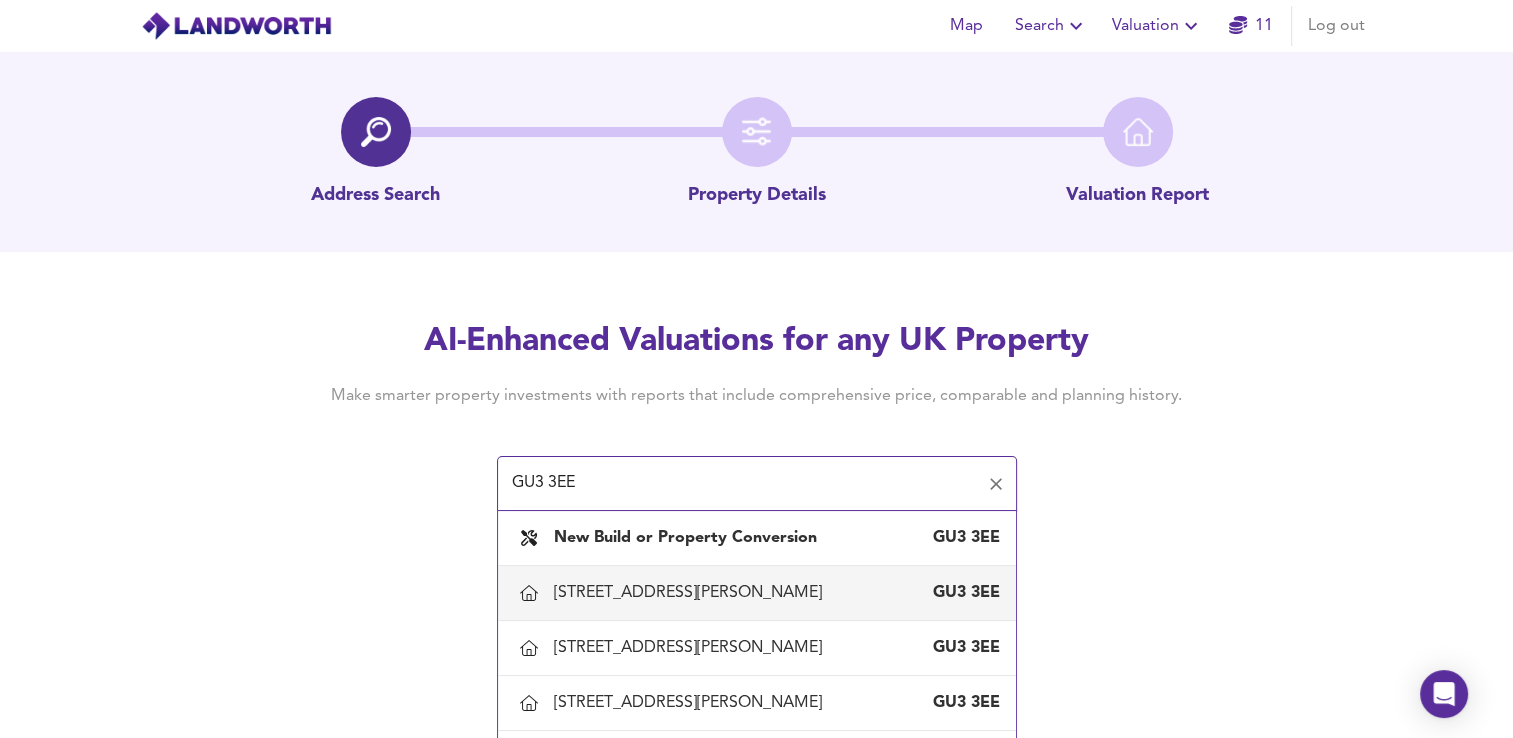 click on "[STREET_ADDRESS][PERSON_NAME]" at bounding box center [757, 593] 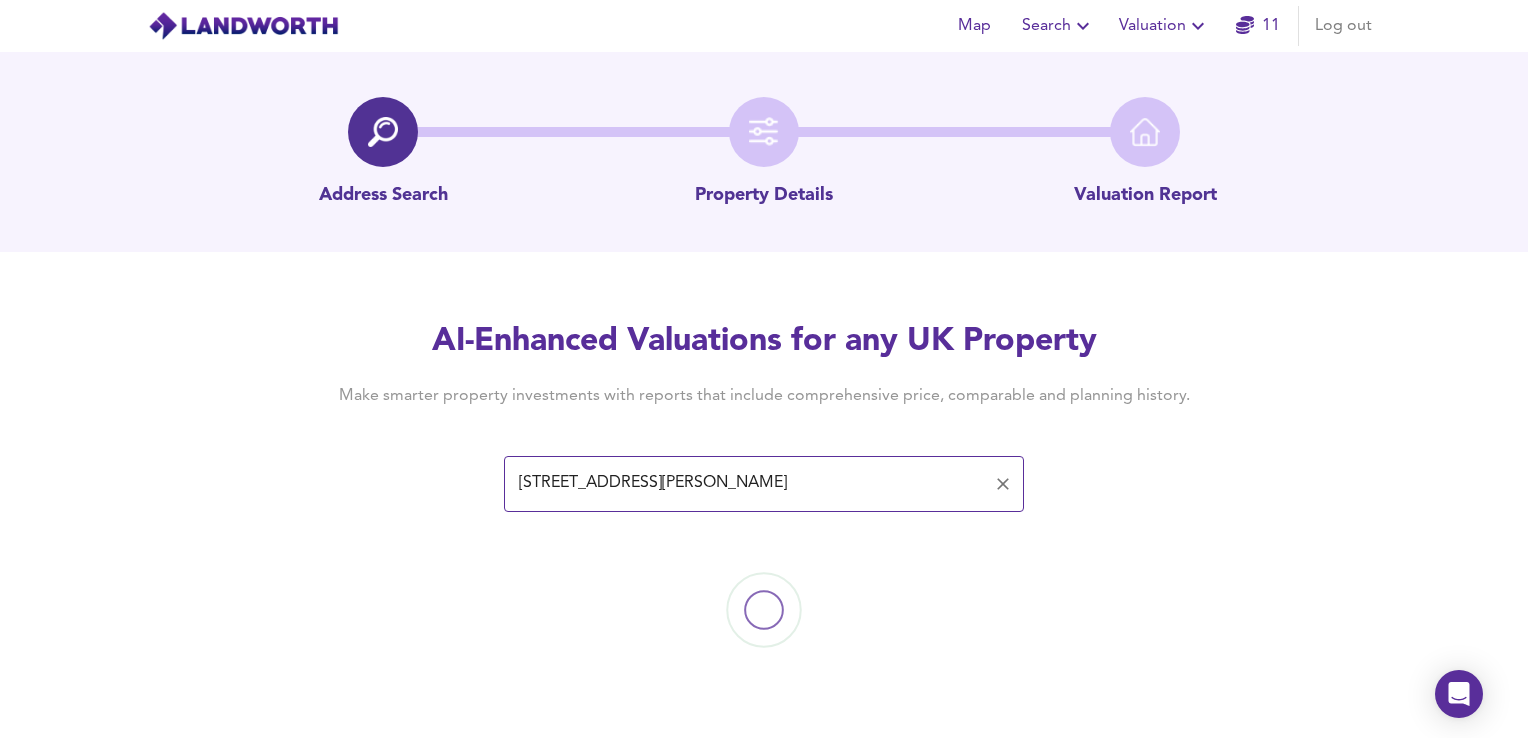 type on "[STREET_ADDRESS][PERSON_NAME]" 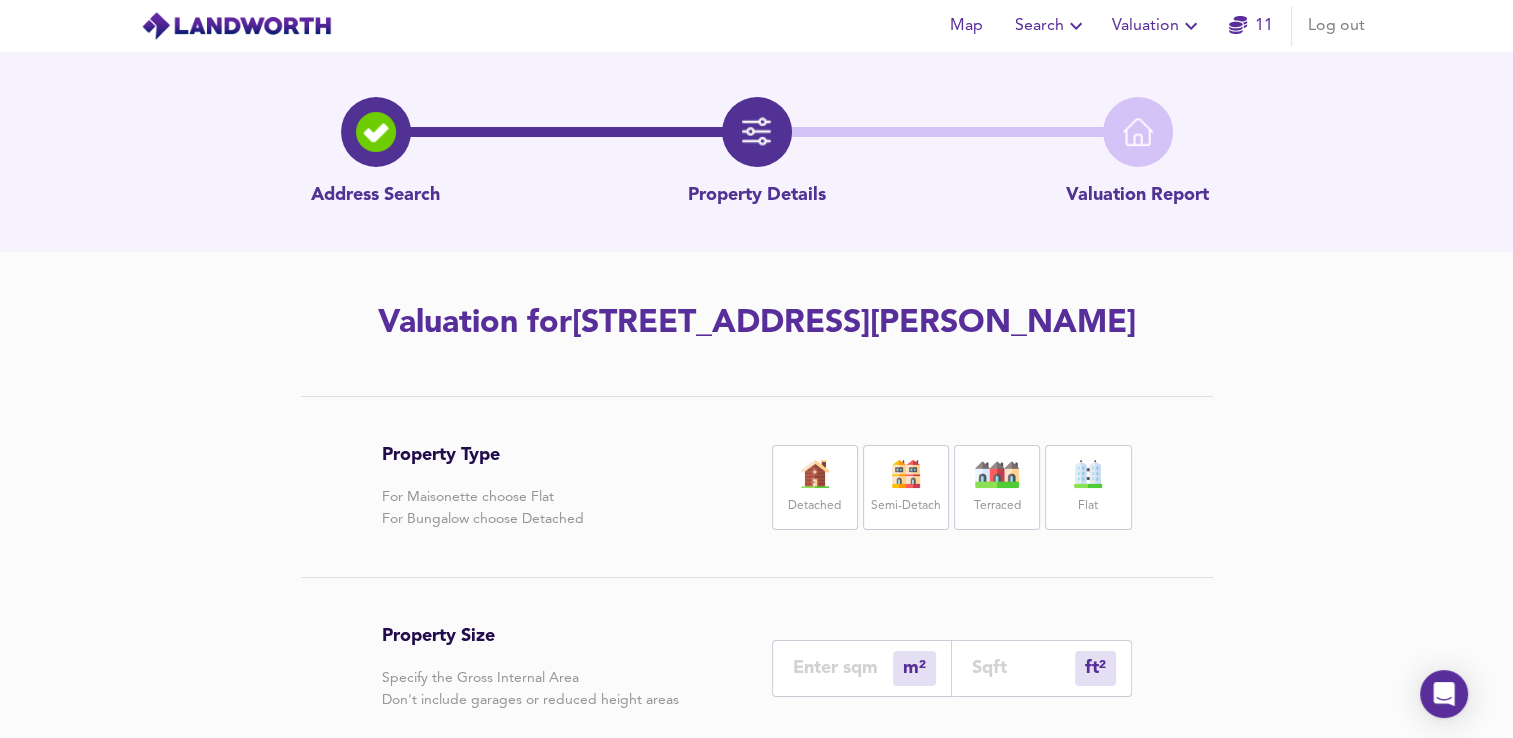 click on "Flat" at bounding box center (1088, 487) 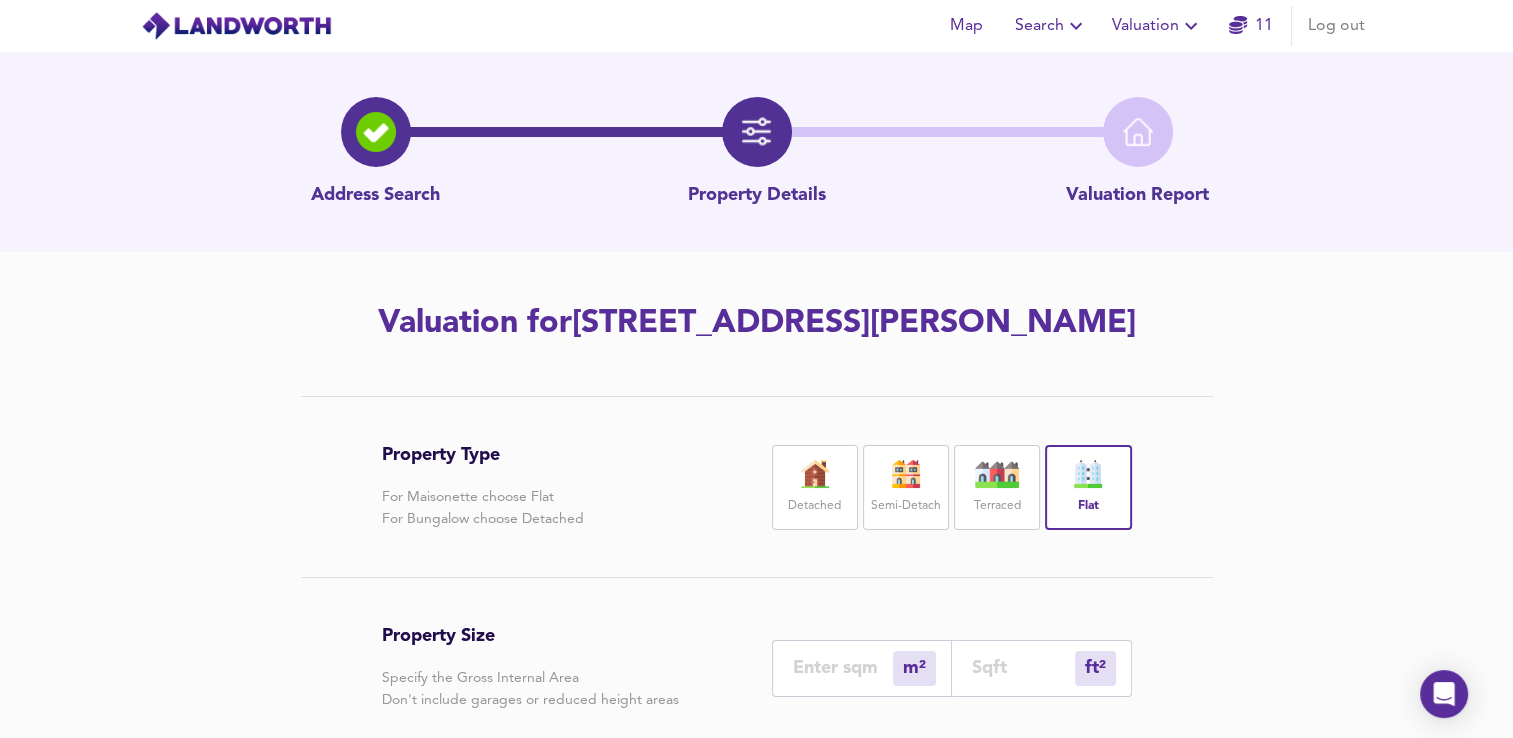 click at bounding box center [1023, 667] 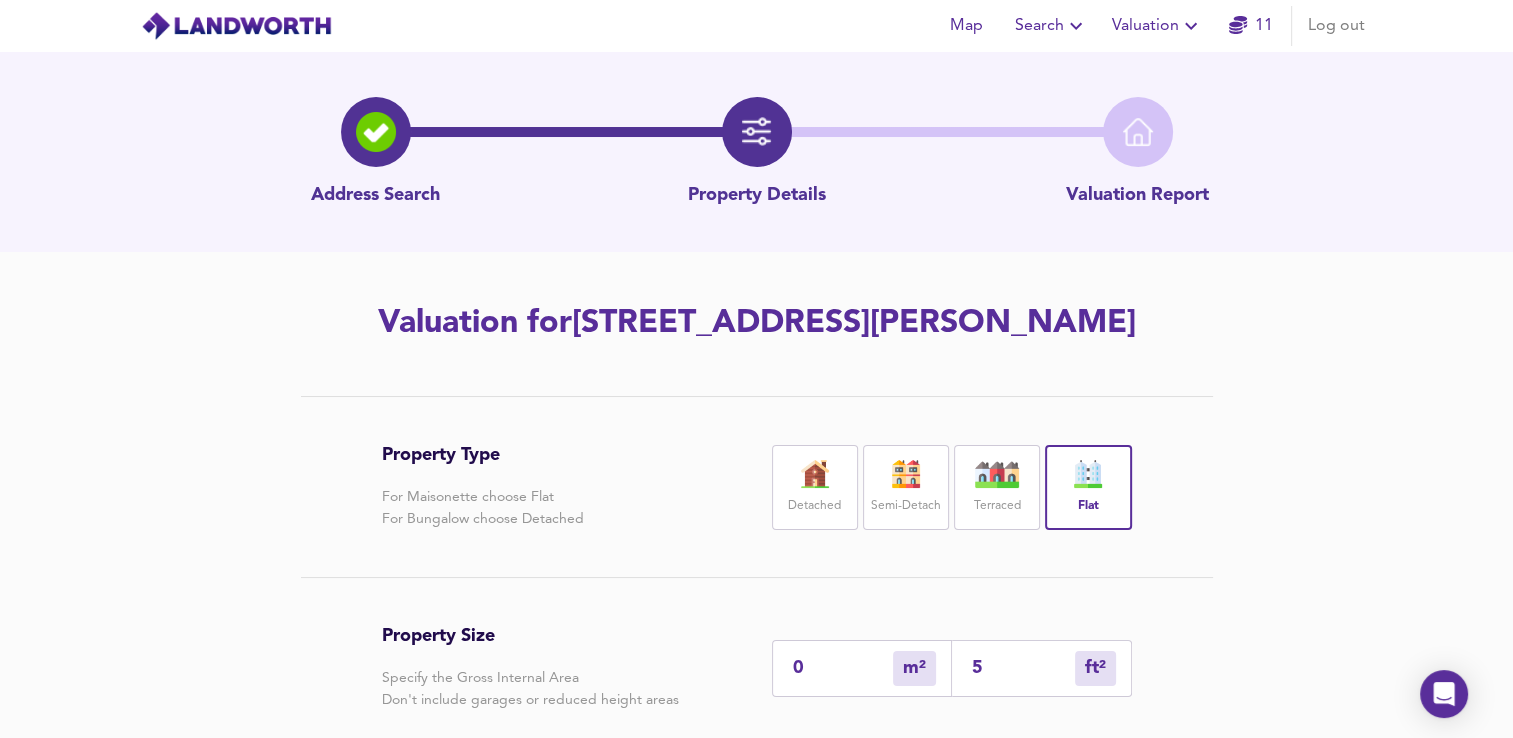 type on "5" 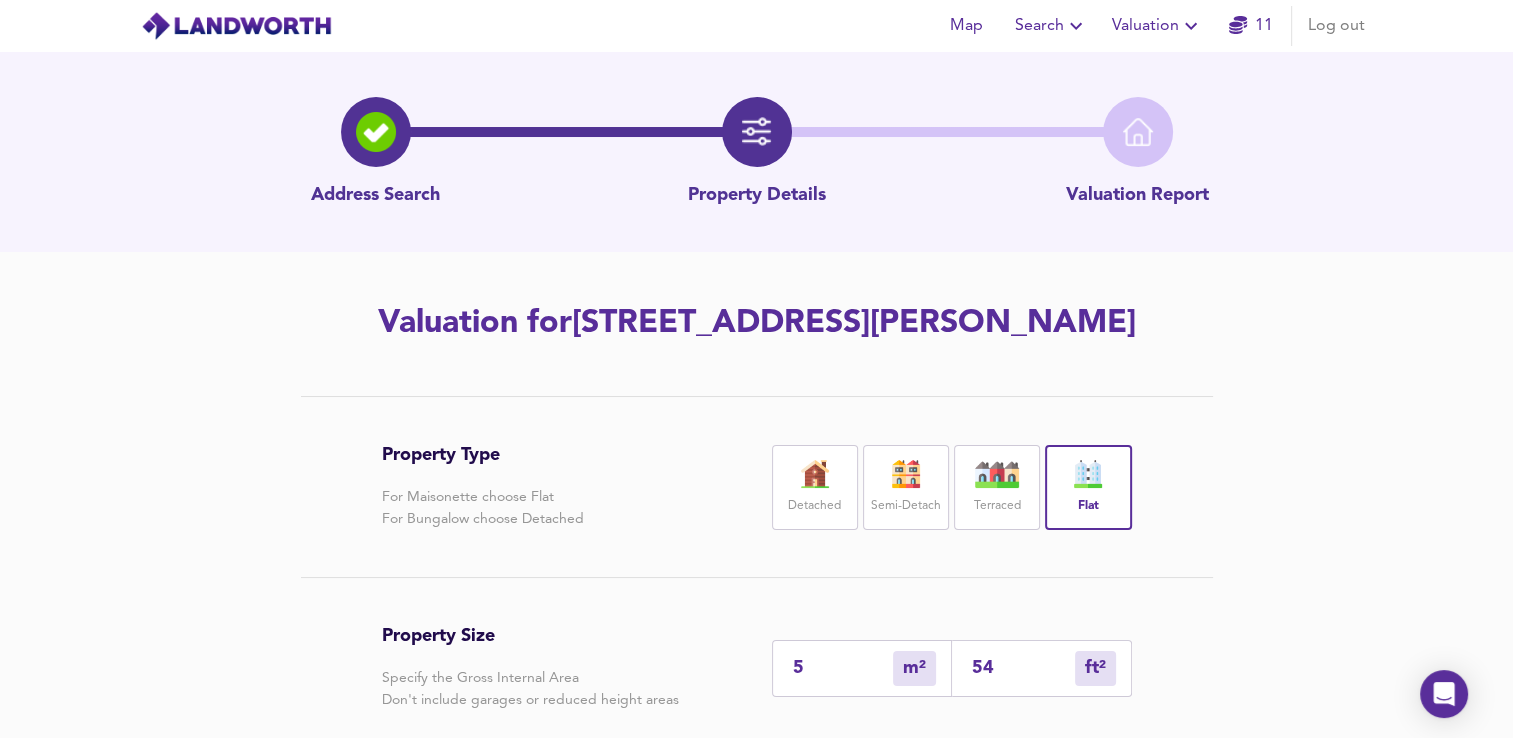type on "51" 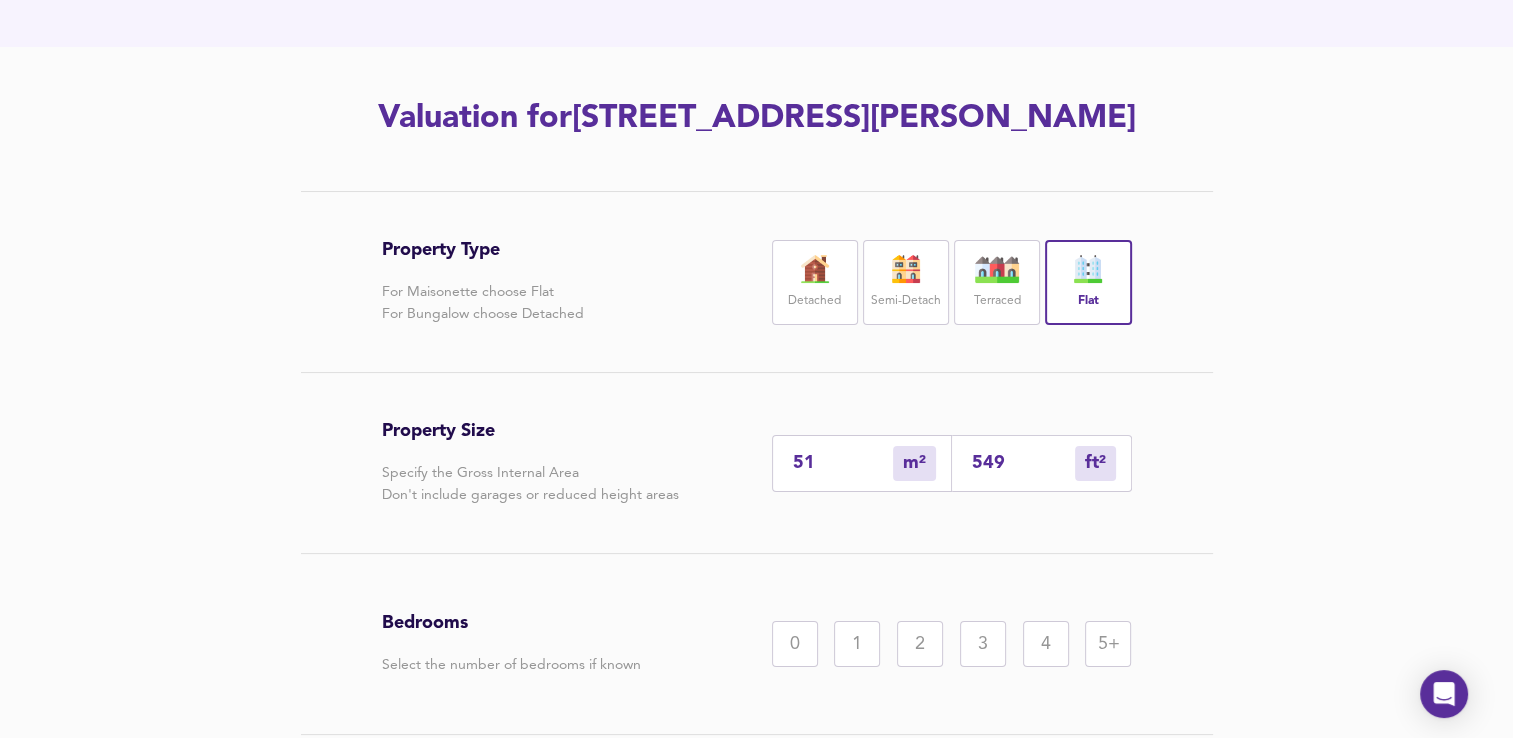 scroll, scrollTop: 230, scrollLeft: 0, axis: vertical 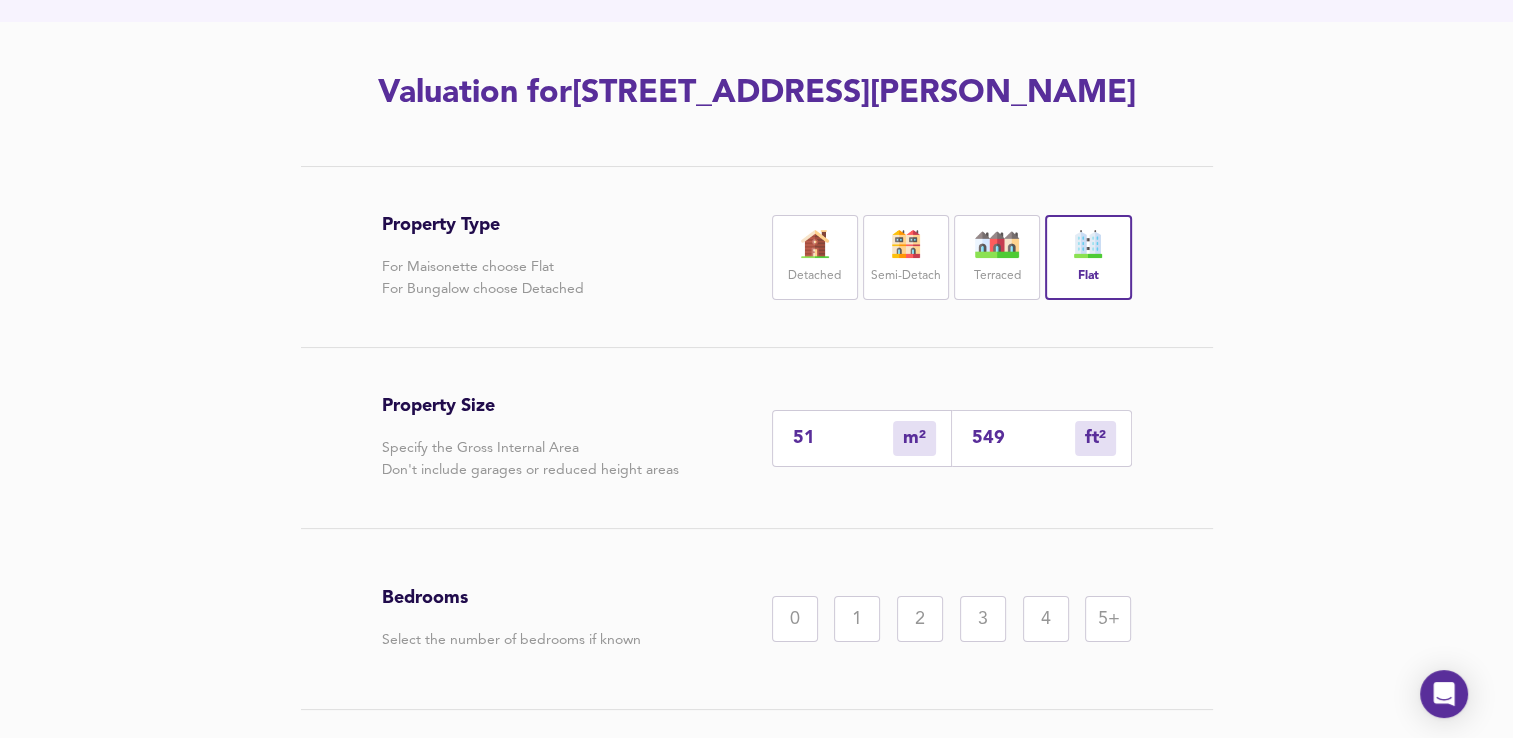 type on "549" 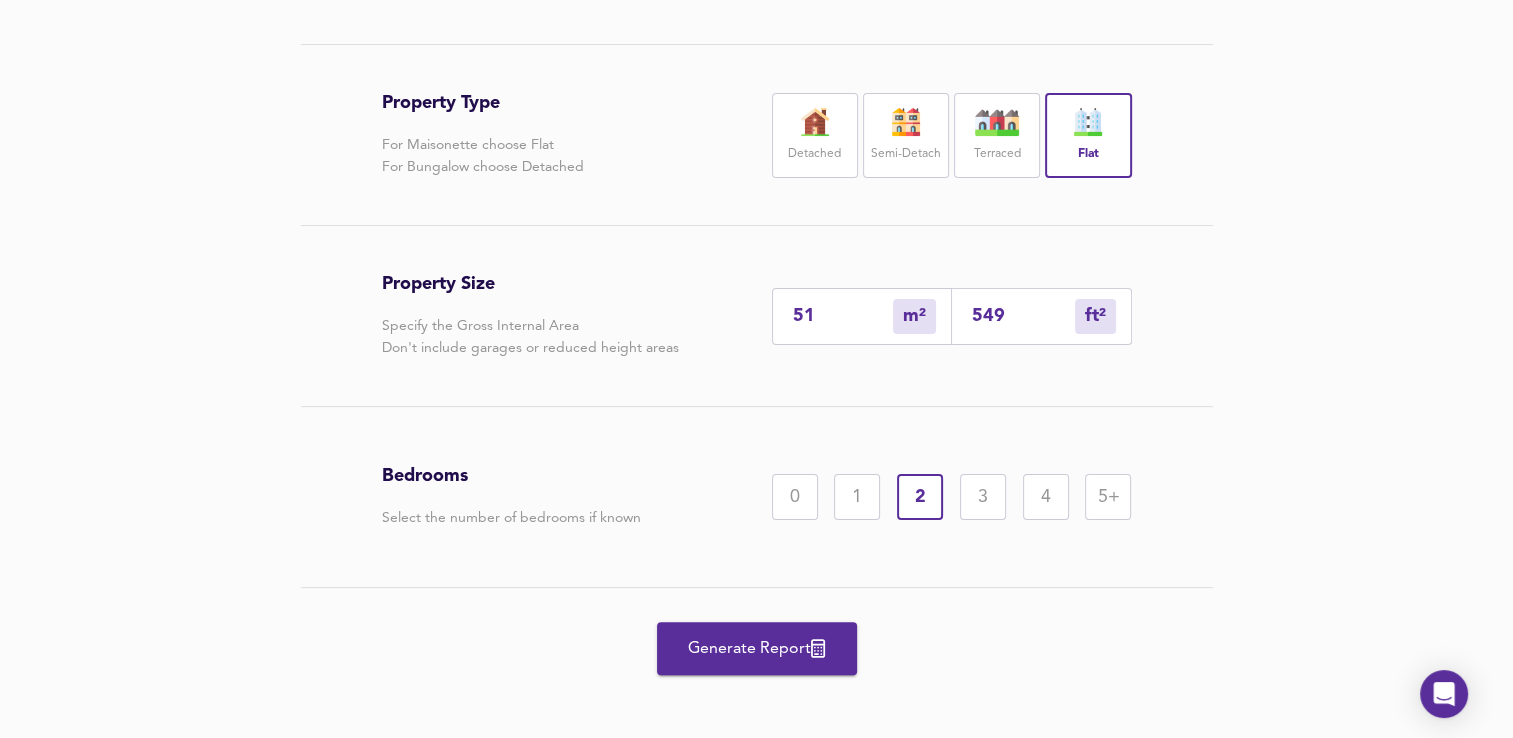 scroll, scrollTop: 356, scrollLeft: 0, axis: vertical 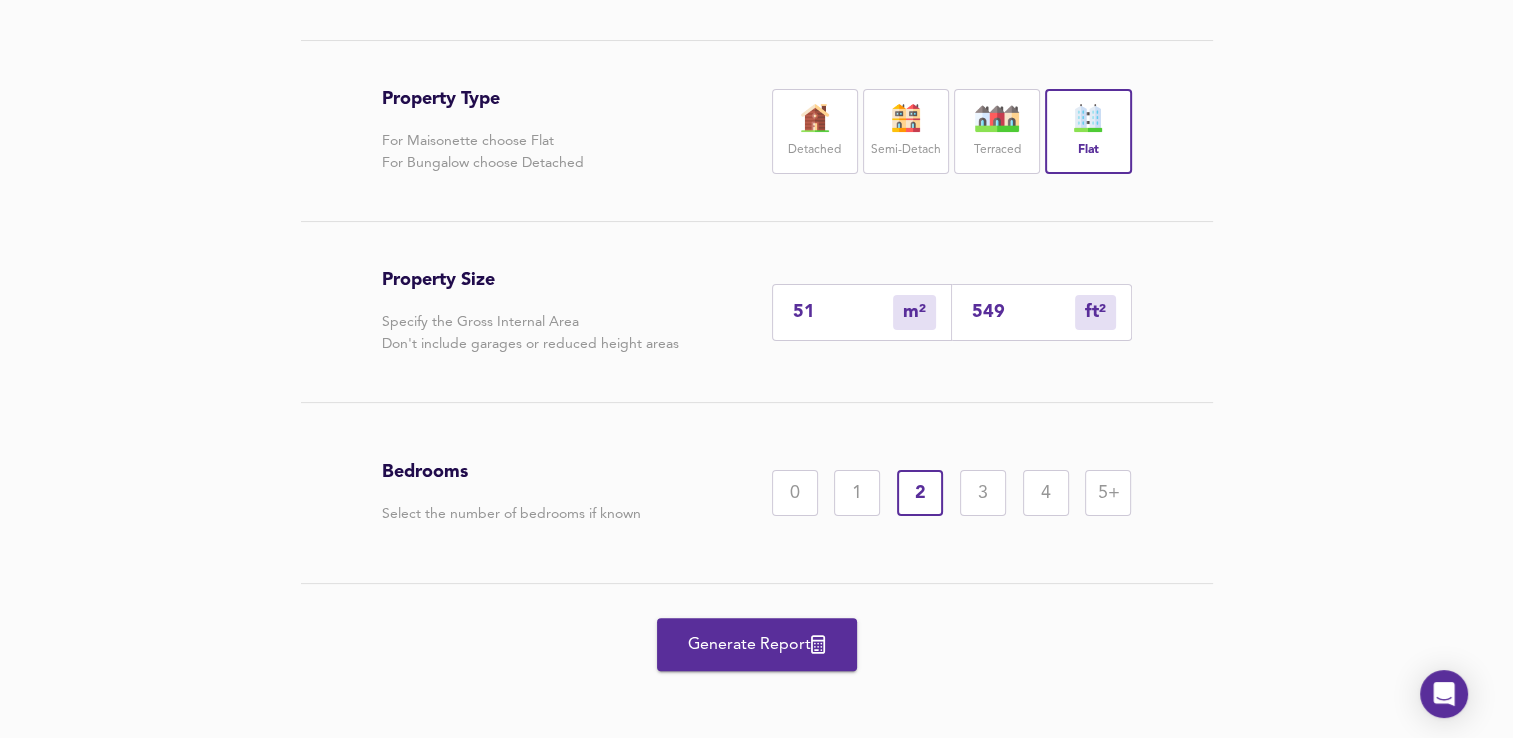click on "Generate Report" at bounding box center [757, 645] 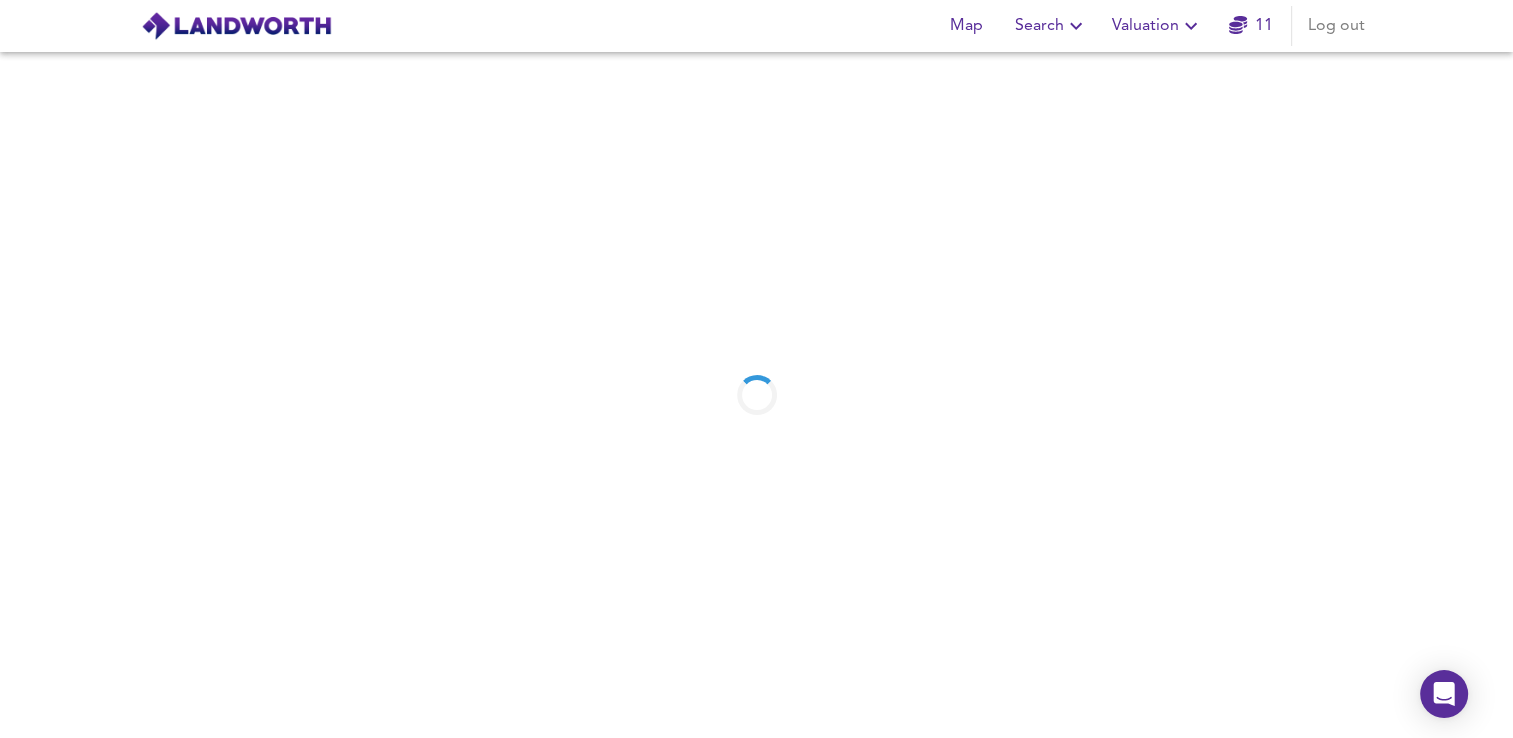 scroll, scrollTop: 0, scrollLeft: 0, axis: both 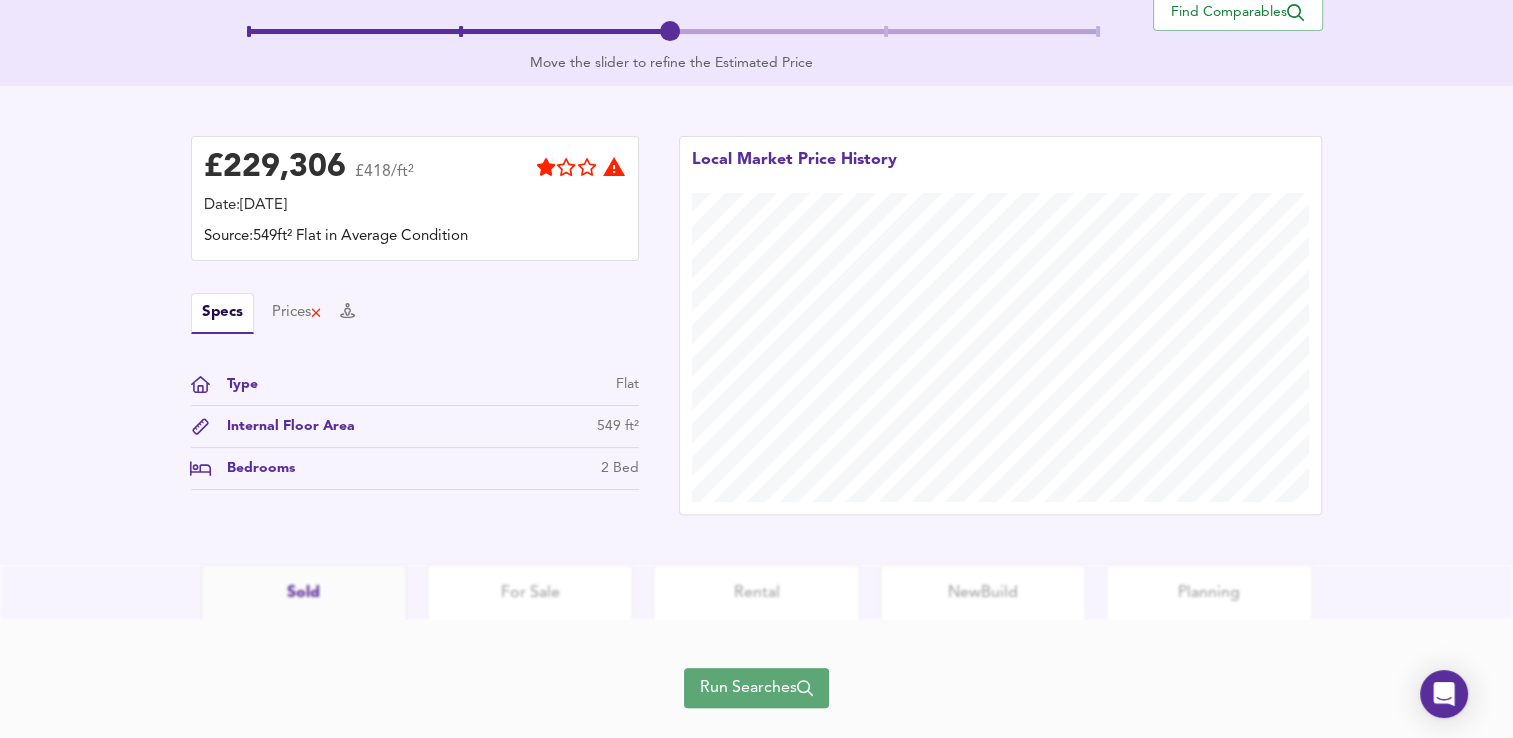 click on "Run Searches" at bounding box center (756, 688) 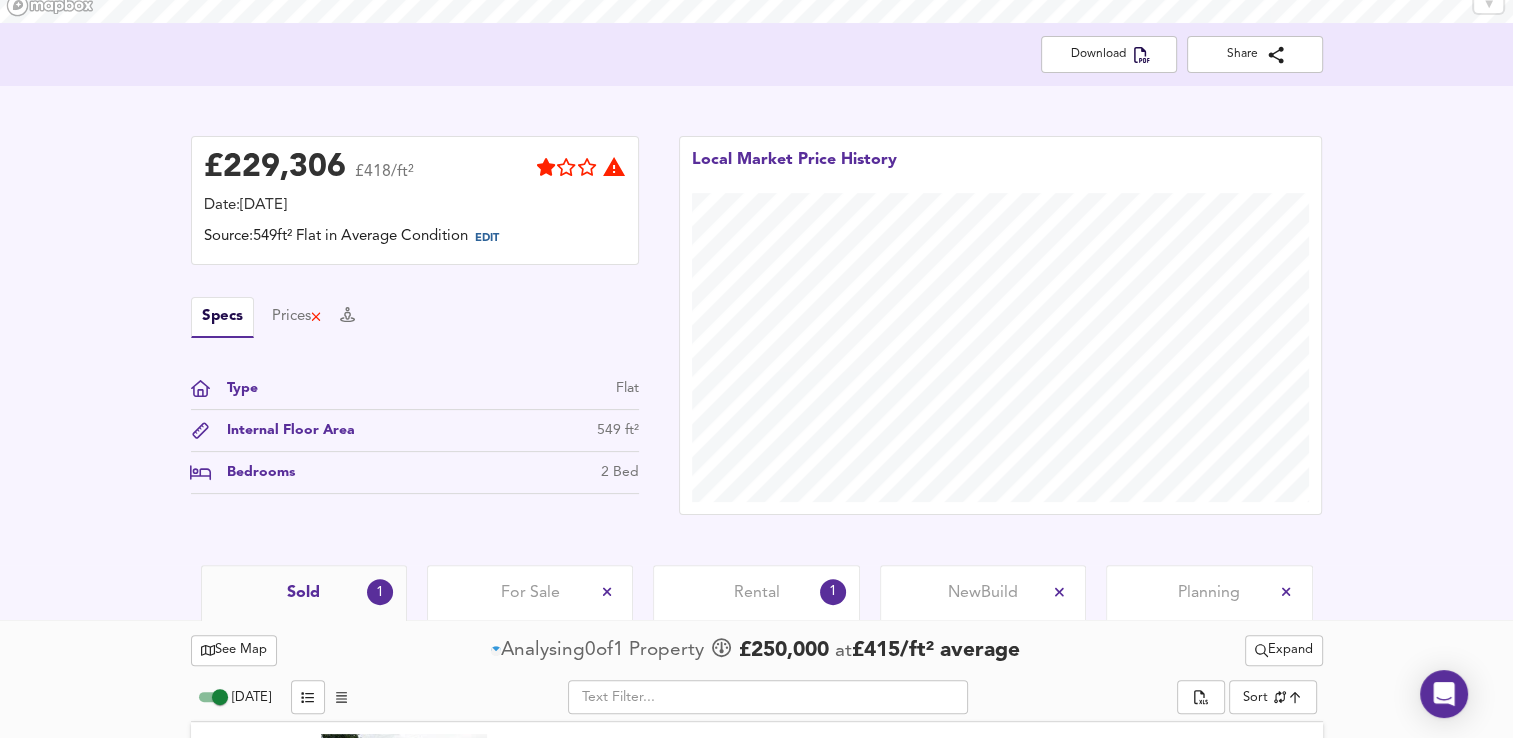 scroll, scrollTop: 527, scrollLeft: 0, axis: vertical 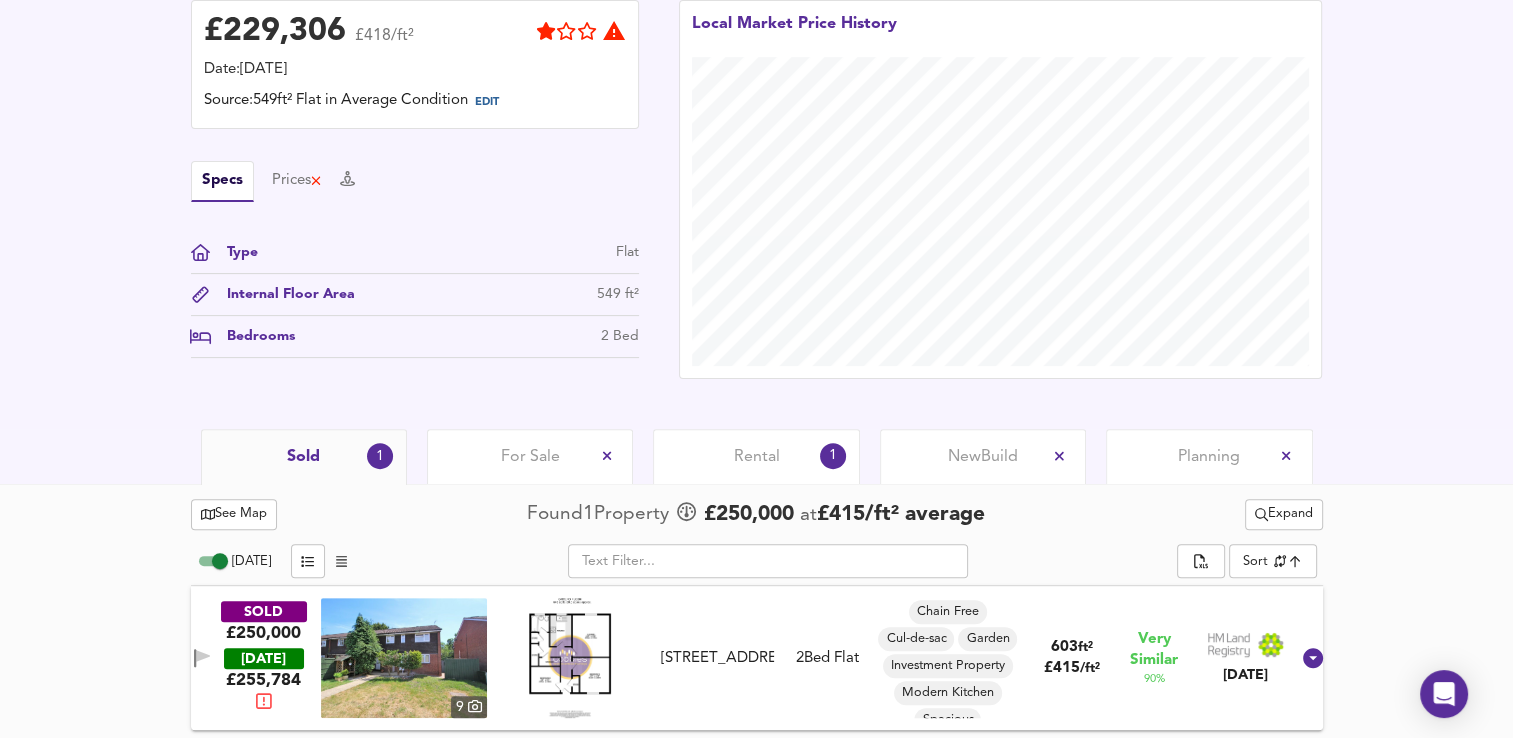 click on "See Map" at bounding box center [234, 514] 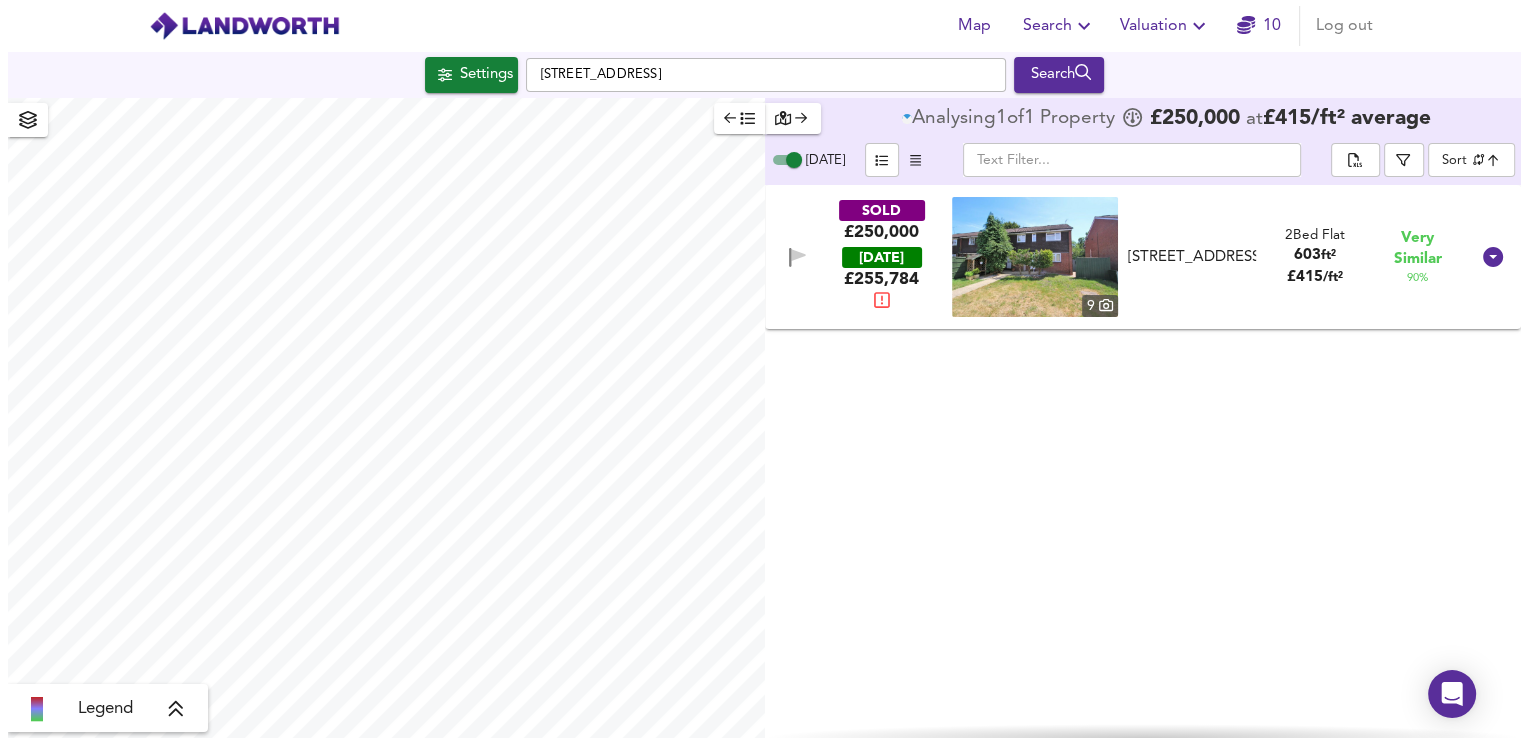 scroll, scrollTop: 0, scrollLeft: 0, axis: both 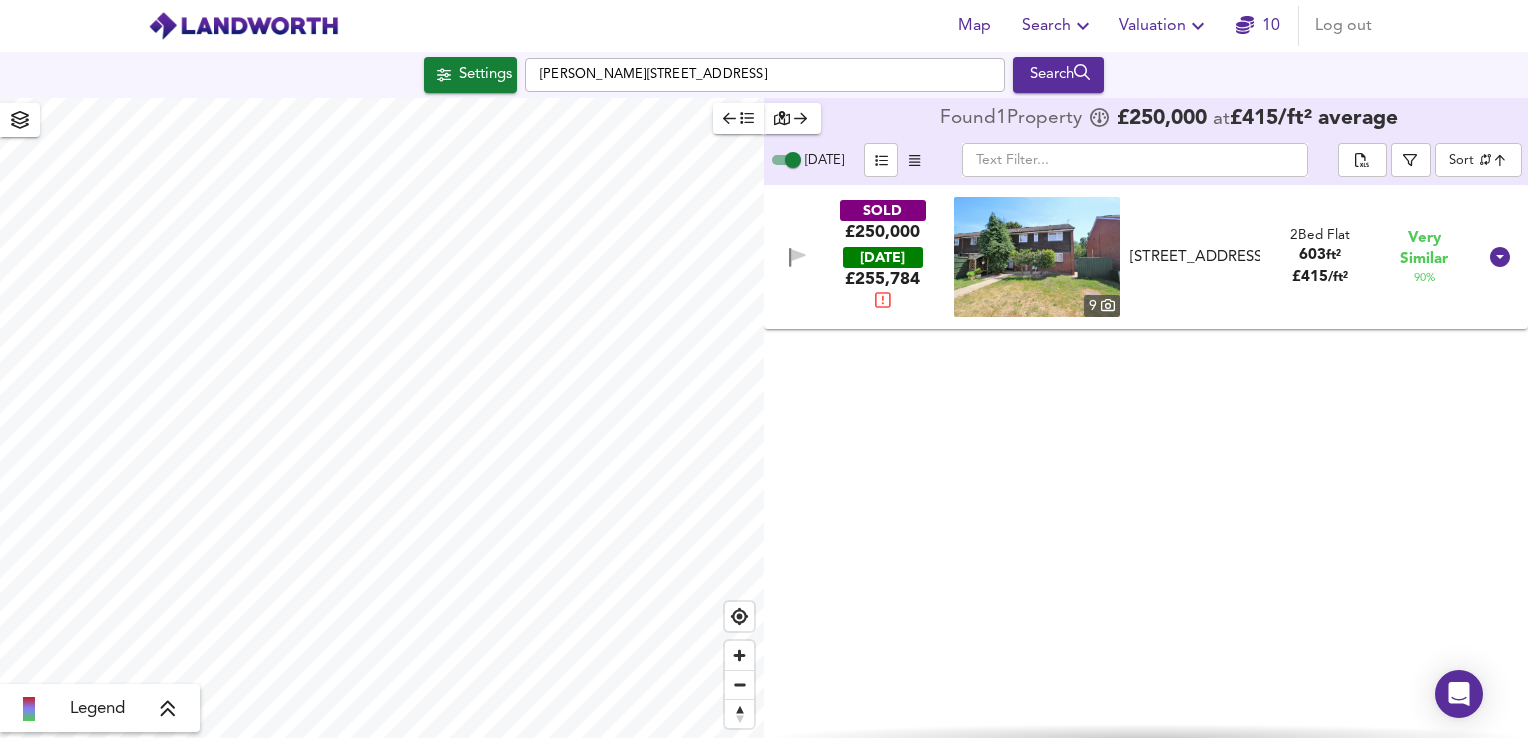 checkbox on "false" 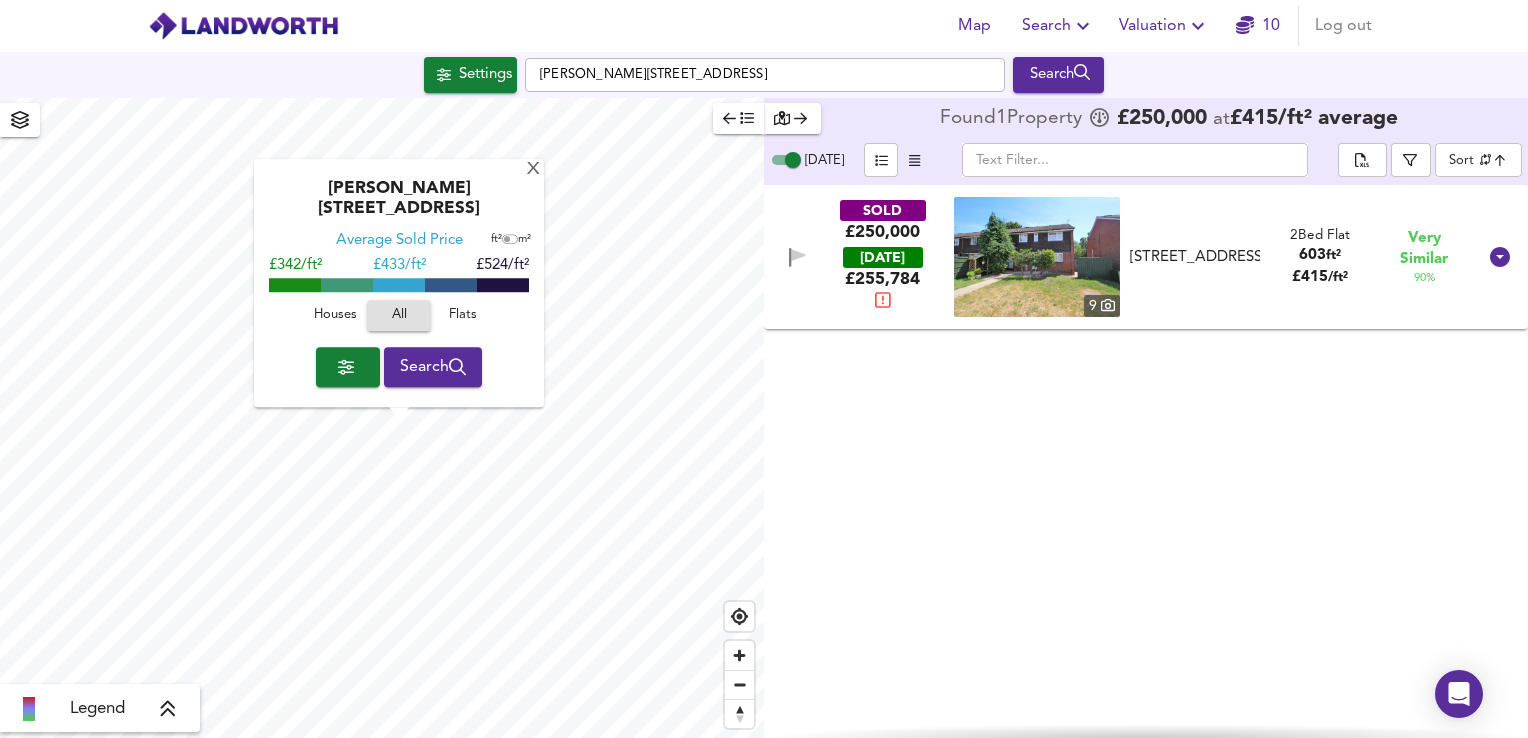 type on "508" 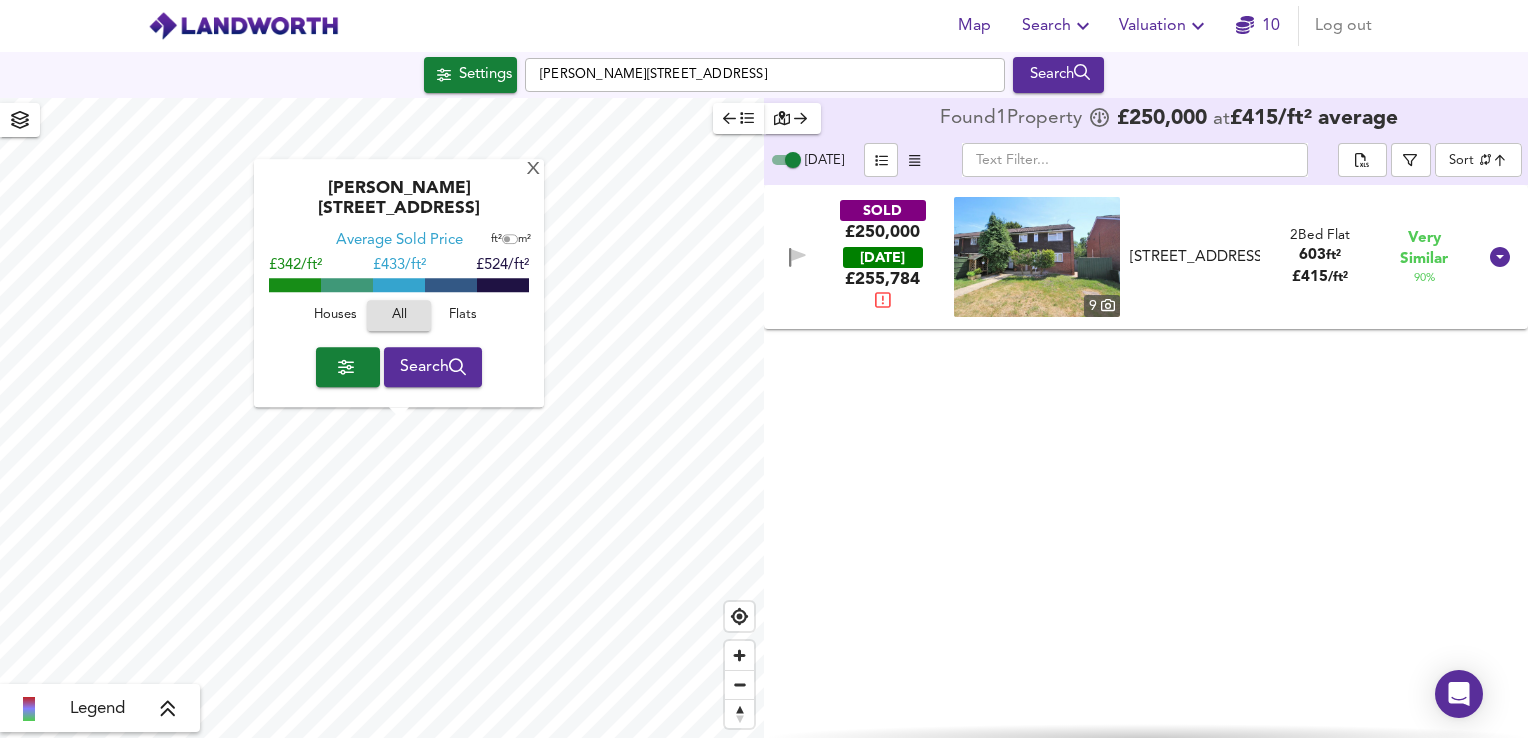 click on "[STREET_ADDRESS]" at bounding box center [1195, 257] 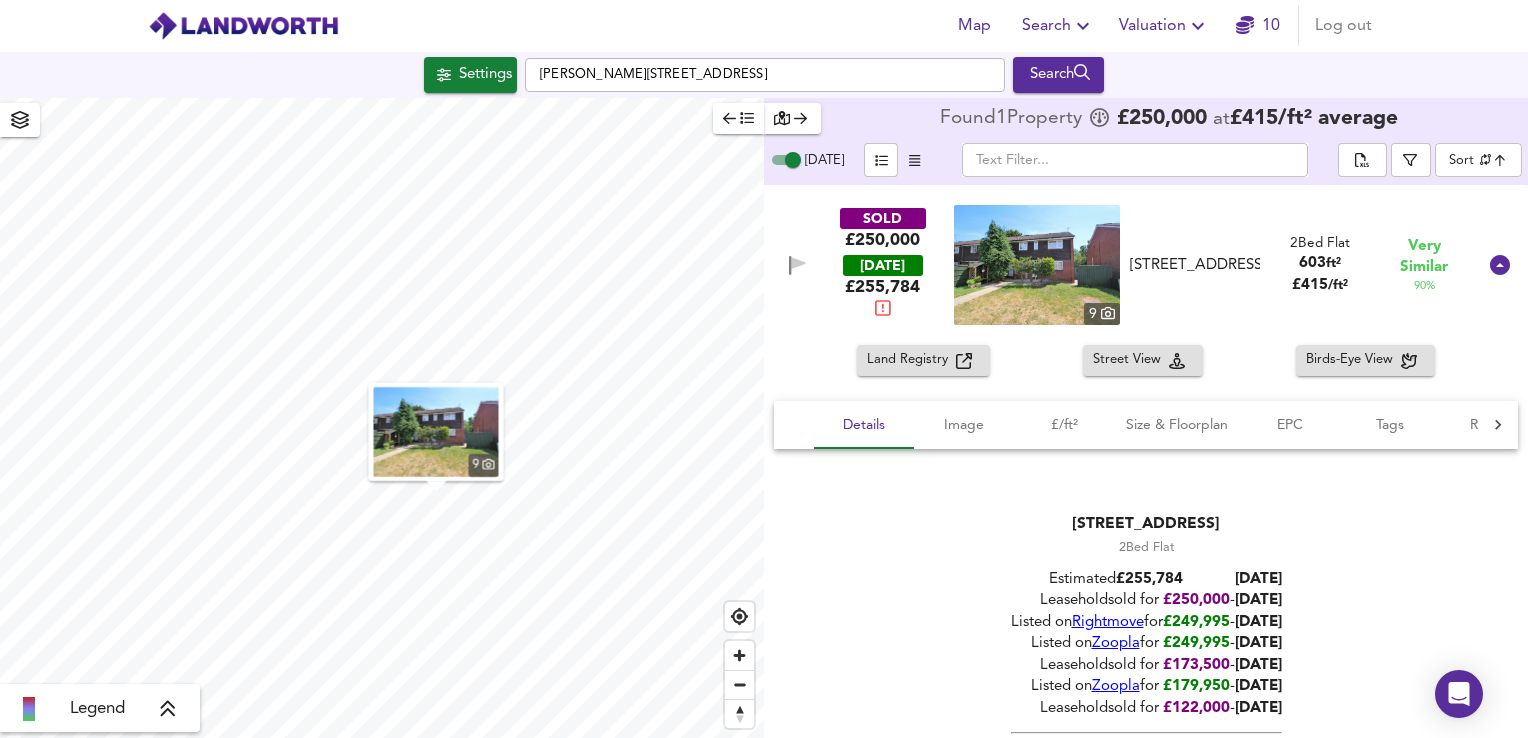 click at bounding box center (1037, 265) 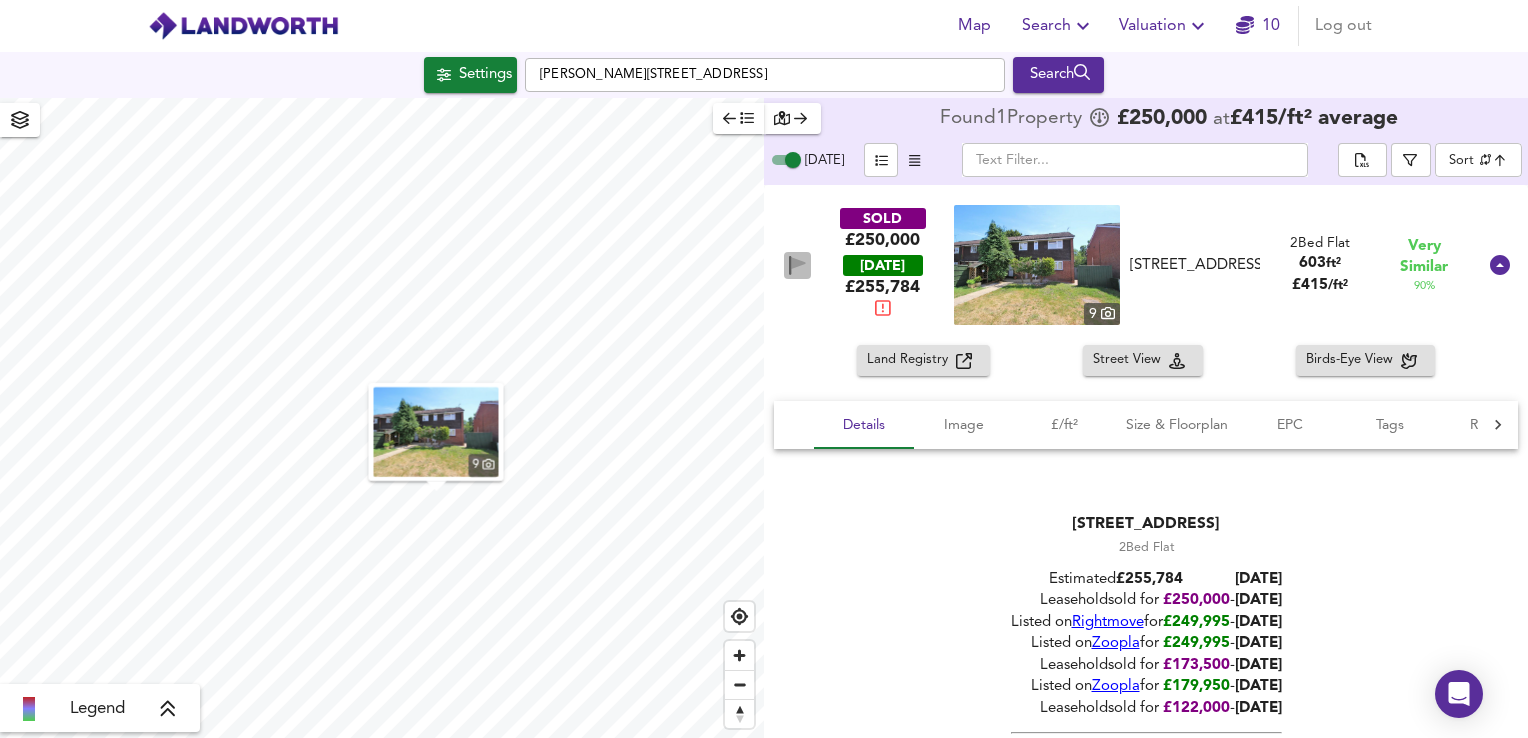 click 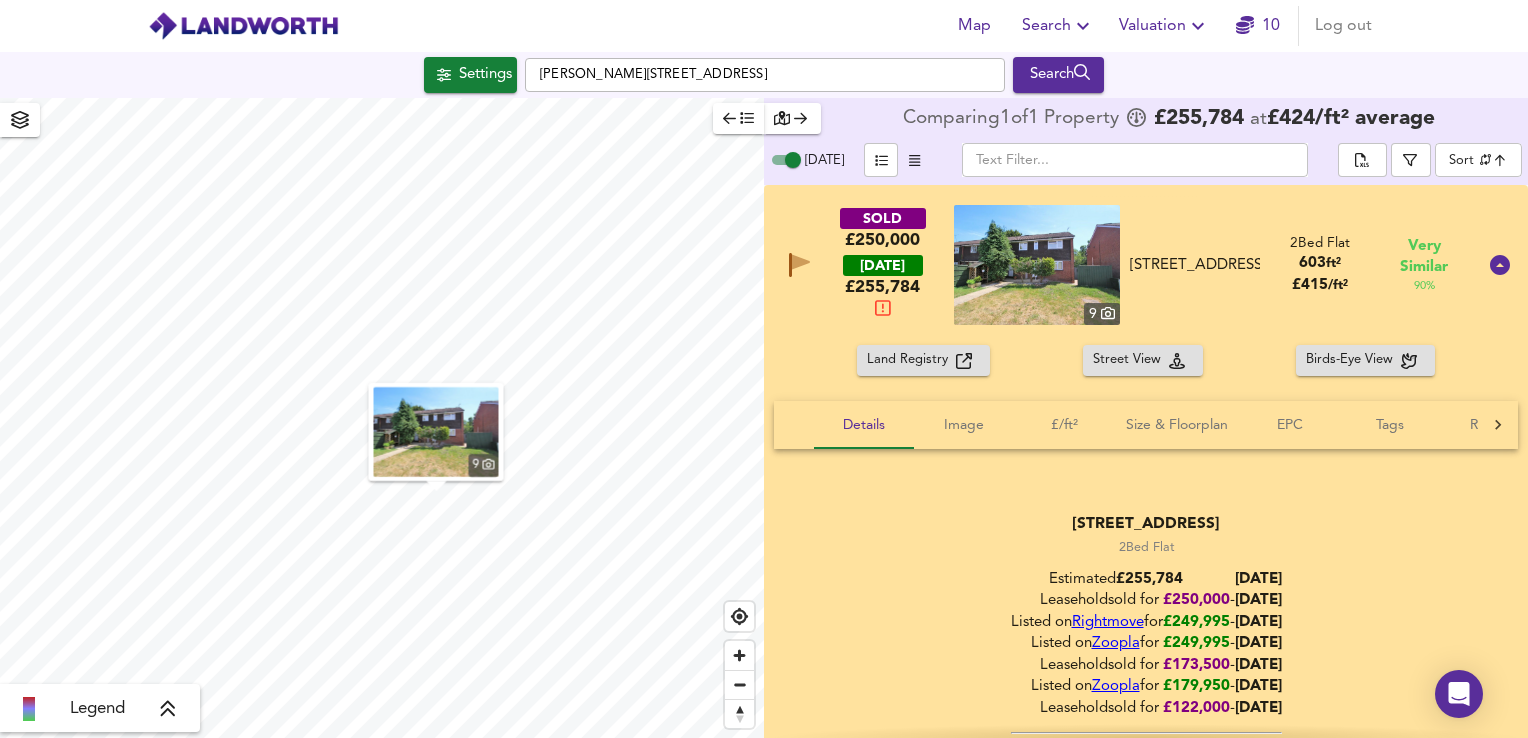 click 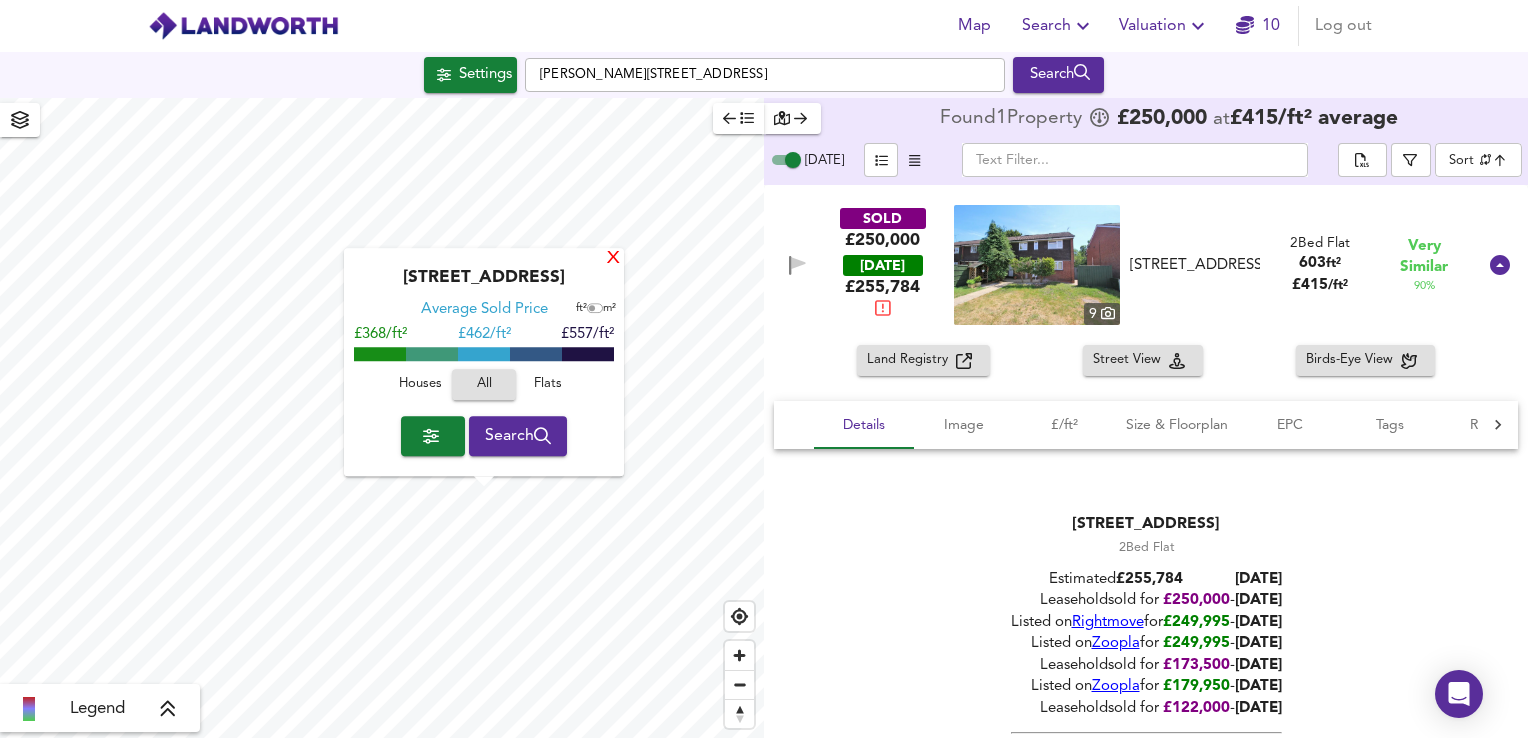 click on "X" at bounding box center (613, 259) 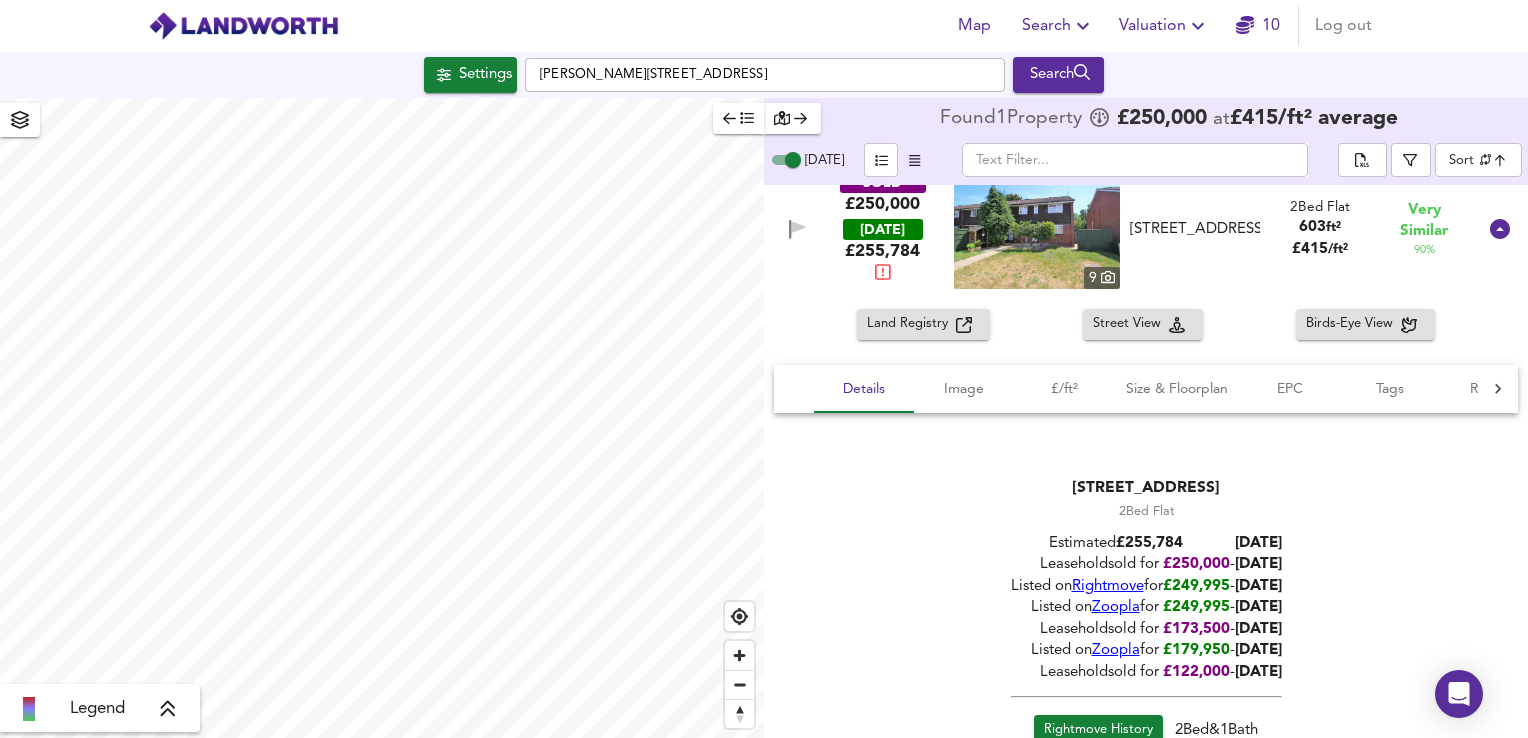 scroll, scrollTop: 0, scrollLeft: 0, axis: both 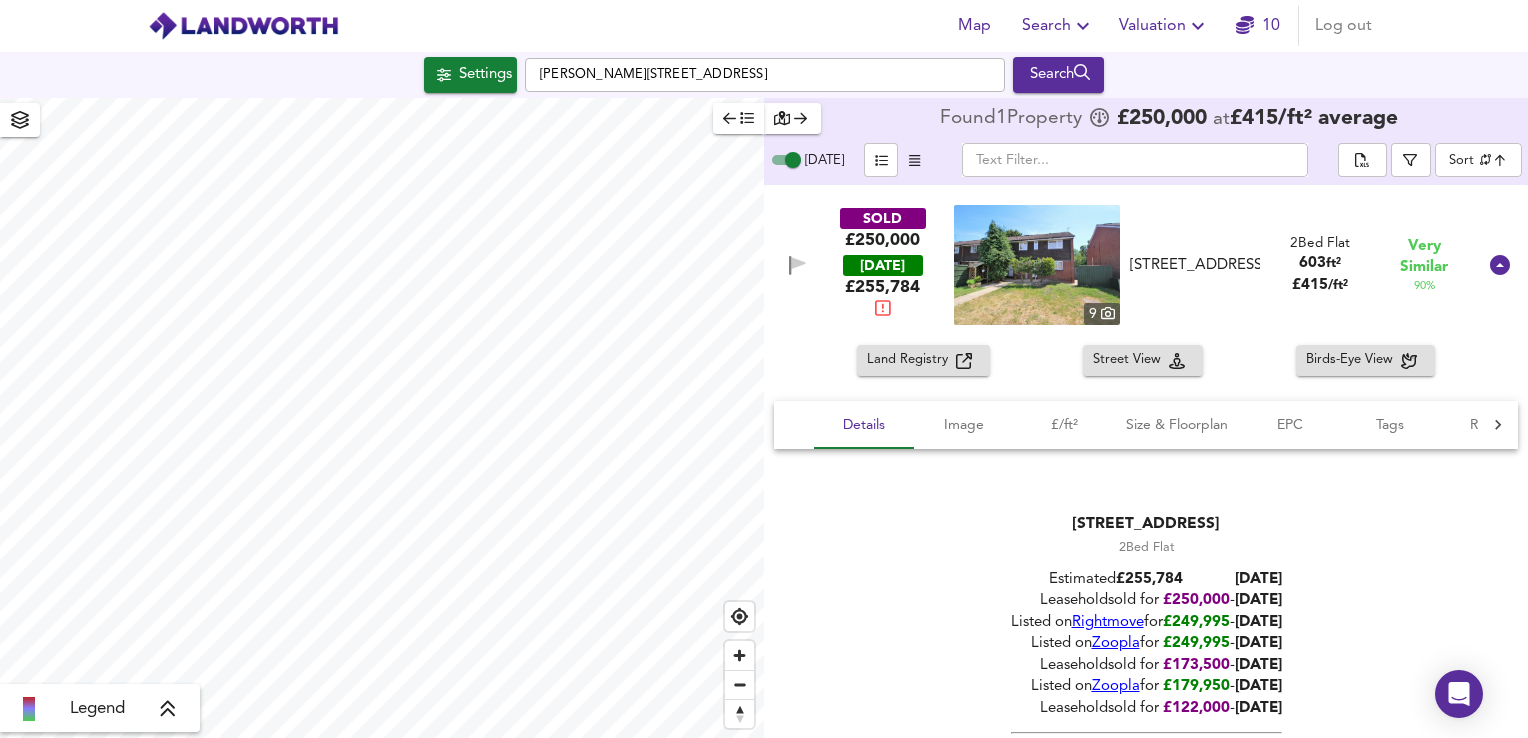click 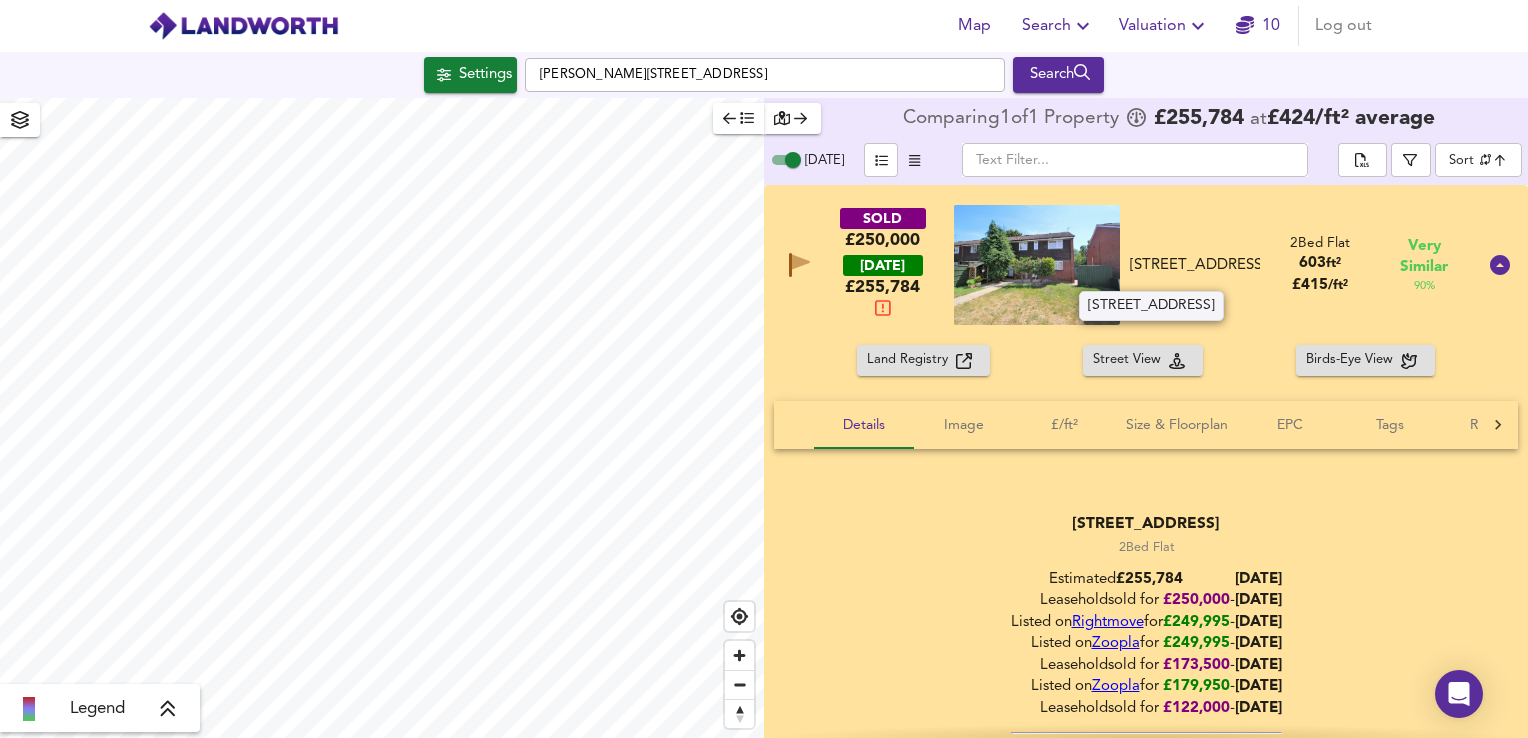 drag, startPoint x: 1132, startPoint y: 254, endPoint x: 1236, endPoint y: 278, distance: 106.733315 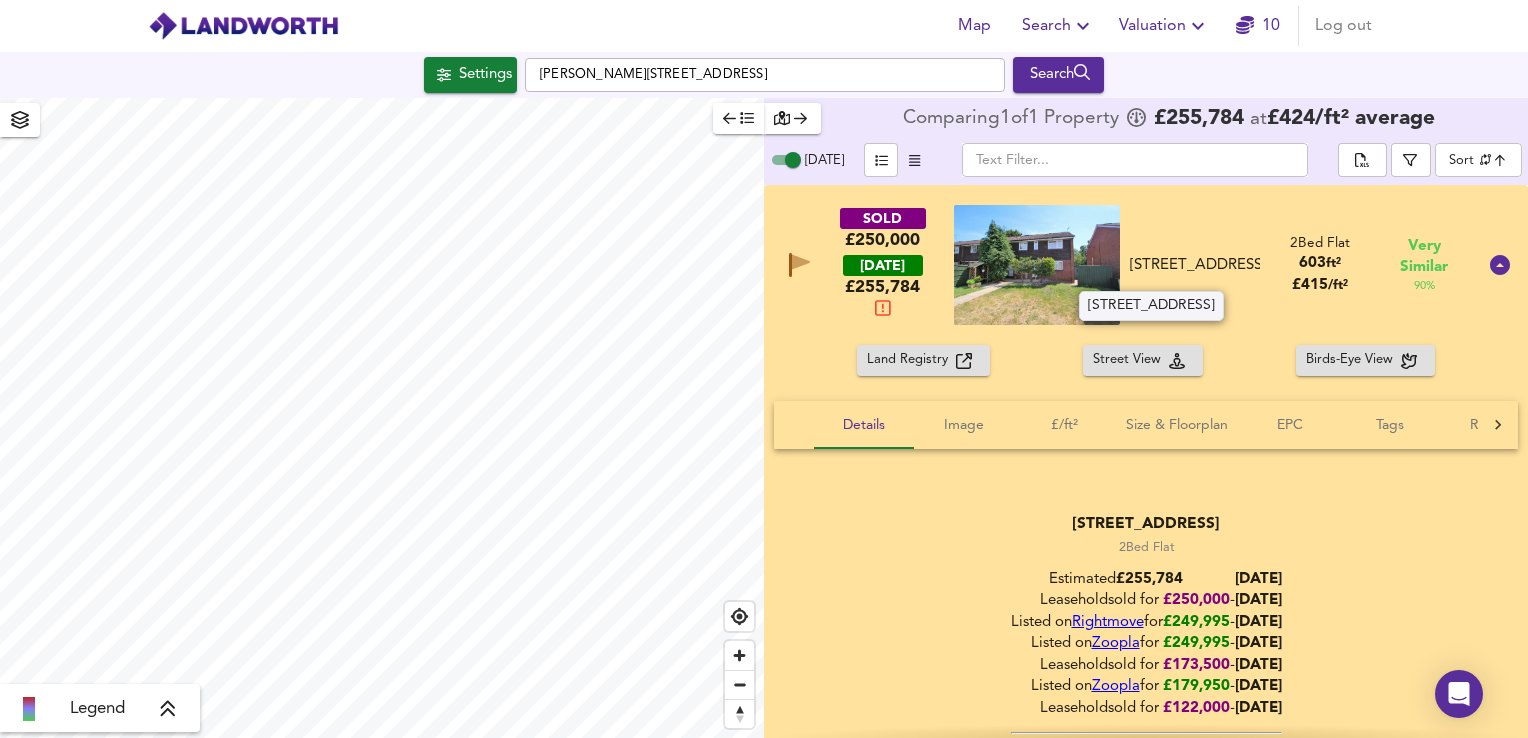 click on "[STREET_ADDRESS]" at bounding box center (1195, 265) 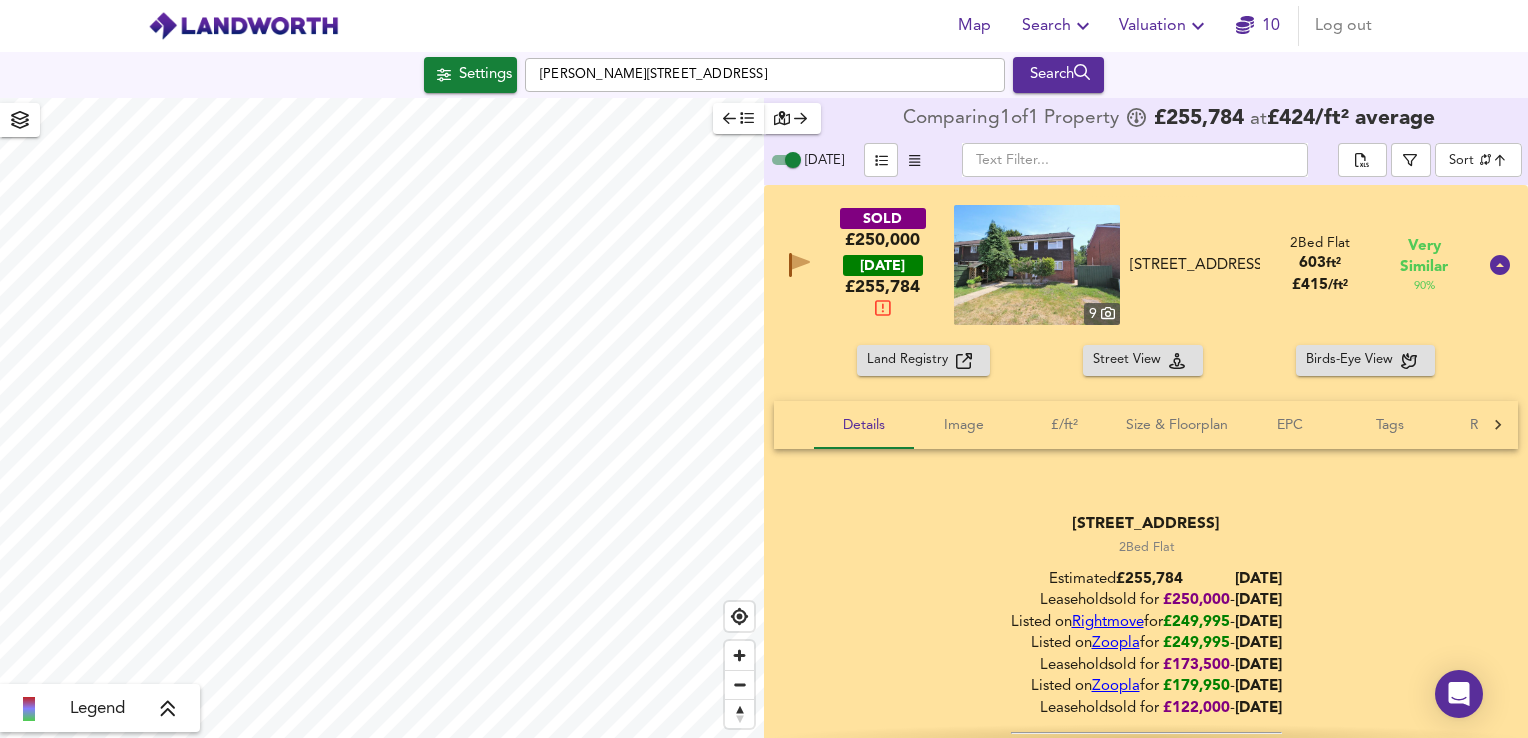 drag, startPoint x: 1236, startPoint y: 278, endPoint x: 1180, endPoint y: 230, distance: 73.756355 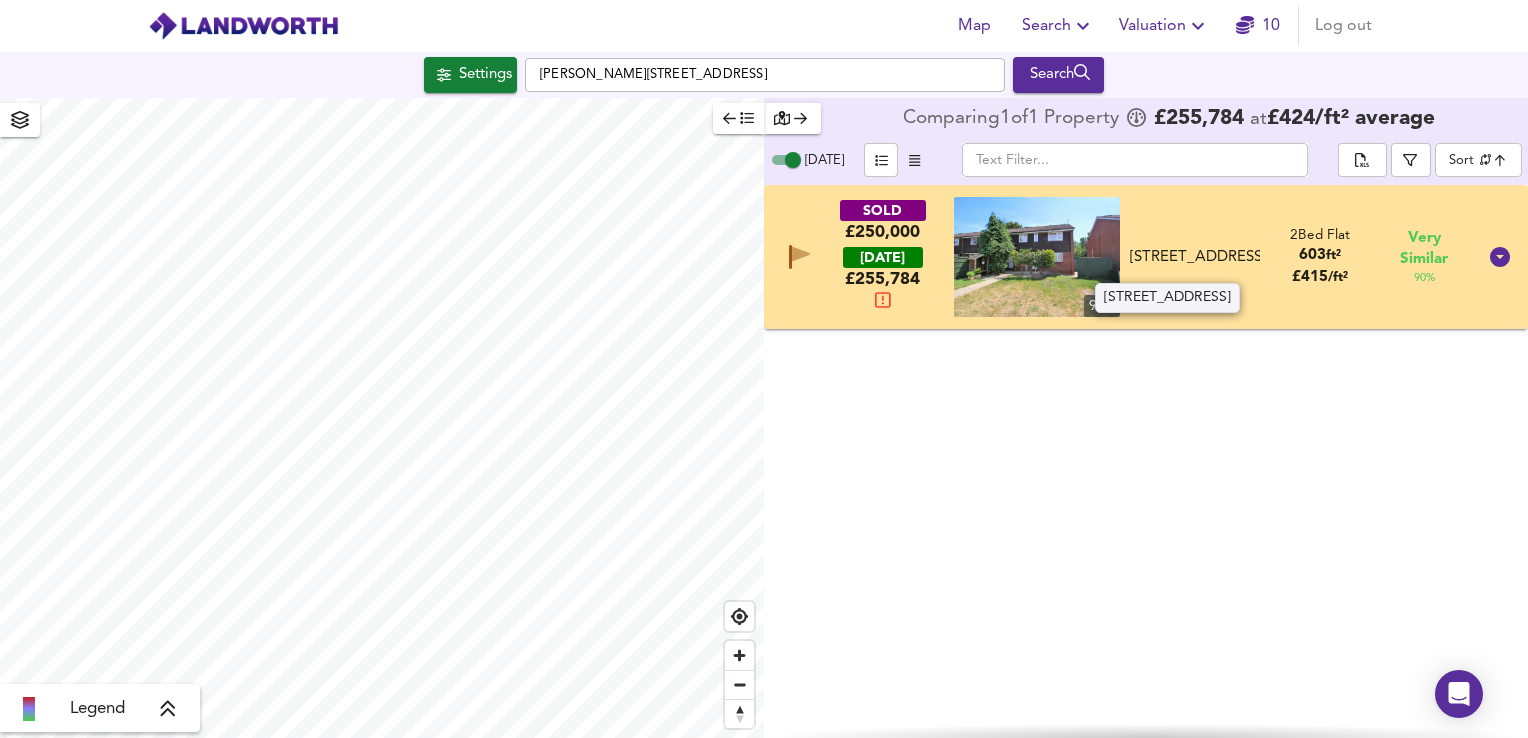 click on "[STREET_ADDRESS]" at bounding box center [1195, 257] 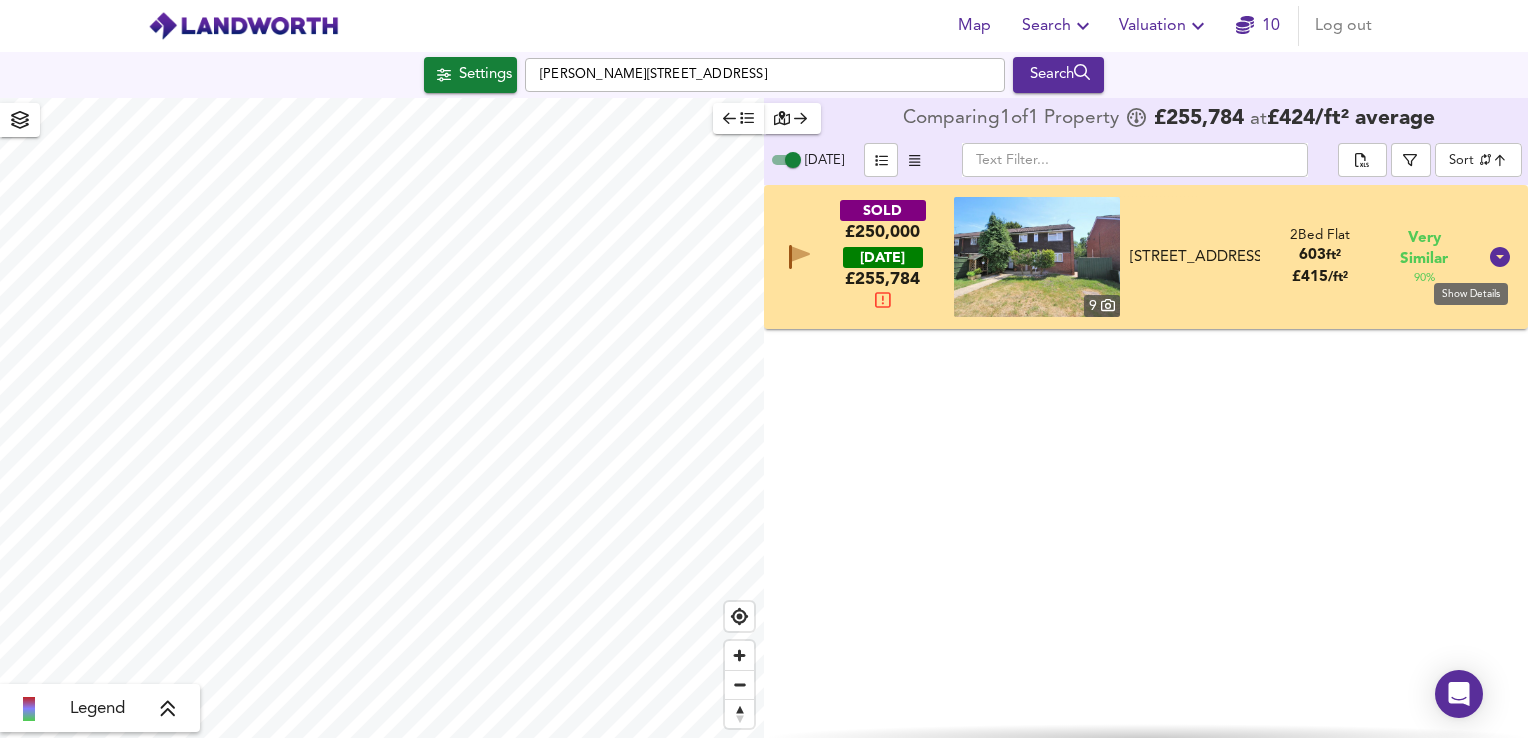 click 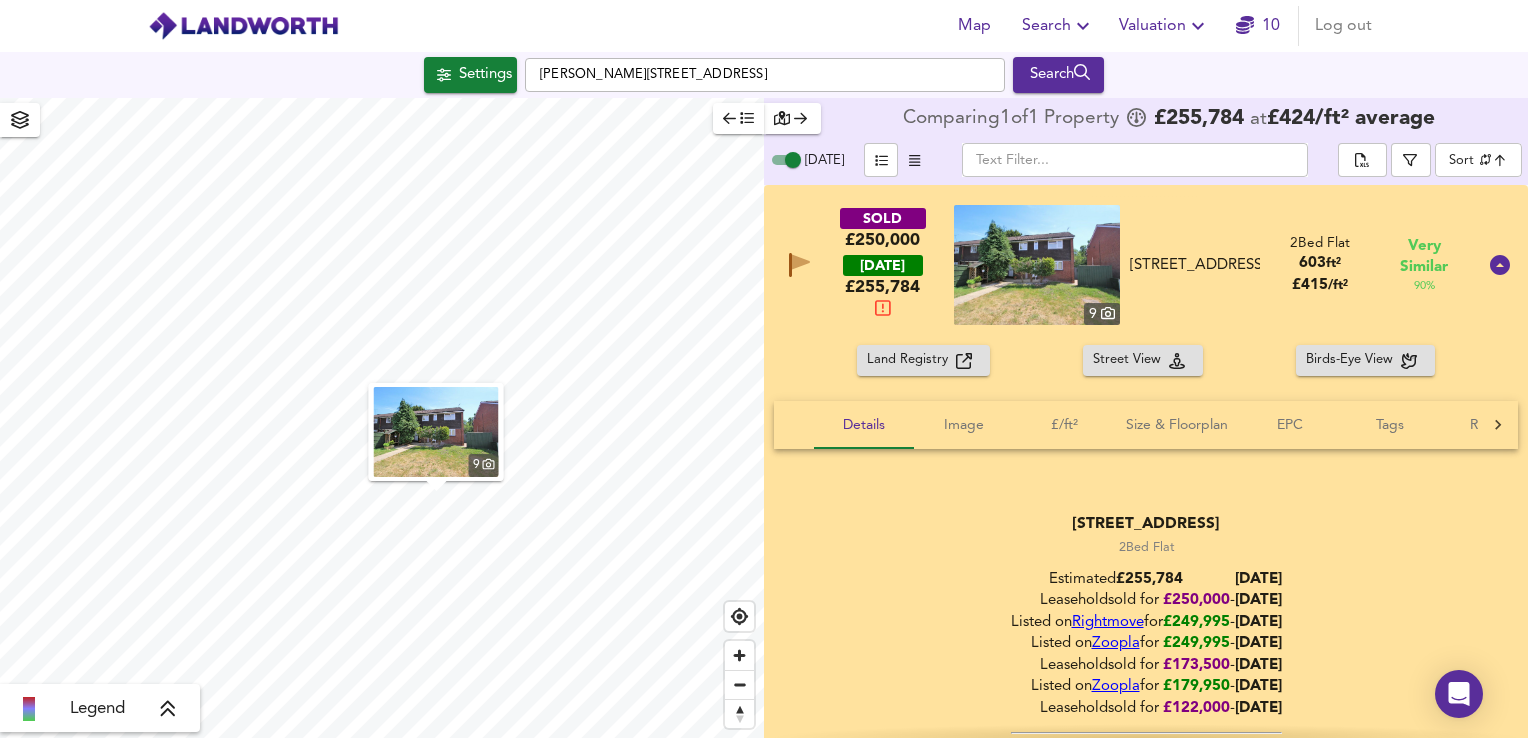 drag, startPoint x: 1232, startPoint y: 279, endPoint x: 1124, endPoint y: 244, distance: 113.52973 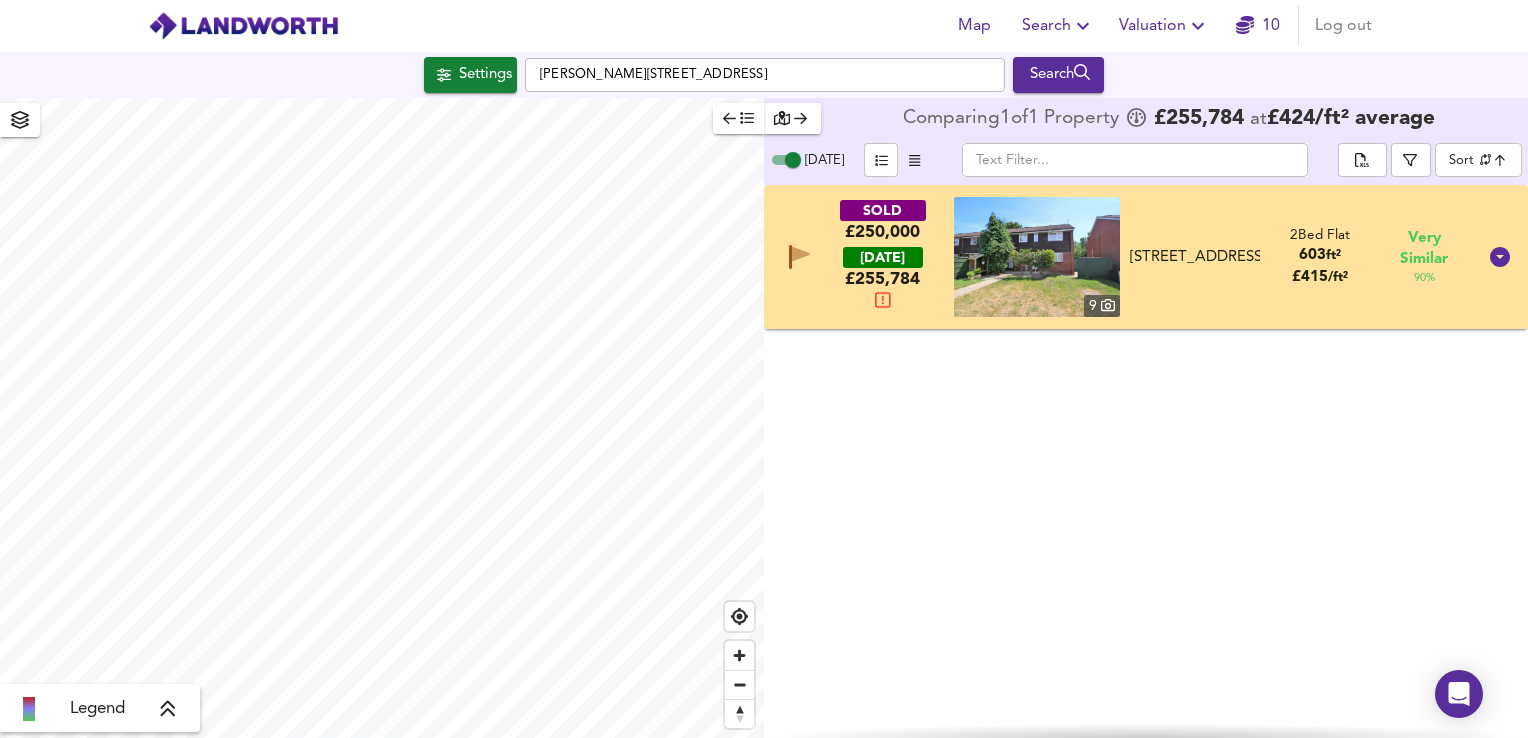 drag, startPoint x: 1124, startPoint y: 244, endPoint x: 1174, endPoint y: 251, distance: 50.48762 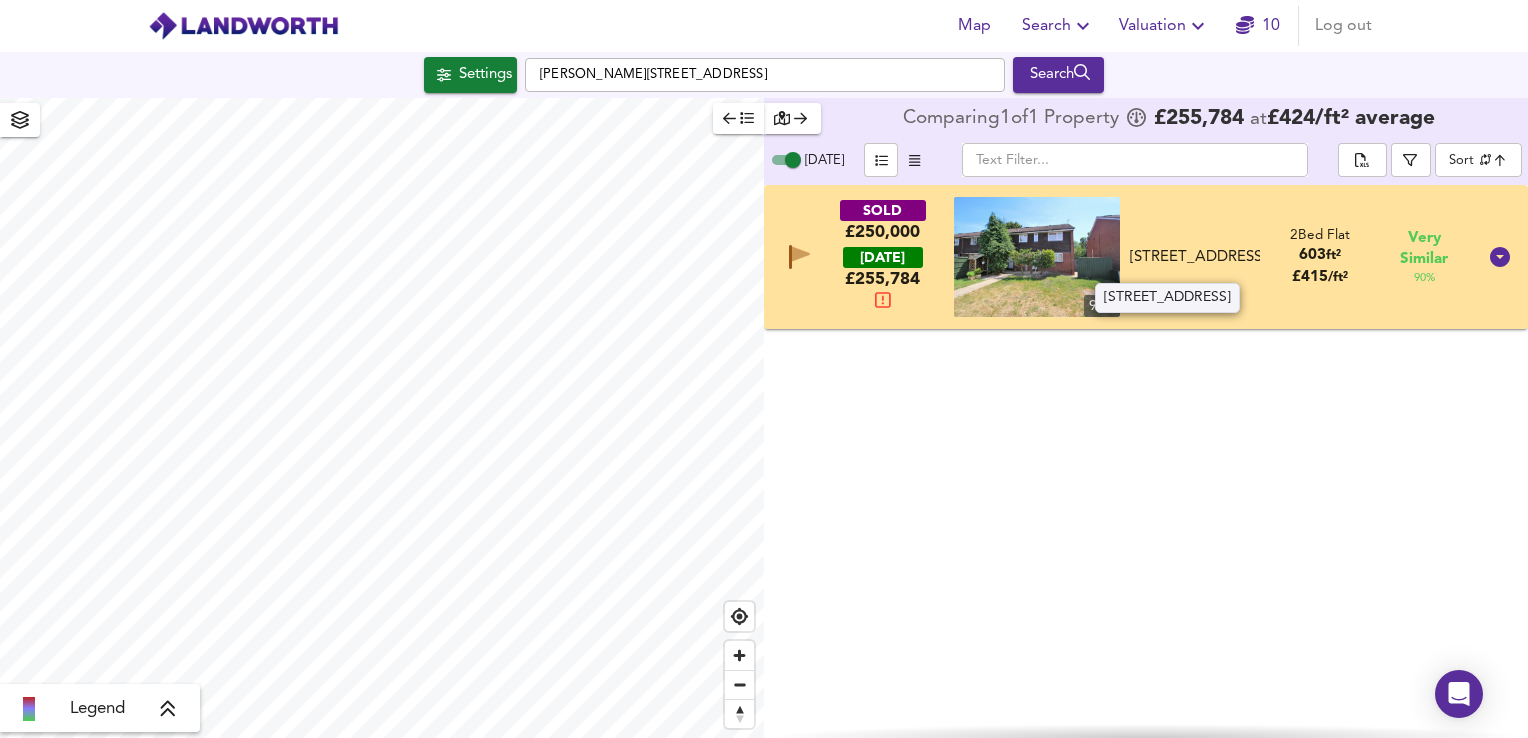 copy on "[STREET_ADDRESS]" 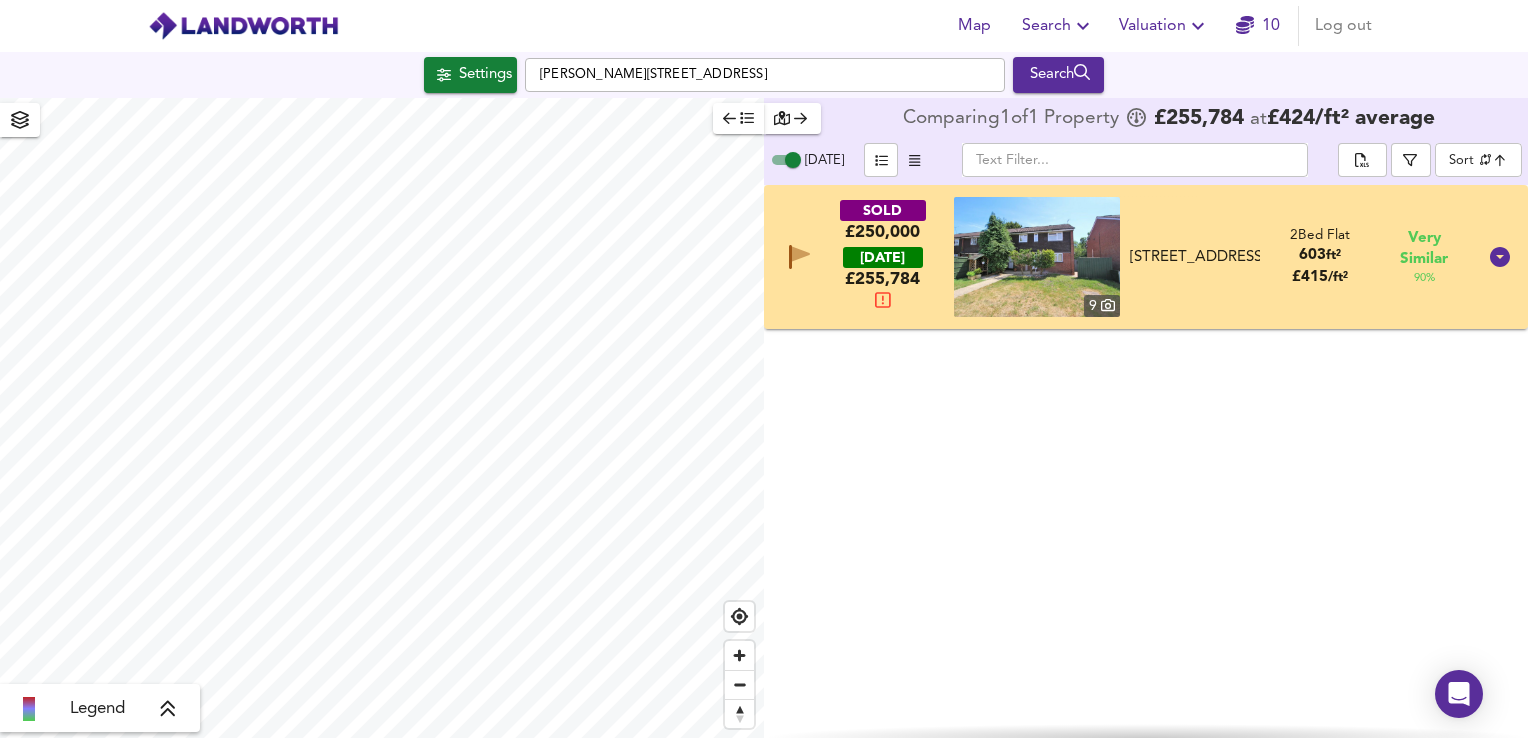 click 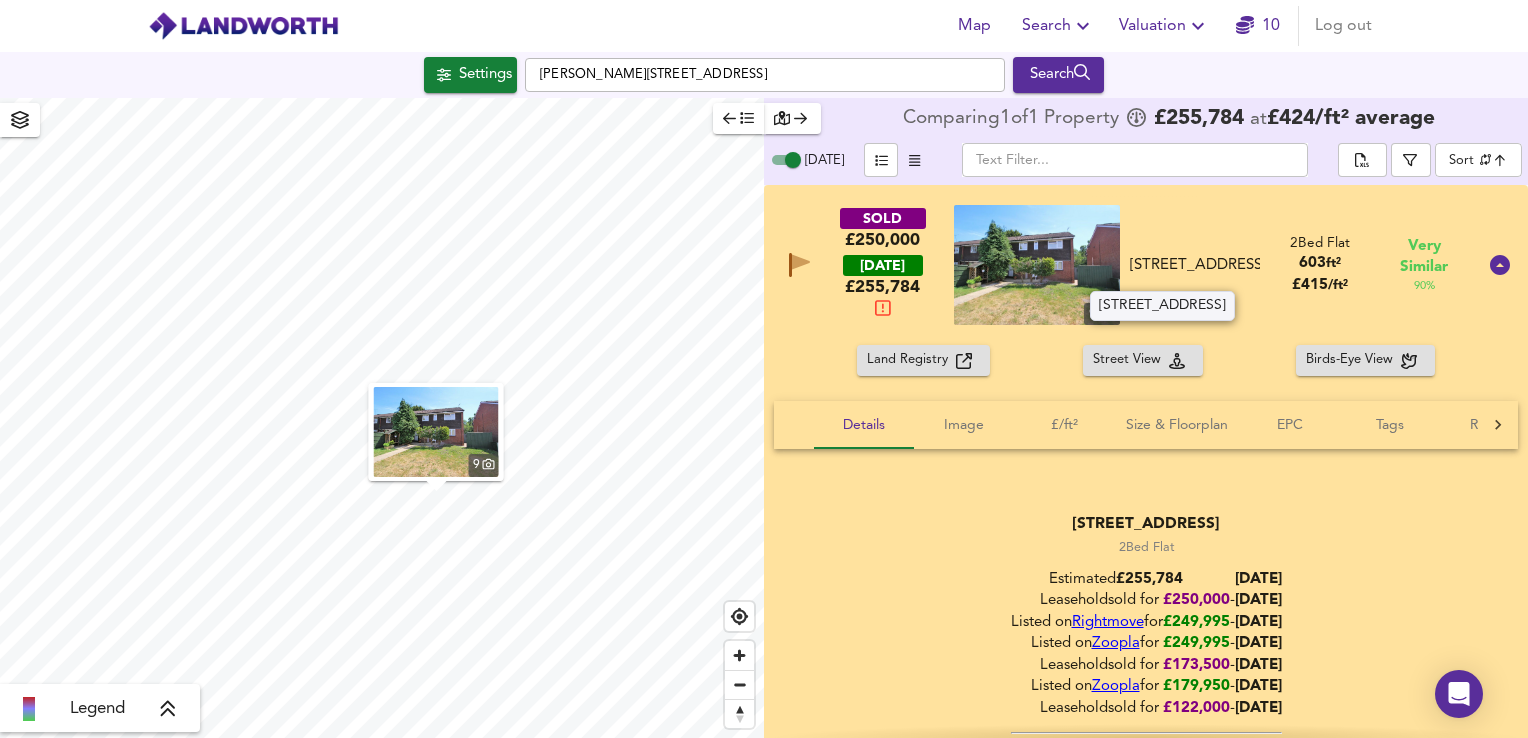 click on "[STREET_ADDRESS]" at bounding box center (1195, 265) 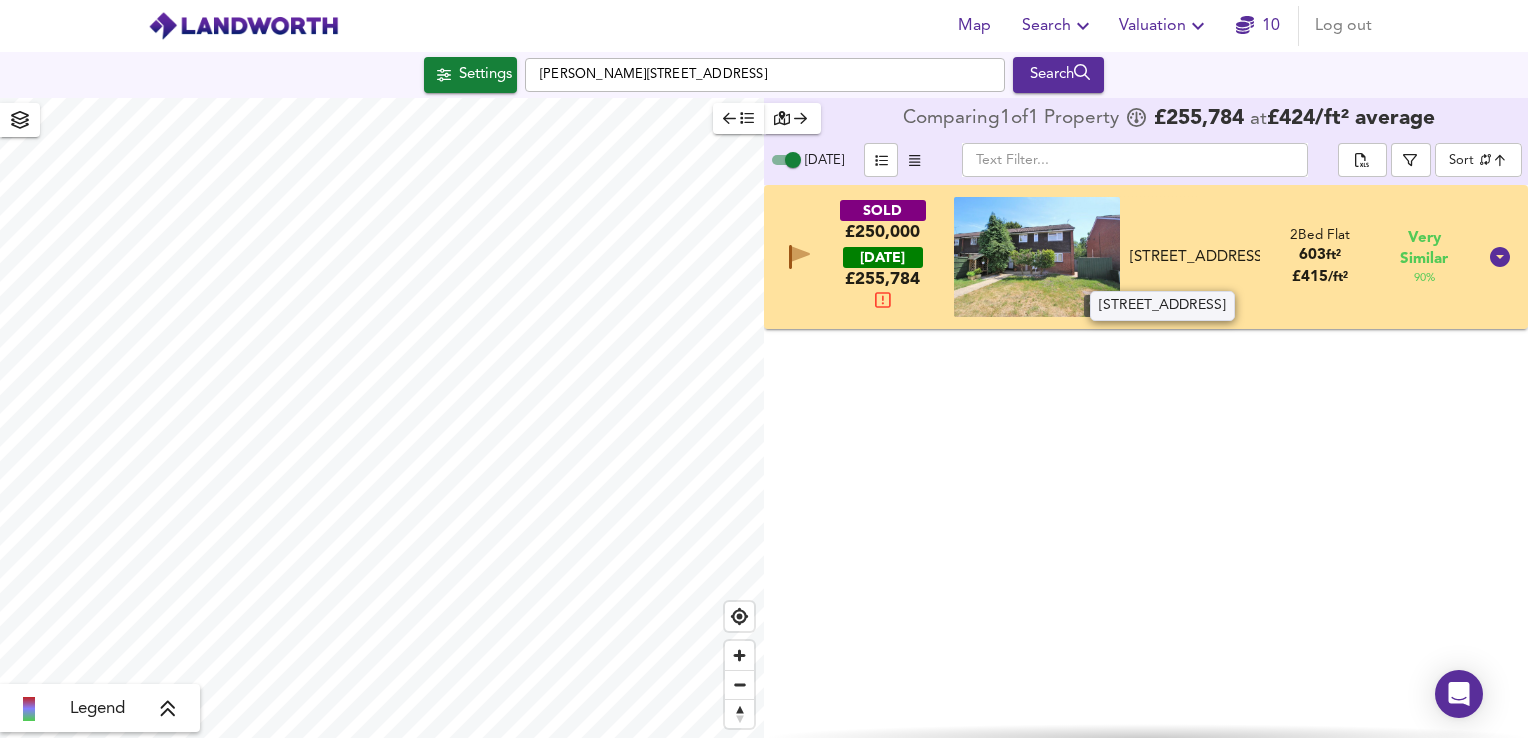 click on "[STREET_ADDRESS]" at bounding box center (1195, 257) 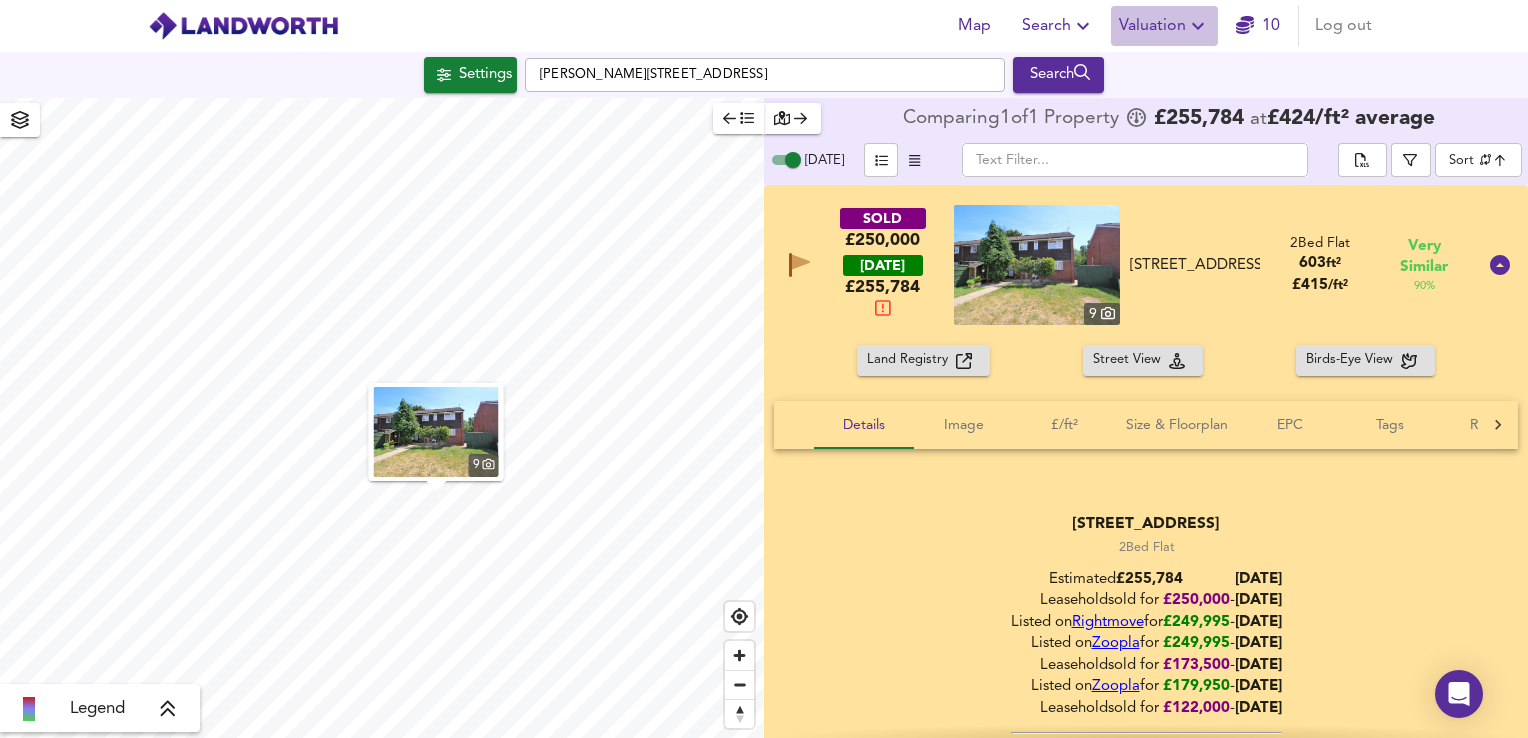 click on "Valuation" at bounding box center [1164, 26] 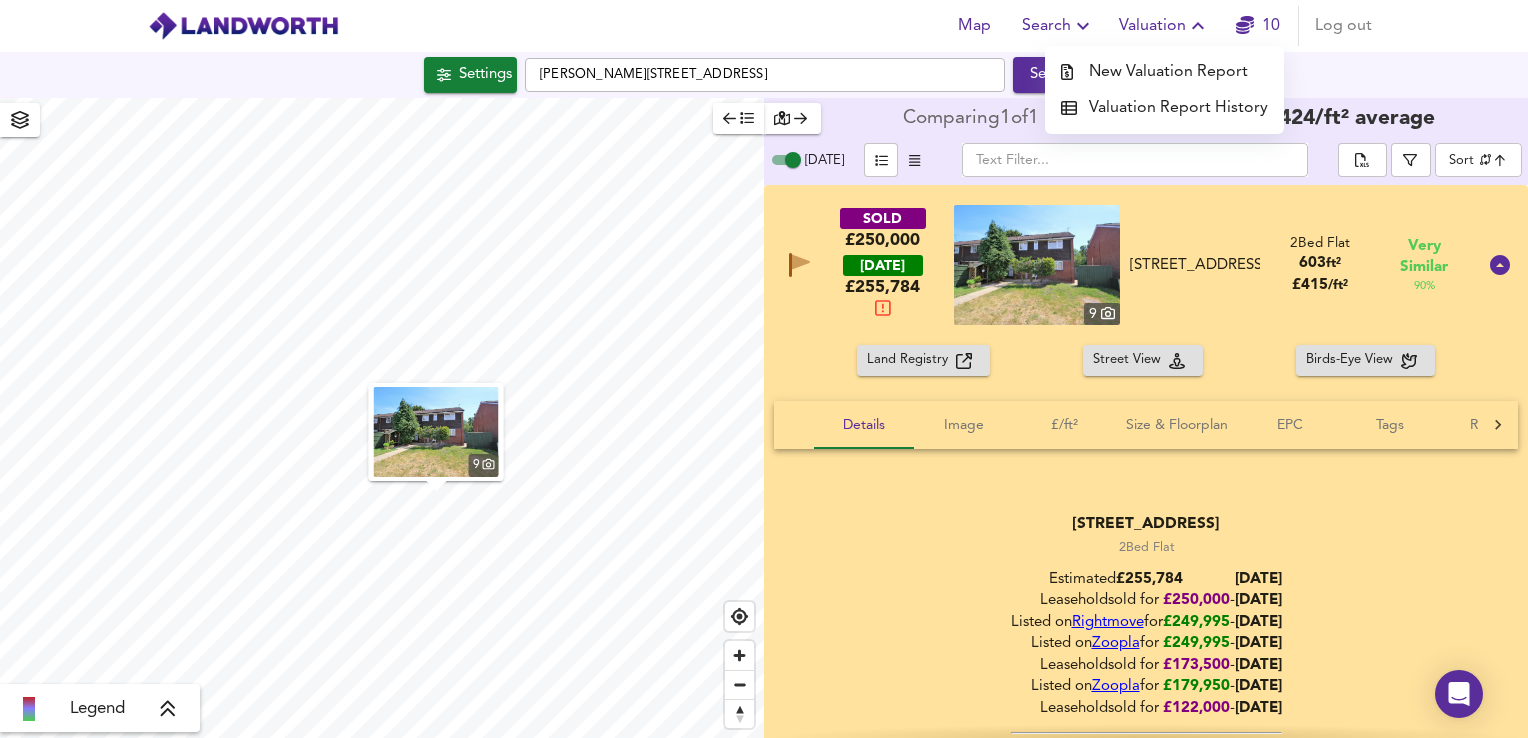 click on "Map Search Valuation New Valuation Report Valuation Report History    10 Log out" at bounding box center (764, 26) 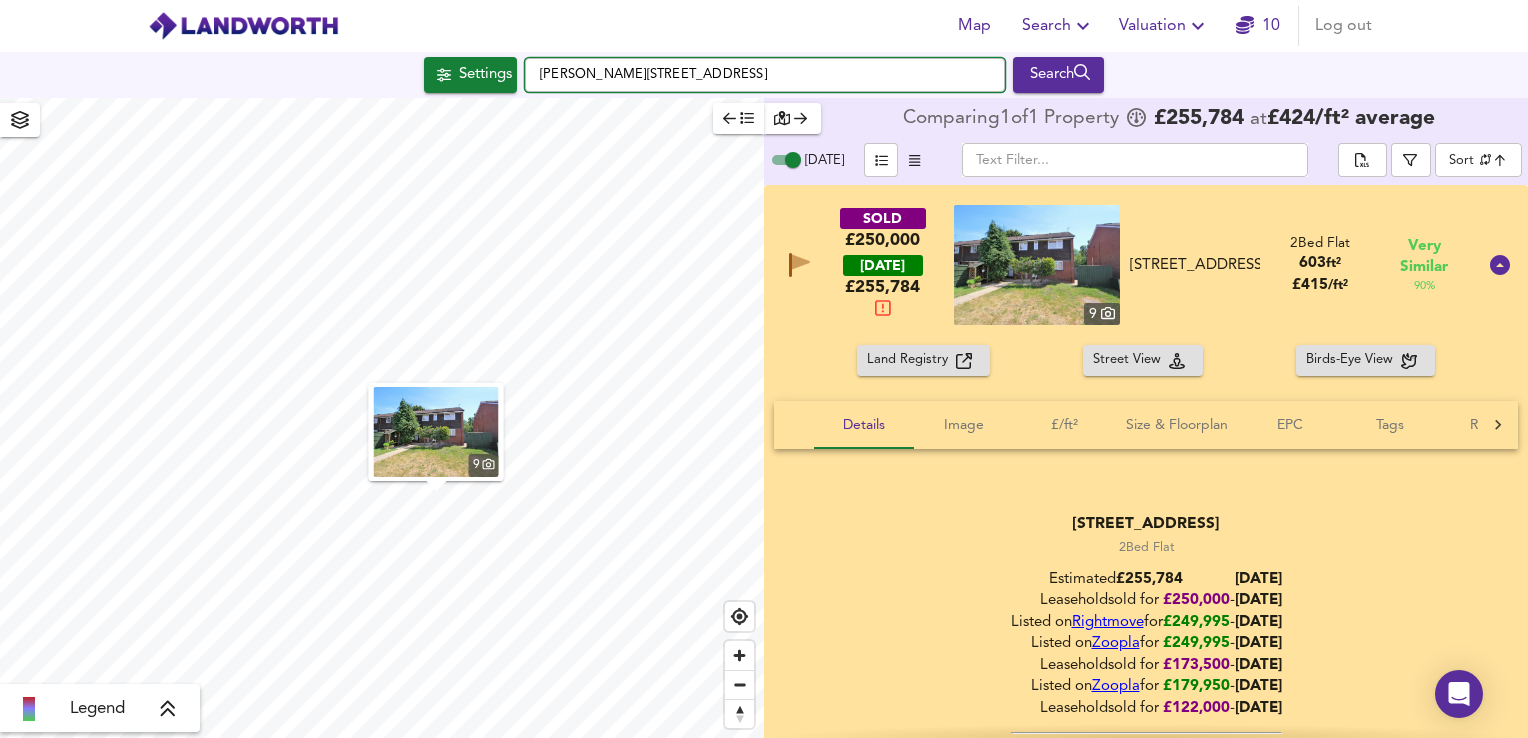 click on "Map Search Valuation    10 Log out        Settings     [PERSON_NAME][GEOGRAPHIC_DATA]        Search        9           Legend       Comparing  1  of  1   Property     £ 255,784   at  £ 424 / ft²   average    [DATE]           ​         Sort   similarityscore ​ SOLD £250,000   [DATE]  £ 255,784   9     [STREET_ADDRESS] [STREET_ADDRESS] 2  Bed   Flat 603 ft² £ 415 / ft²   Very Similar 90 % Land Registry       Street View       Birds-Eye View       Details Image £/ft² Size & Floorplan EPC Tags Rental [STREET_ADDRESS] 2  Bed   Flat Estimated   £ 255,784               [DATE] Leasehold  sold for   £ 250,000  -  [DATE] Listed on  Rightmove  for  £ 249,995  -  [DATE] Listed on  Zoopla  for   £249,995  -  [DATE] Leasehold  sold for   £ 173,500  -  [DATE] Listed on  Zoopla  for   £179,950  -  [DATE] Leasehold  sold for   £ 122,000  -  [DATE] Rightmove History 2  &" at bounding box center [764, 369] 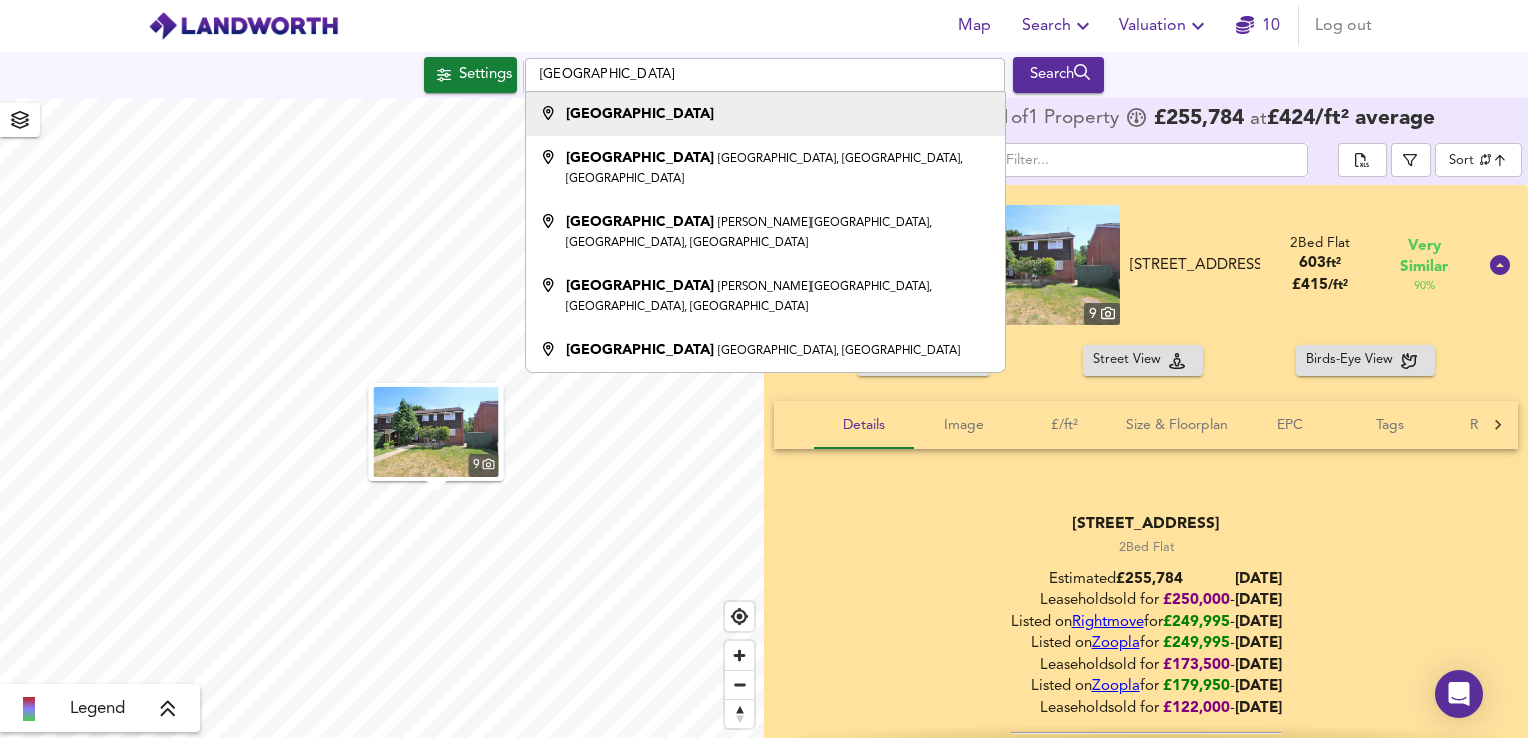 click on "[GEOGRAPHIC_DATA]" at bounding box center [765, 114] 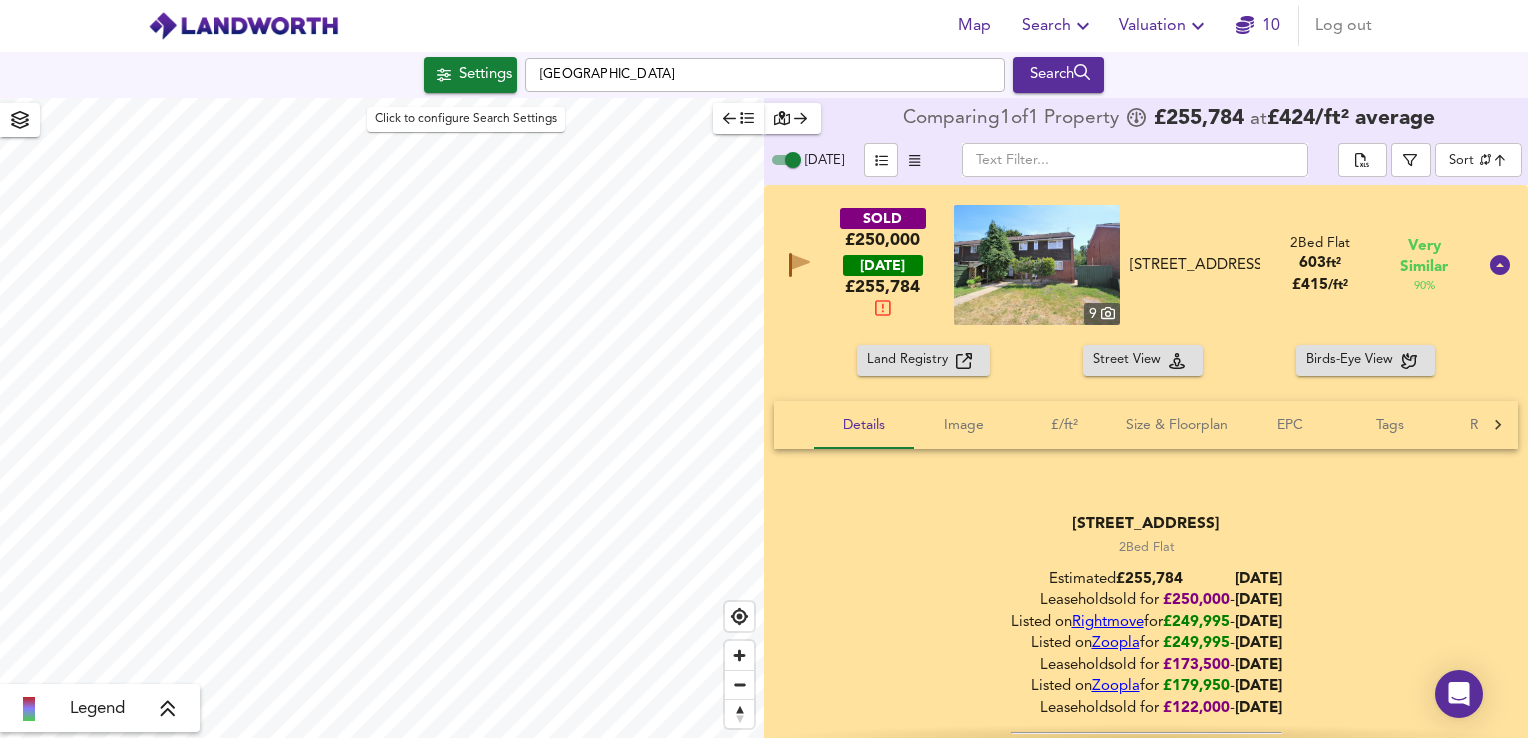 click on "Settings" at bounding box center (485, 75) 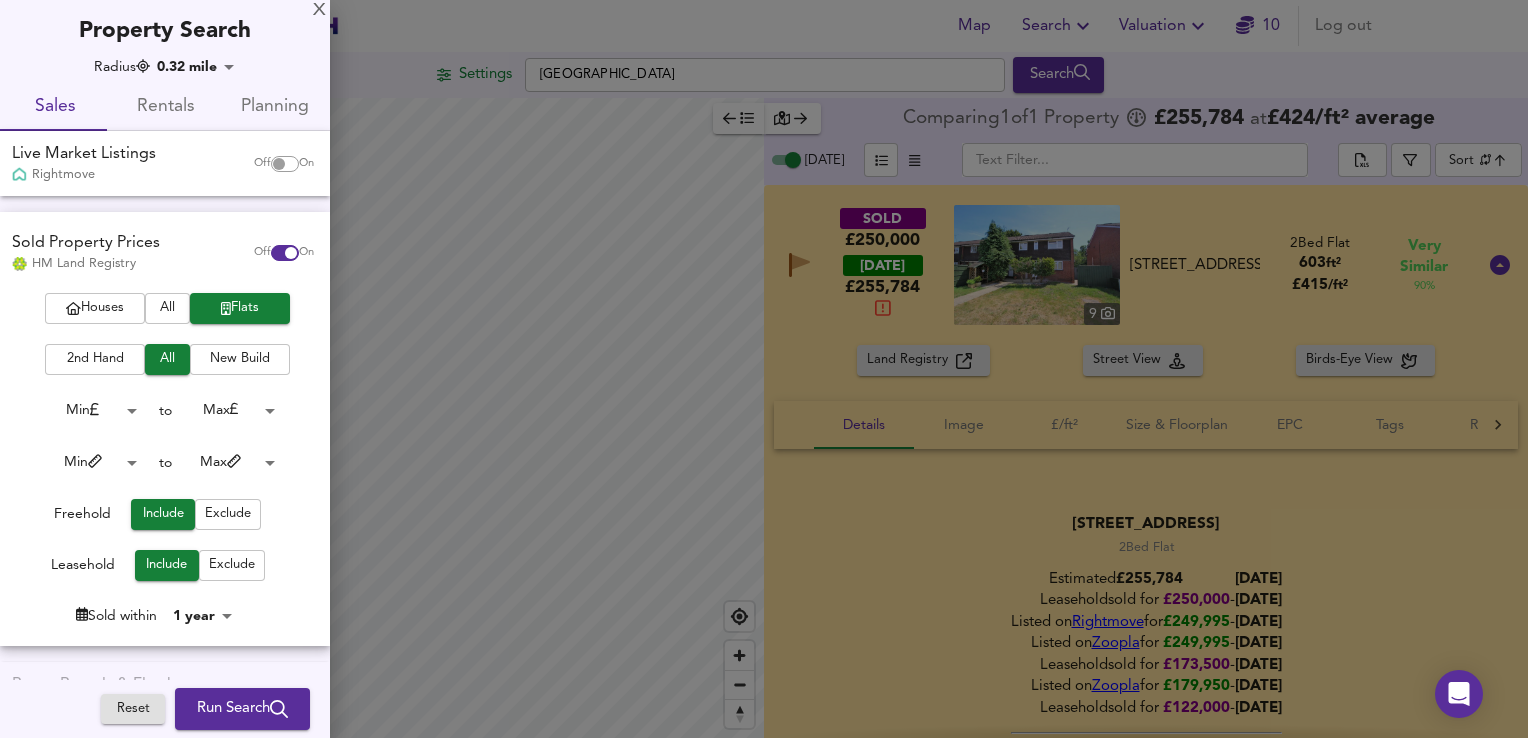 click at bounding box center [279, 164] 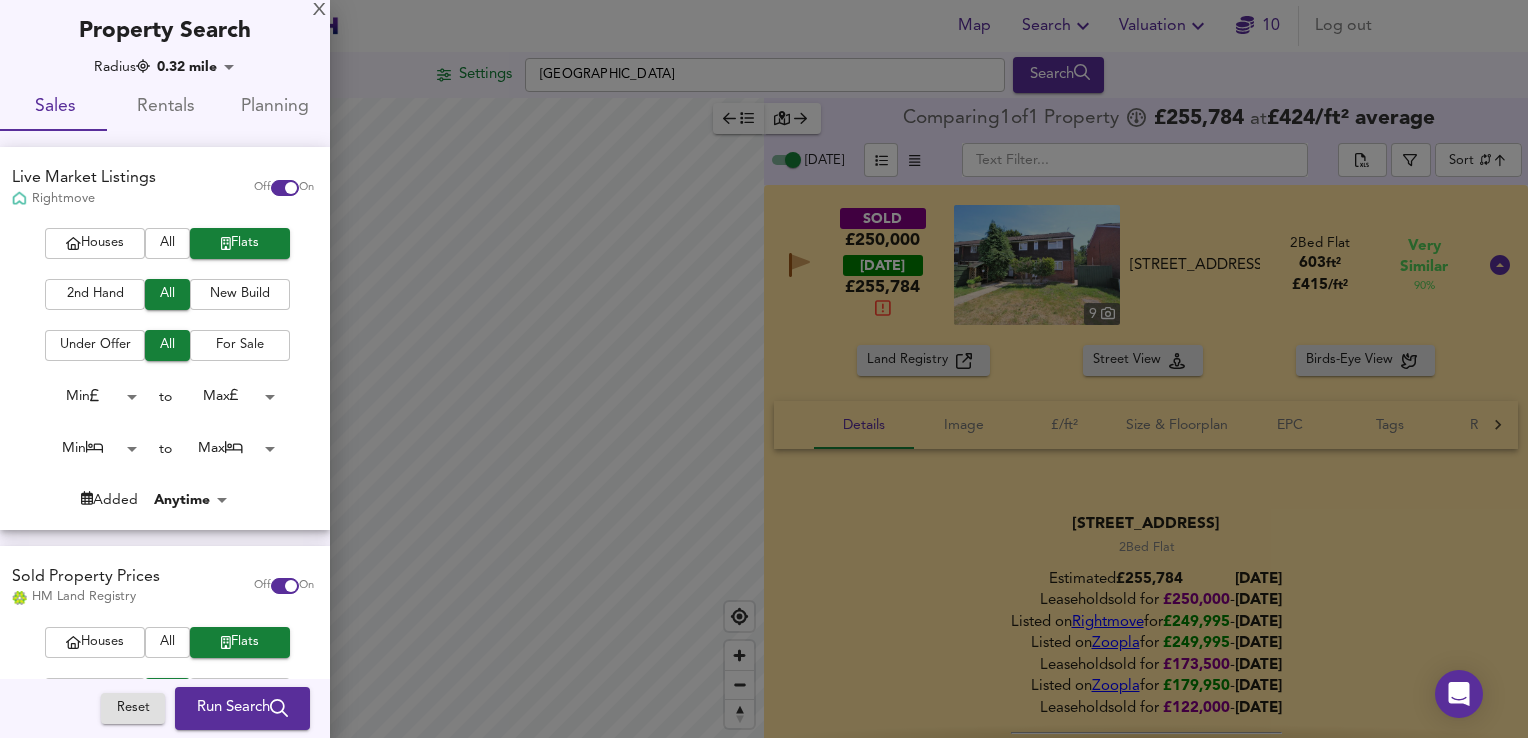 click on "2nd Hand" at bounding box center (95, 294) 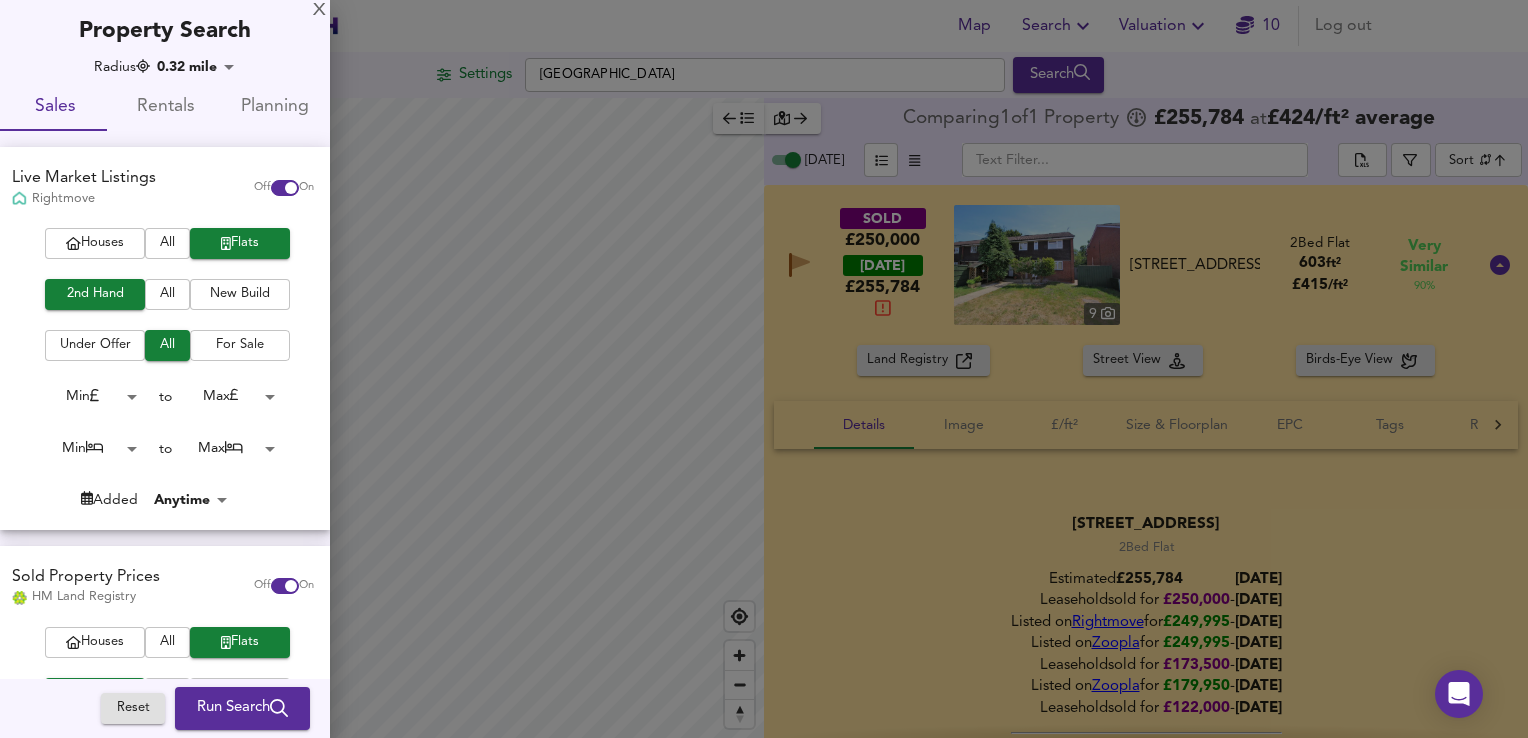click on "For Sale" at bounding box center [240, 345] 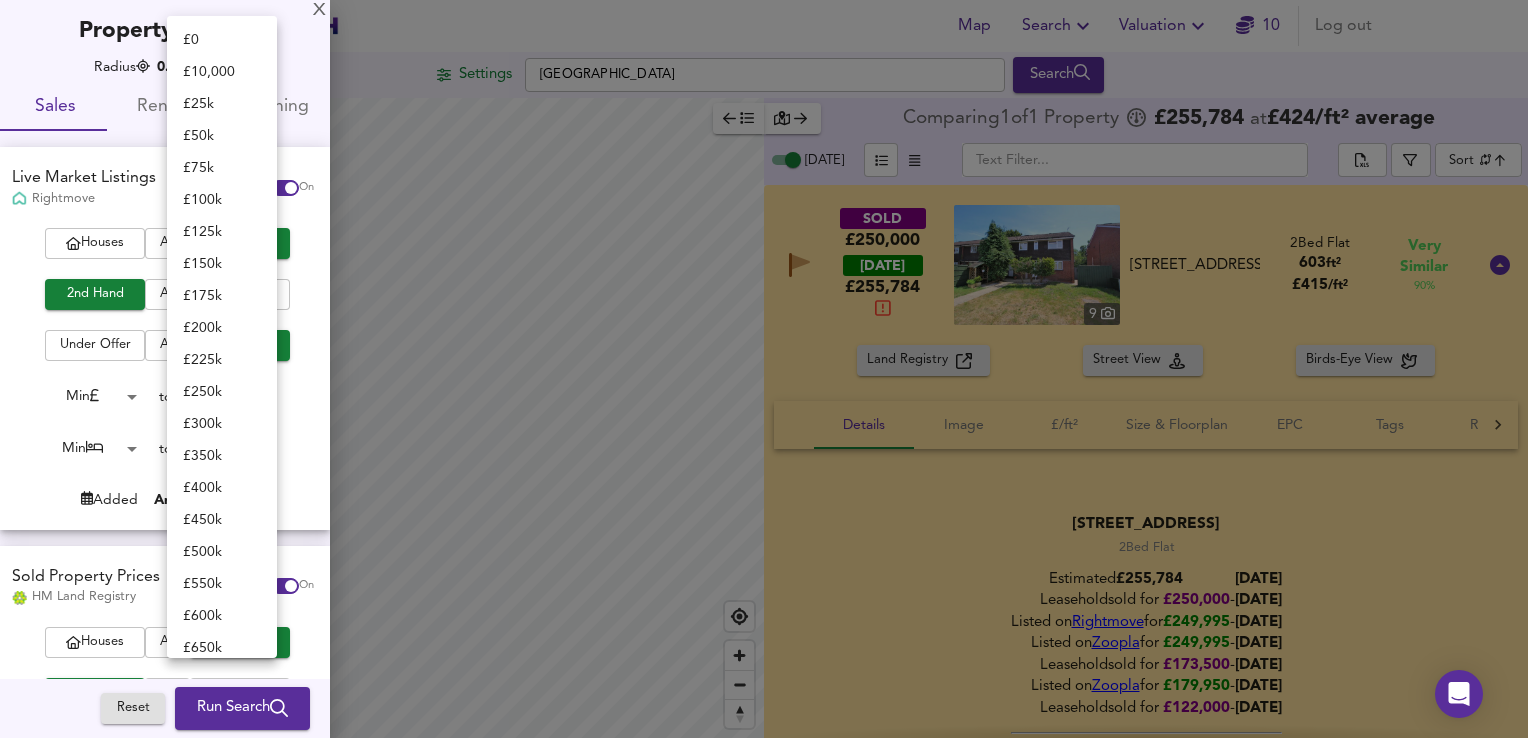 click on "Map Search Valuation    10 Log out        Settings     [GEOGRAPHIC_DATA]        Search            Legend       Comparing  1  of  1   Property     £ 255,784   at  £ 424 / ft²   average    [DATE]           ​         Sort   similarityscore ​ SOLD £250,000   [DATE]  £ 255,784   [STREET_ADDRESS] [STREET_ADDRESS] 2  Bed   Flat 603 ft² £ 415 / ft²   Very Similar 90 % Land Registry       Street View       Birds-Eye View       Details Image £/ft² Size & Floorplan EPC Tags Rental [STREET_ADDRESS] 2  Bed   Flat Estimated   £ 255,784               [DATE] Leasehold  sold for   £ 250,000  -  [DATE] Listed on  Rightmove  for  £ 249,995  -  [DATE] Listed on  Zoopla  for   £249,995  -  [DATE] Leasehold  sold for   £ 173,500  -  [DATE] Listed on  Zoopla  for   £179,950  -  [DATE] [GEOGRAPHIC_DATA]  sold for   £ 122,000  -  [DATE] Rightmove History     2  Bed  &  1  Bath 2" at bounding box center [764, 369] 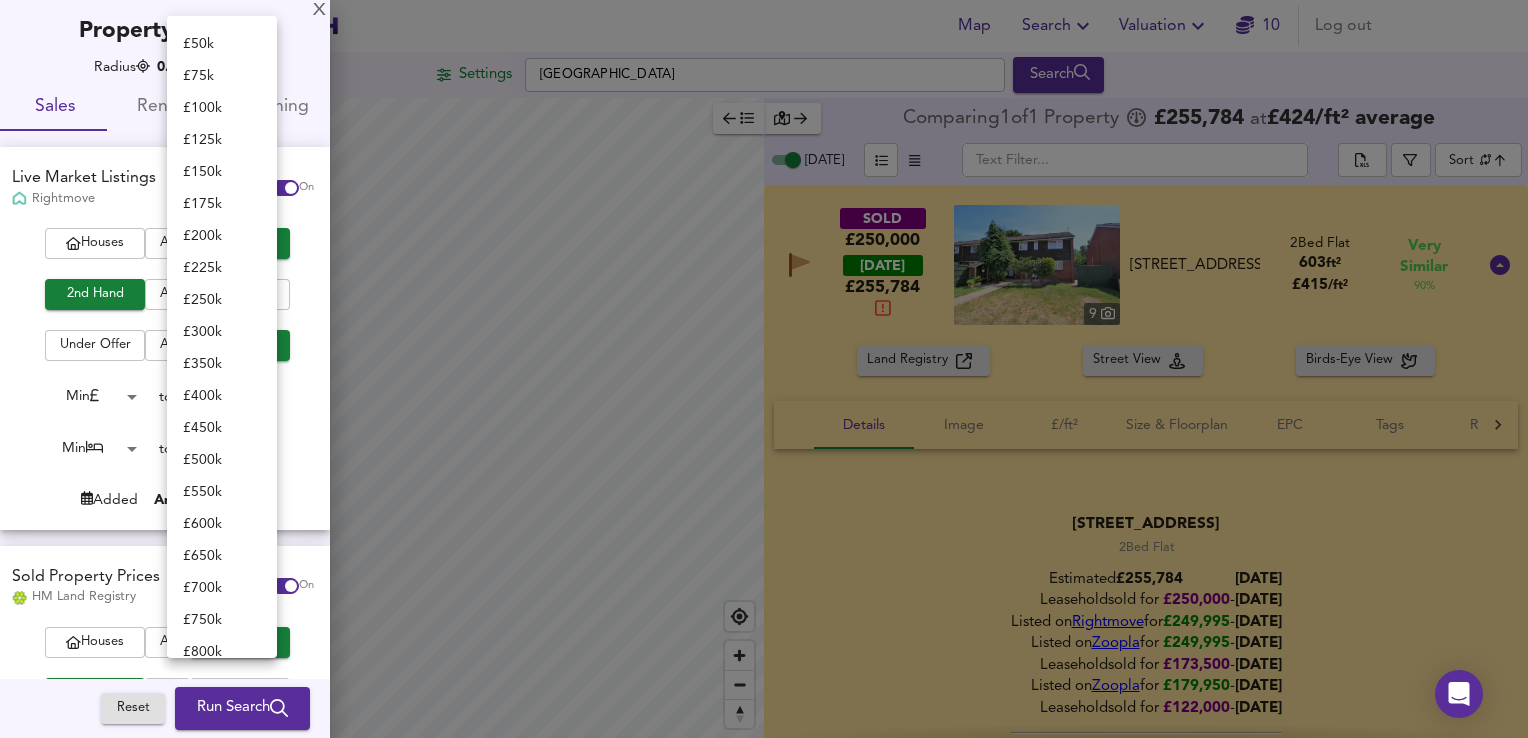 scroll, scrollTop: 94, scrollLeft: 0, axis: vertical 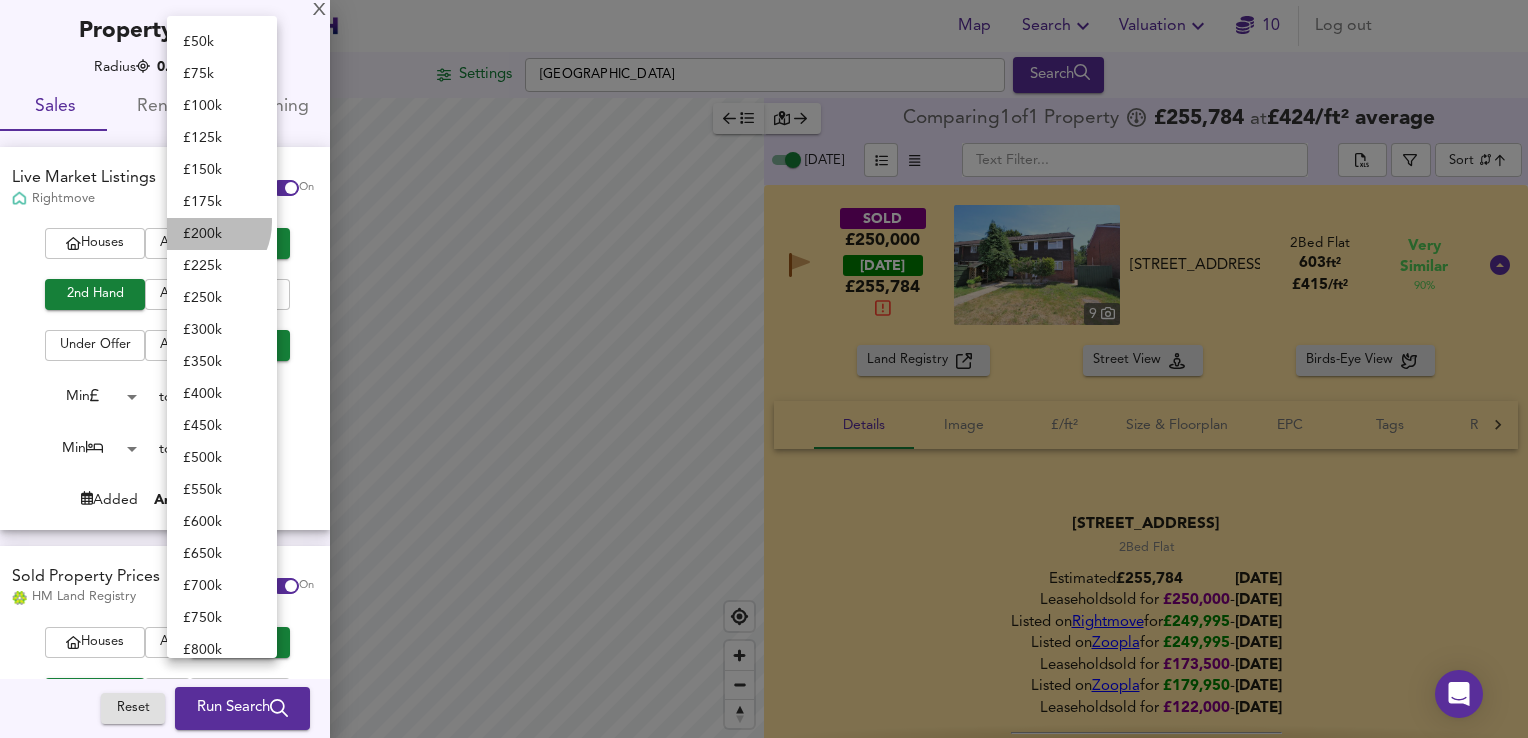 click on "£ 200k" at bounding box center [222, 234] 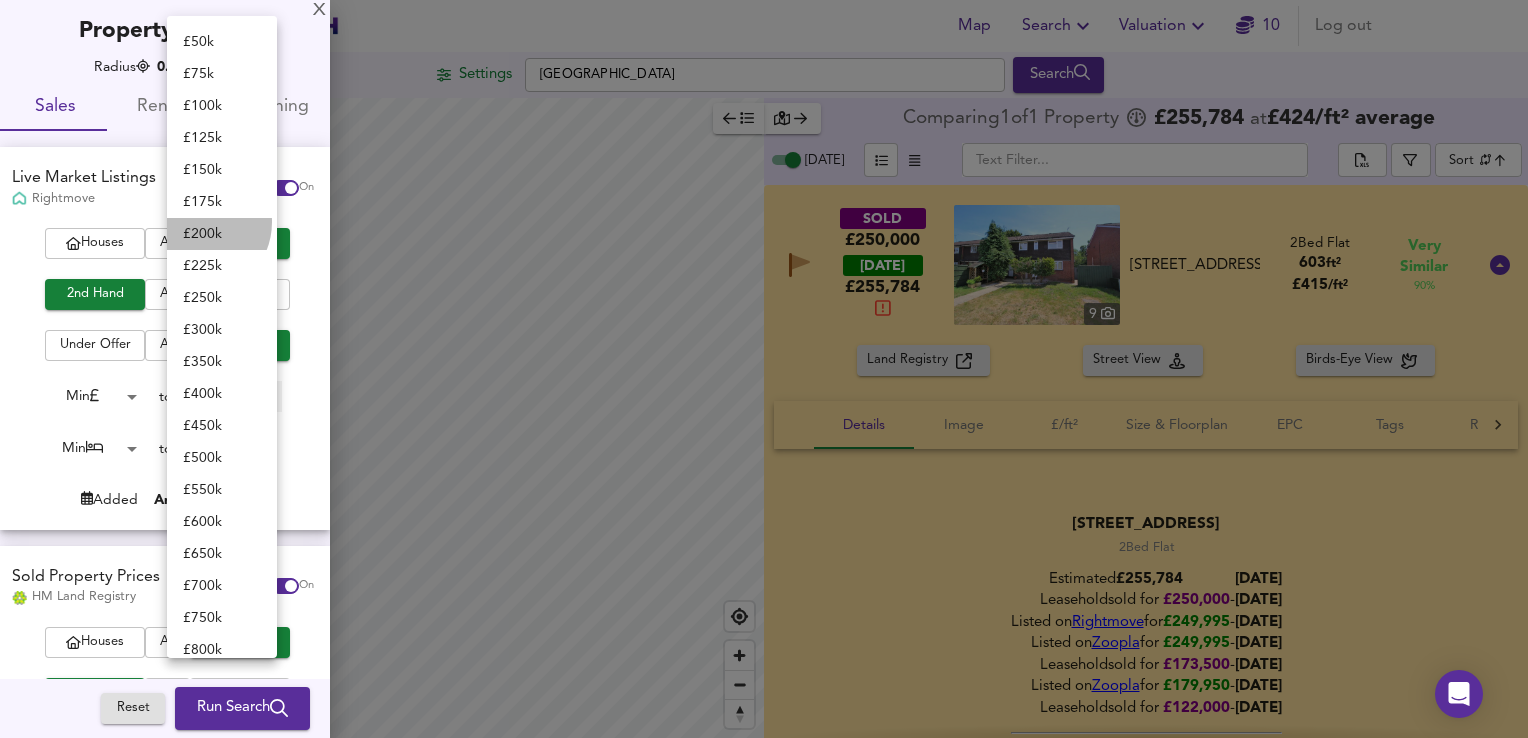 type on "200000" 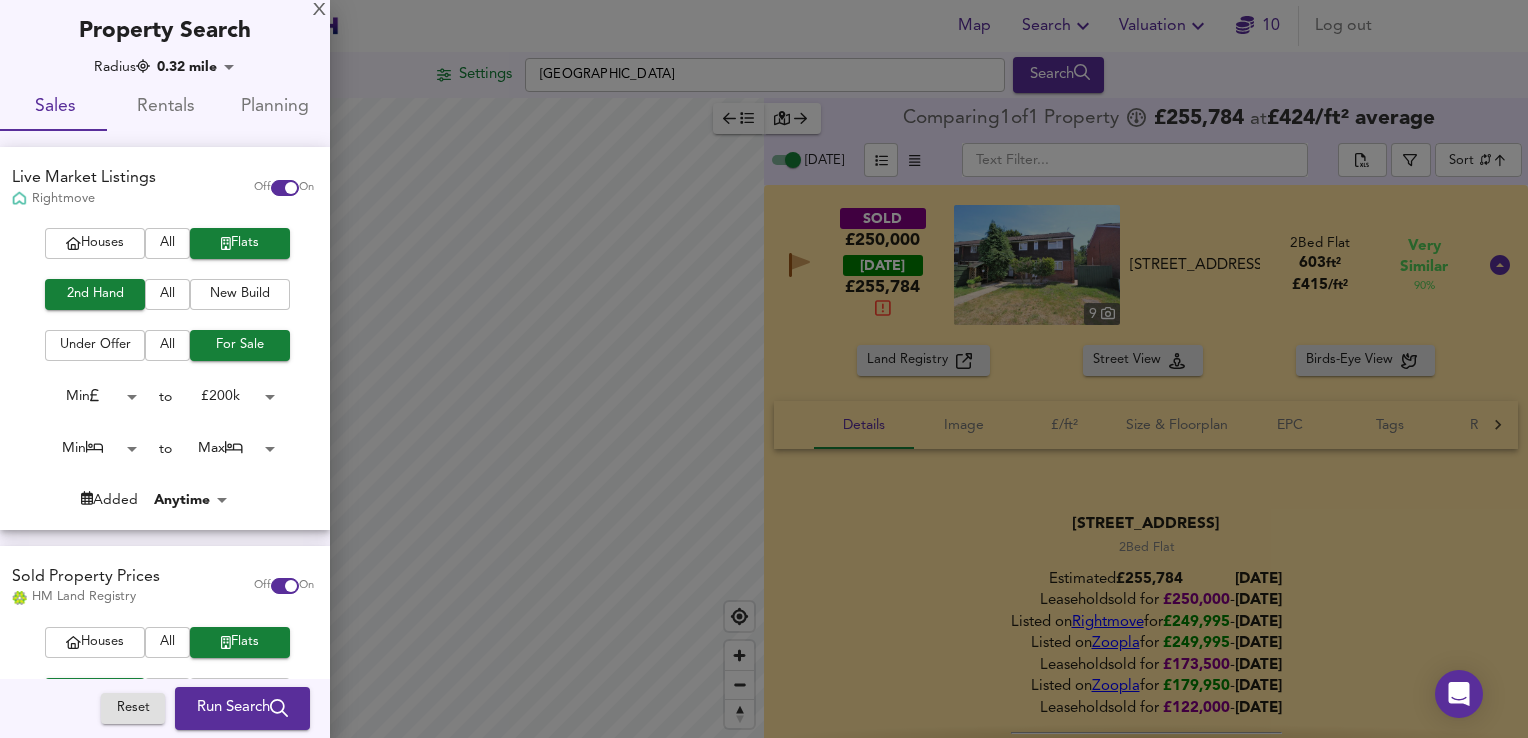 click on "Map Search Valuation    10 Log out        Settings     [GEOGRAPHIC_DATA]        Search            Legend       Comparing  1  of  1   Property     £ 255,784   at  £ 424 / ft²   average    [DATE]           ​         Sort   similarityscore ​ SOLD £250,000   [DATE]  £ 255,784   [STREET_ADDRESS] [STREET_ADDRESS] 2  Bed   Flat 603 ft² £ 415 / ft²   Very Similar 90 % Land Registry       Street View       Birds-Eye View       Details Image £/ft² Size & Floorplan EPC Tags Rental [STREET_ADDRESS] 2  Bed   Flat Estimated   £ 255,784               [DATE] Leasehold  sold for   £ 250,000  -  [DATE] Listed on  Rightmove  for  £ 249,995  -  [DATE] Listed on  Zoopla  for   £249,995  -  [DATE] Leasehold  sold for   £ 173,500  -  [DATE] Listed on  Zoopla  for   £179,950  -  [DATE] [GEOGRAPHIC_DATA]  sold for   £ 122,000  -  [DATE] Rightmove History     2  Bed  &  1  Bath 2" at bounding box center (764, 369) 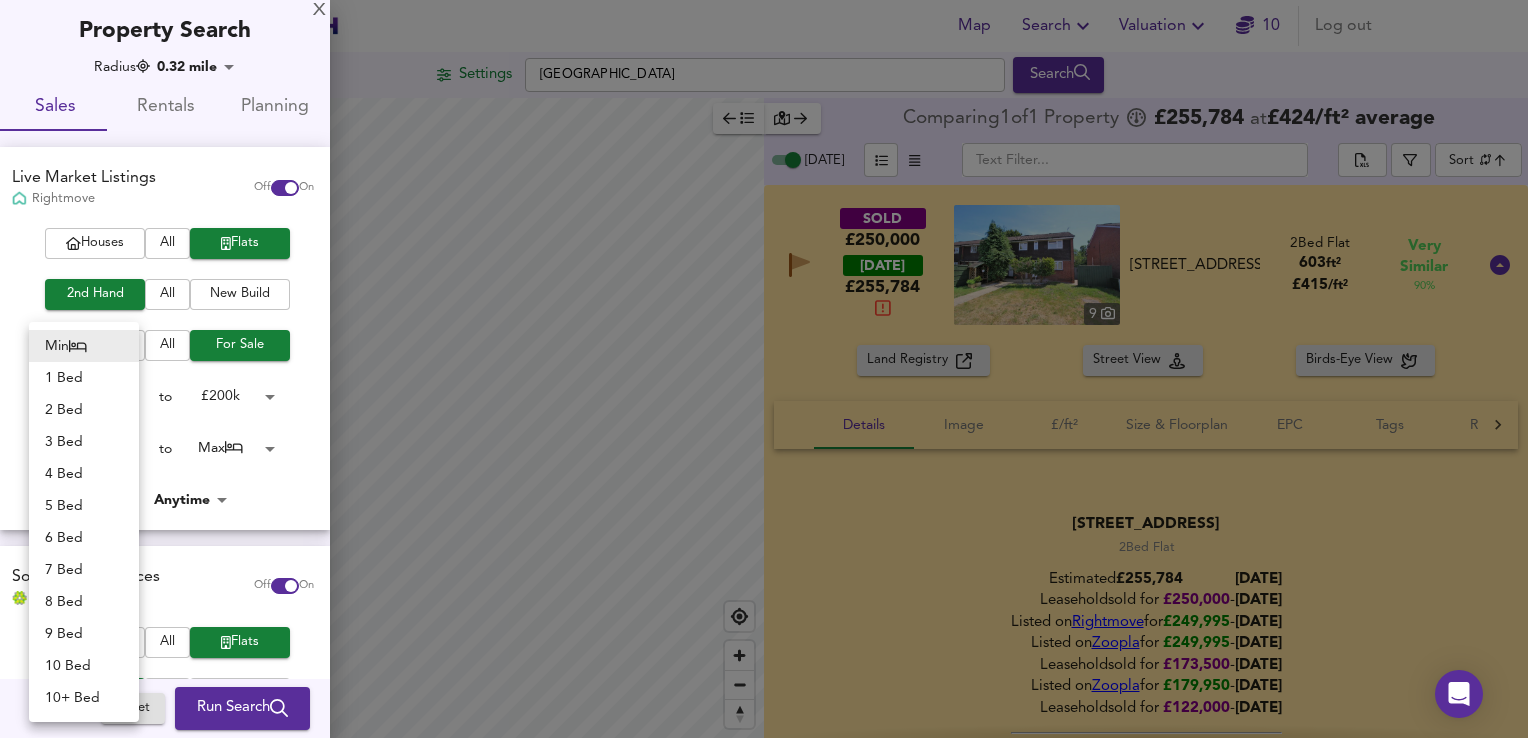 click on "1 Bed" at bounding box center (84, 378) 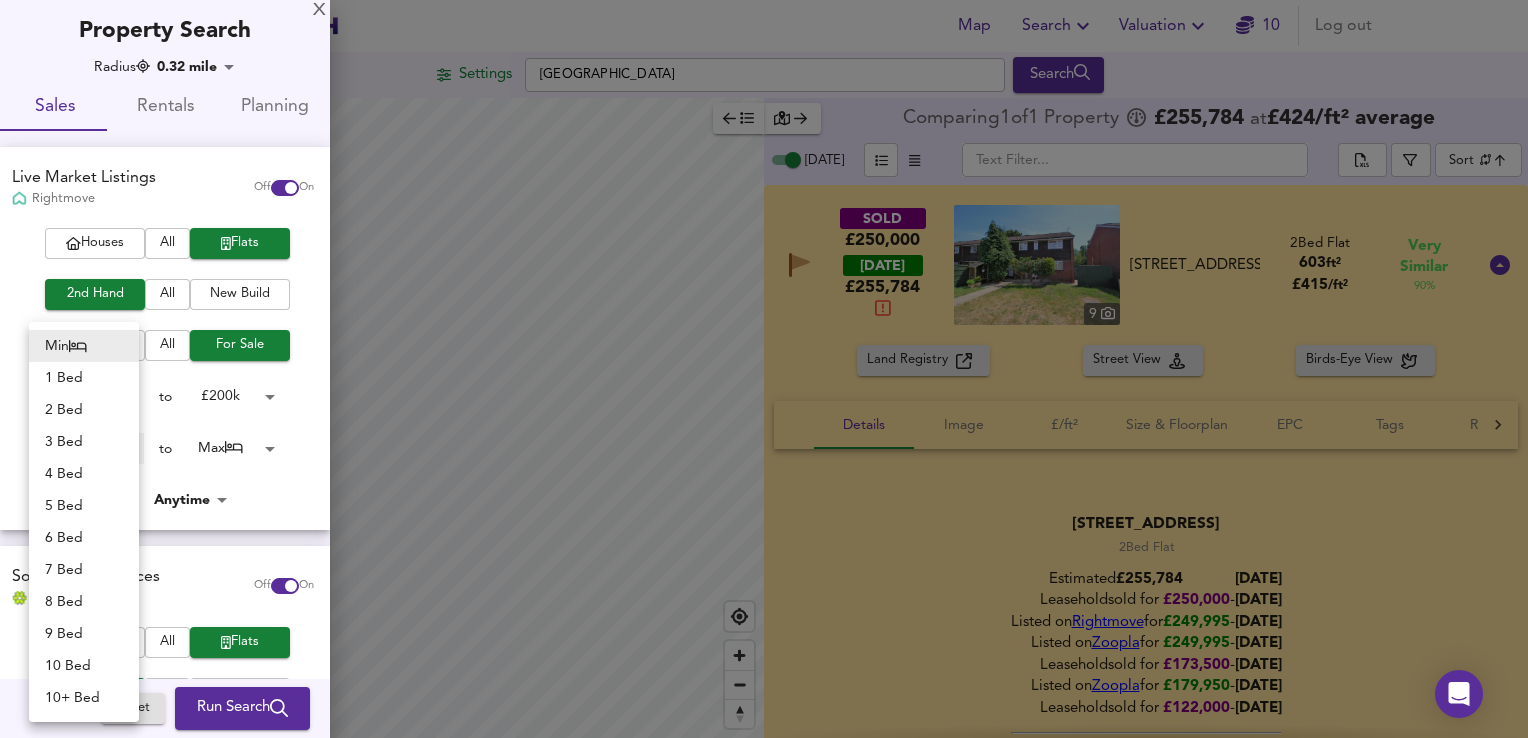 type on "1" 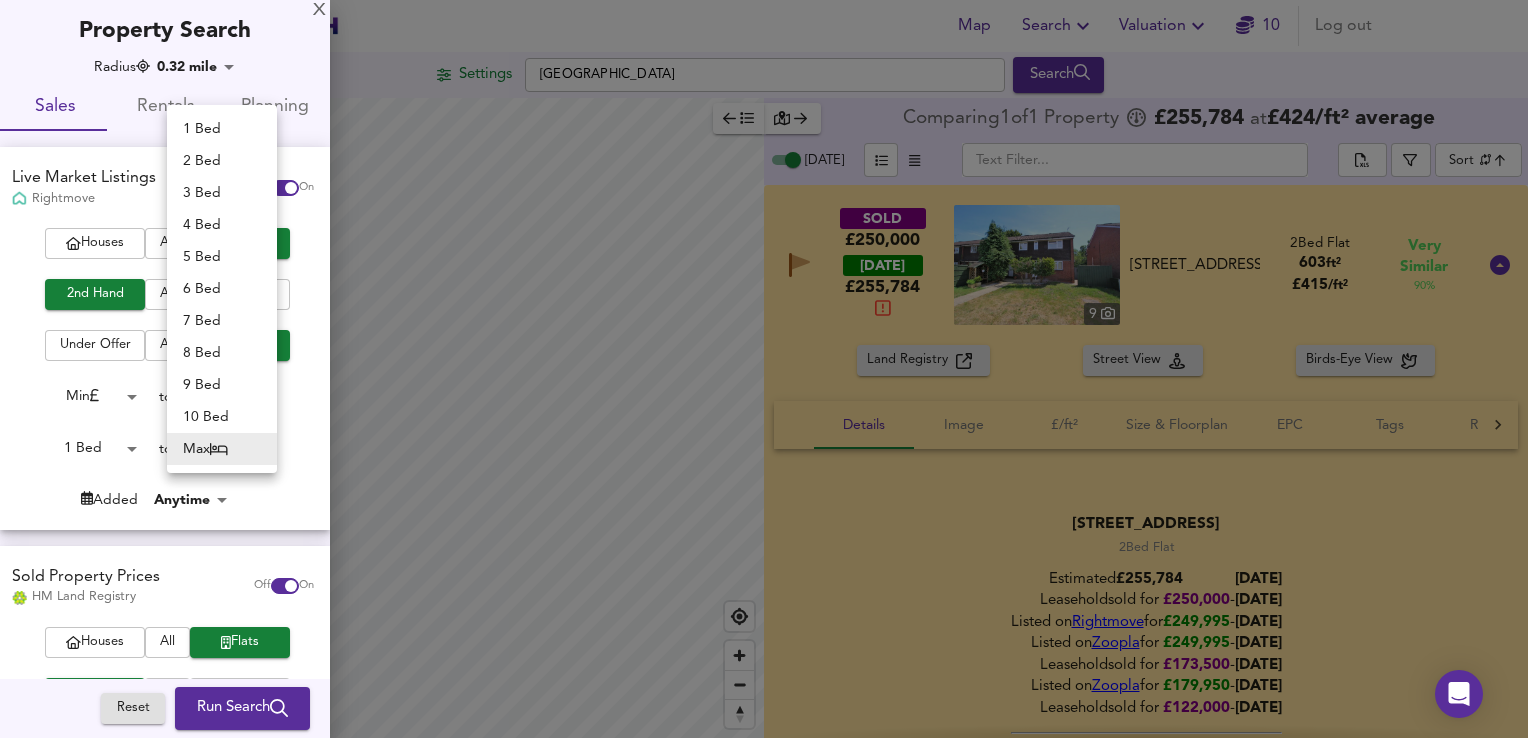 click on "Map Search Valuation    10 Log out        Settings     [GEOGRAPHIC_DATA]        Search            Legend       Comparing  1  of  1   Property     £ 255,784   at  £ 424 / ft²   average    [DATE]           ​         Sort   similarityscore ​ SOLD £250,000   [DATE]  £ 255,784   [STREET_ADDRESS] [STREET_ADDRESS] 2  Bed   Flat 603 ft² £ 415 / ft²   Very Similar 90 % Land Registry       Street View       Birds-Eye View       Details Image £/ft² Size & Floorplan EPC Tags Rental [STREET_ADDRESS] 2  Bed   Flat Estimated   £ 255,784               [DATE] Leasehold  sold for   £ 250,000  -  [DATE] Listed on  Rightmove  for  £ 249,995  -  [DATE] Listed on  Zoopla  for   £249,995  -  [DATE] Leasehold  sold for   £ 173,500  -  [DATE] Listed on  Zoopla  for   £179,950  -  [DATE] [GEOGRAPHIC_DATA]  sold for   £ 122,000  -  [DATE] Rightmove History     2  Bed  &  1  Bath 2" at bounding box center (764, 369) 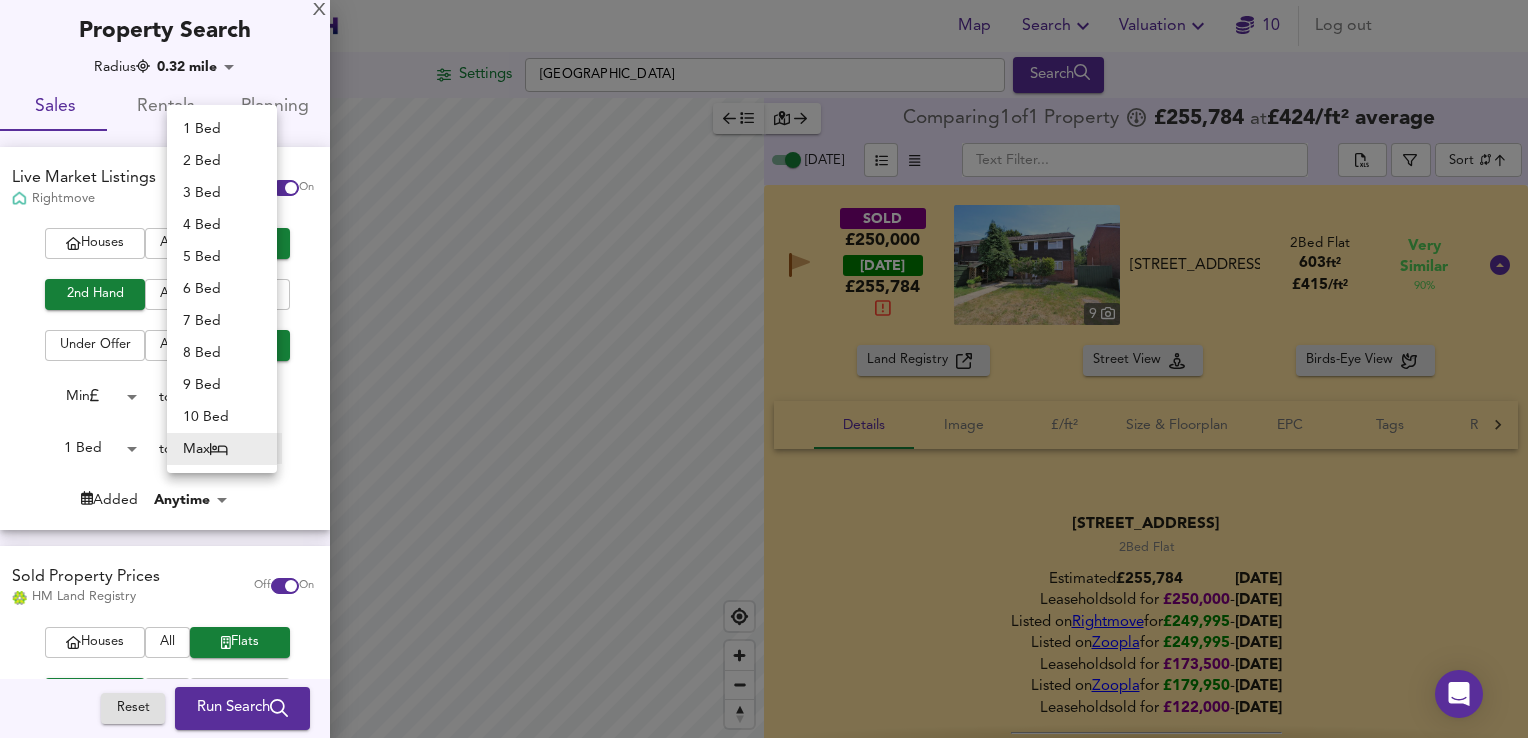 type on "1" 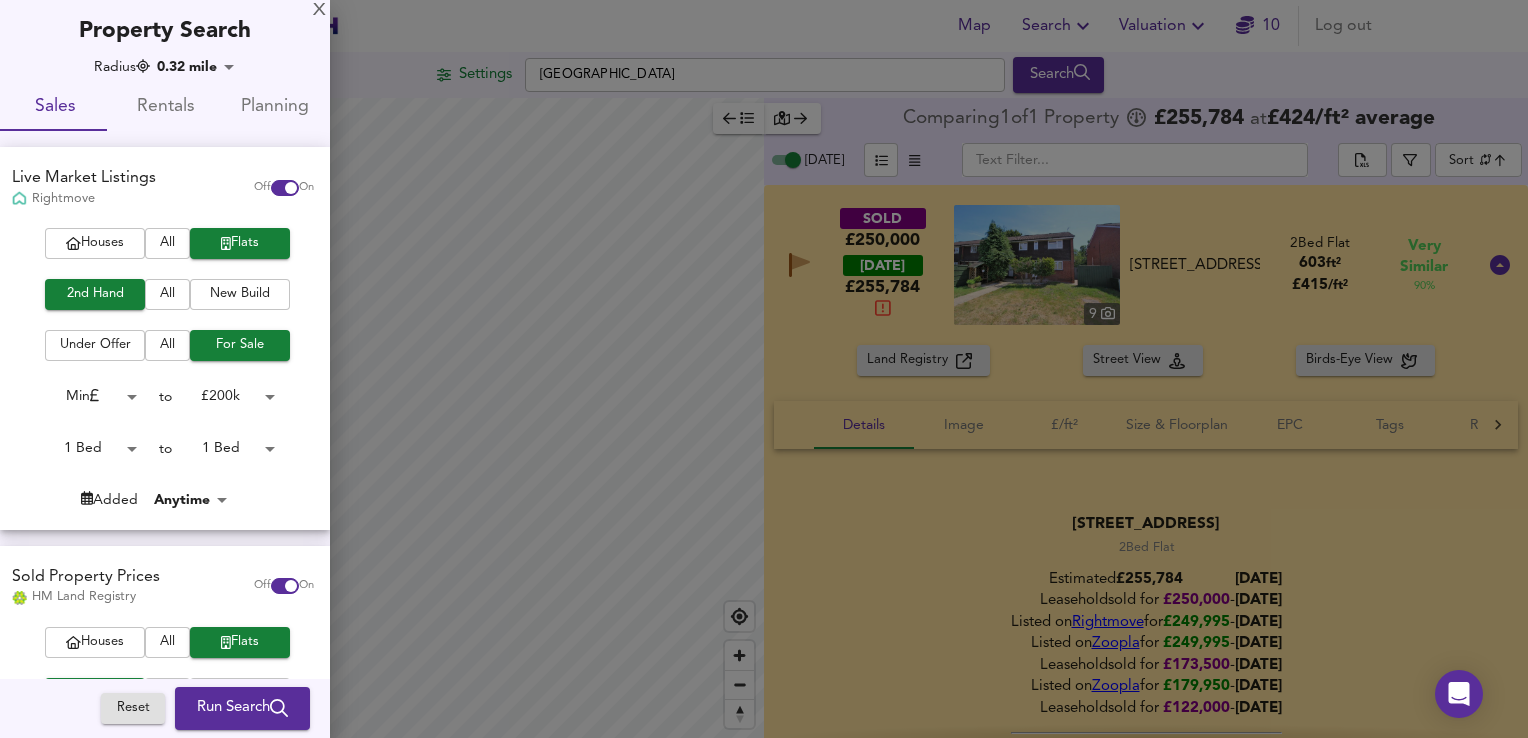 click on "Run Search" at bounding box center [242, 709] 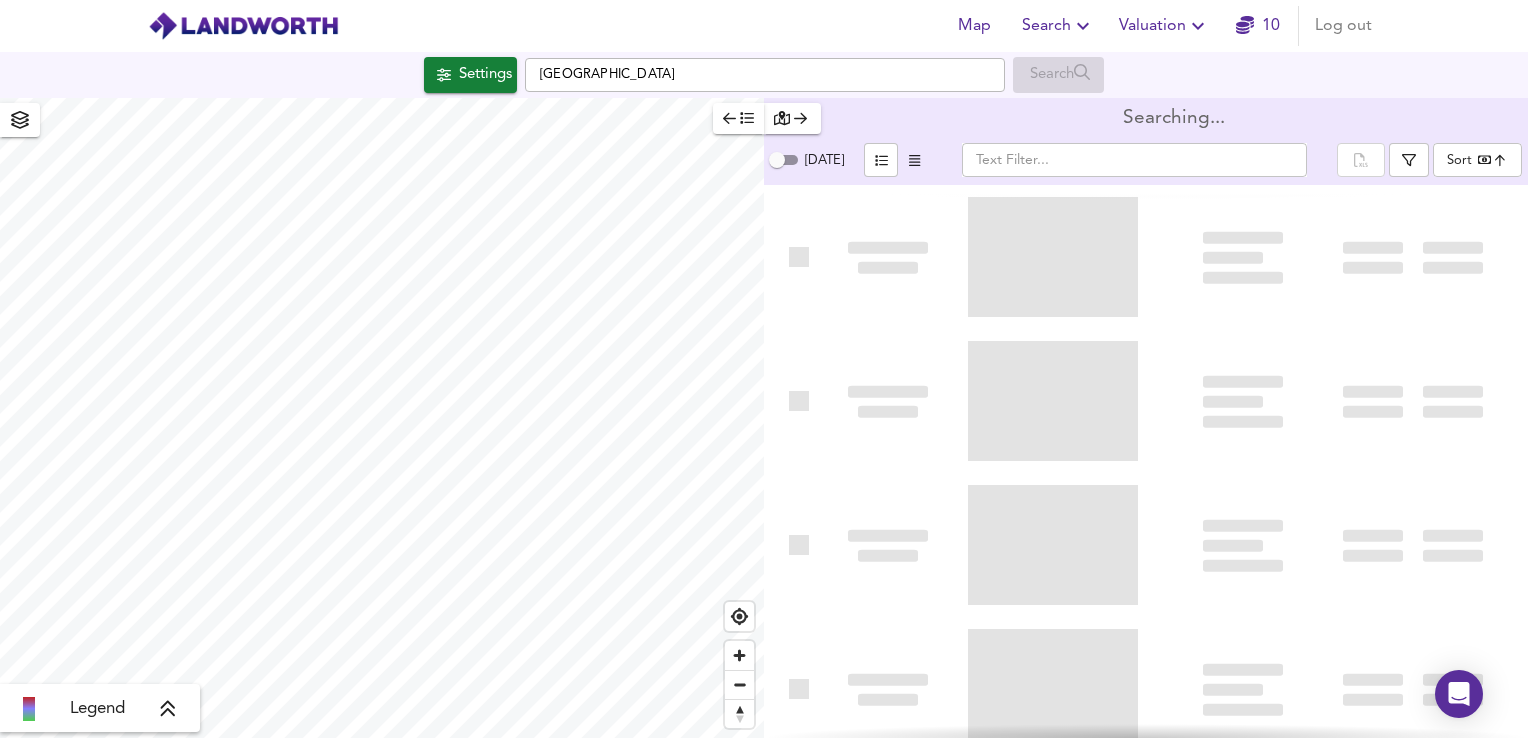type on "bestdeal" 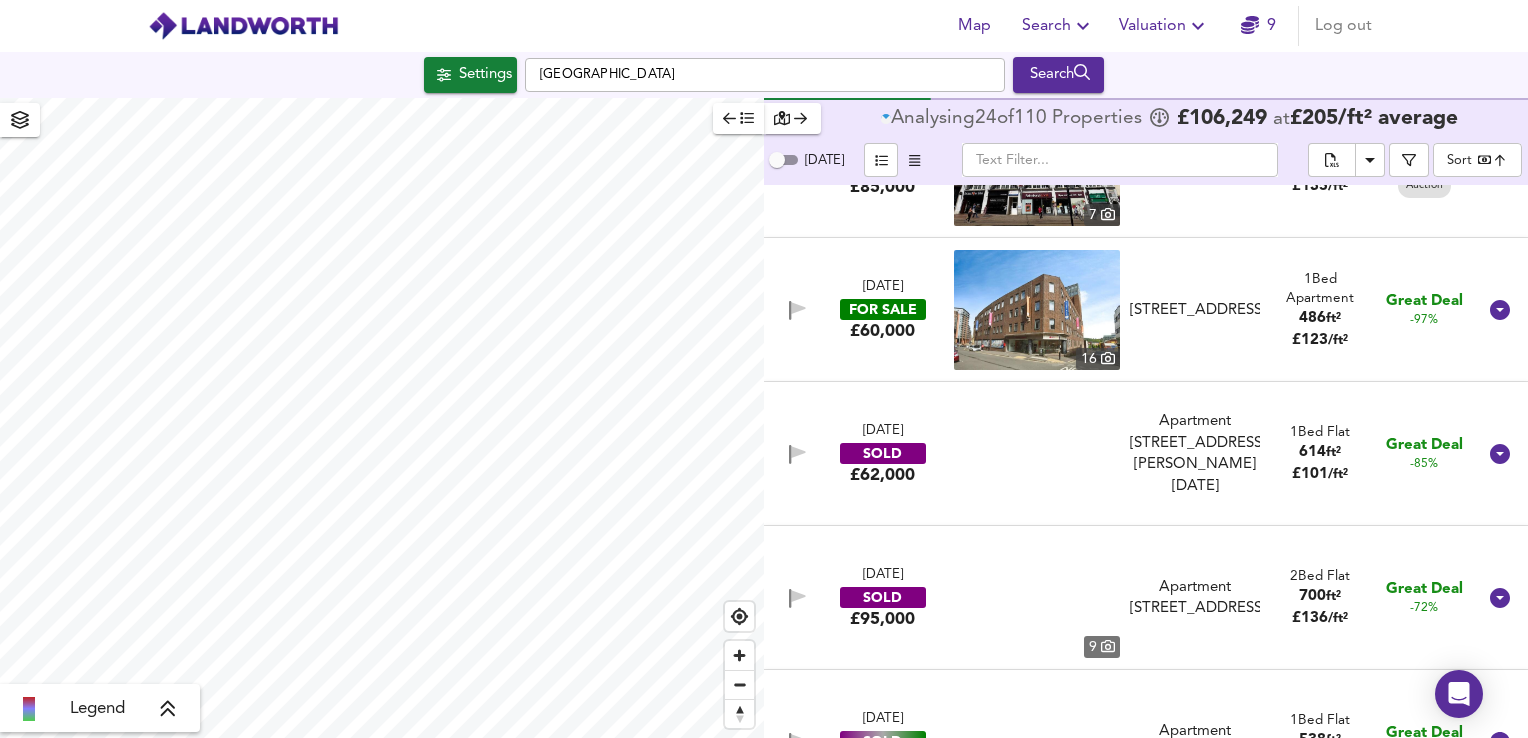 scroll, scrollTop: 92, scrollLeft: 0, axis: vertical 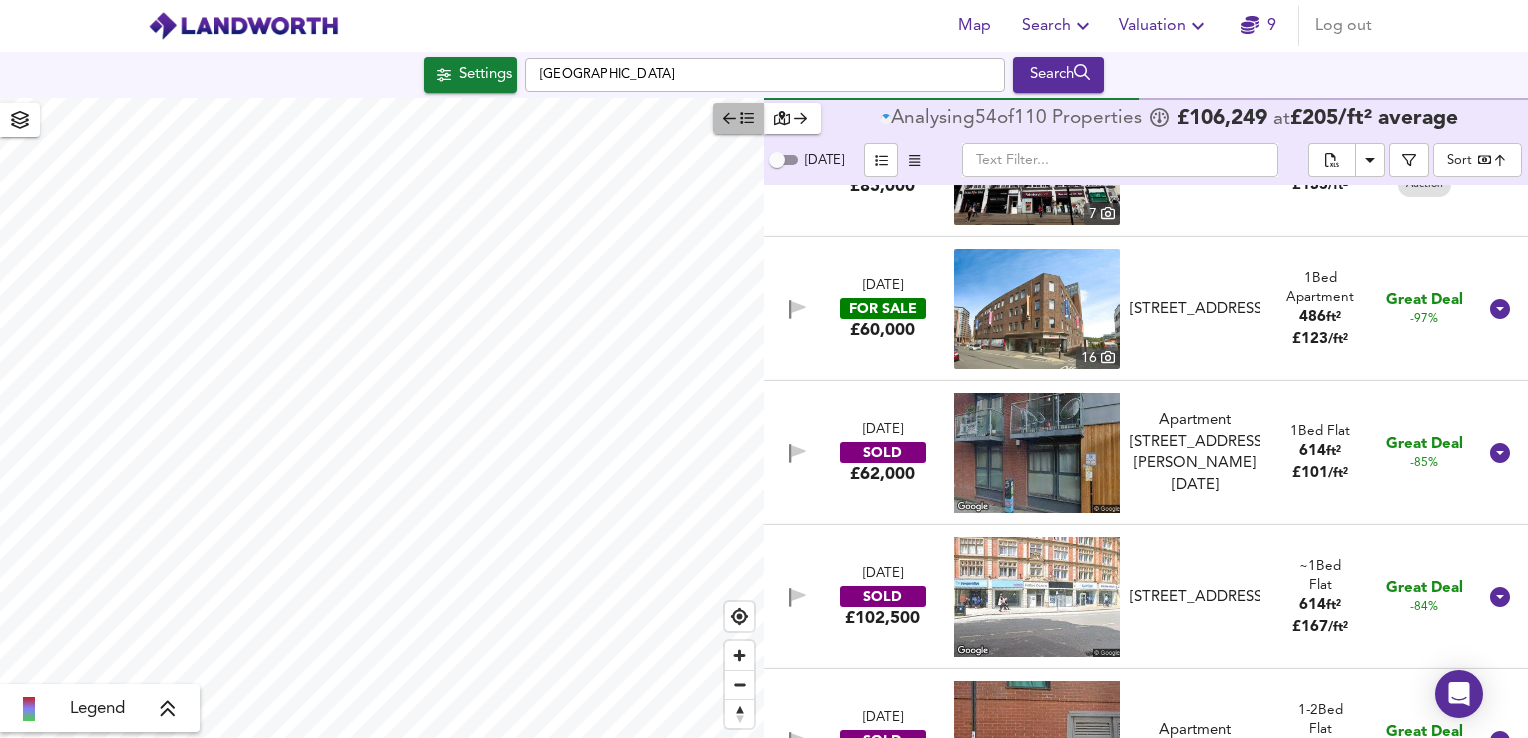 click at bounding box center (738, 118) 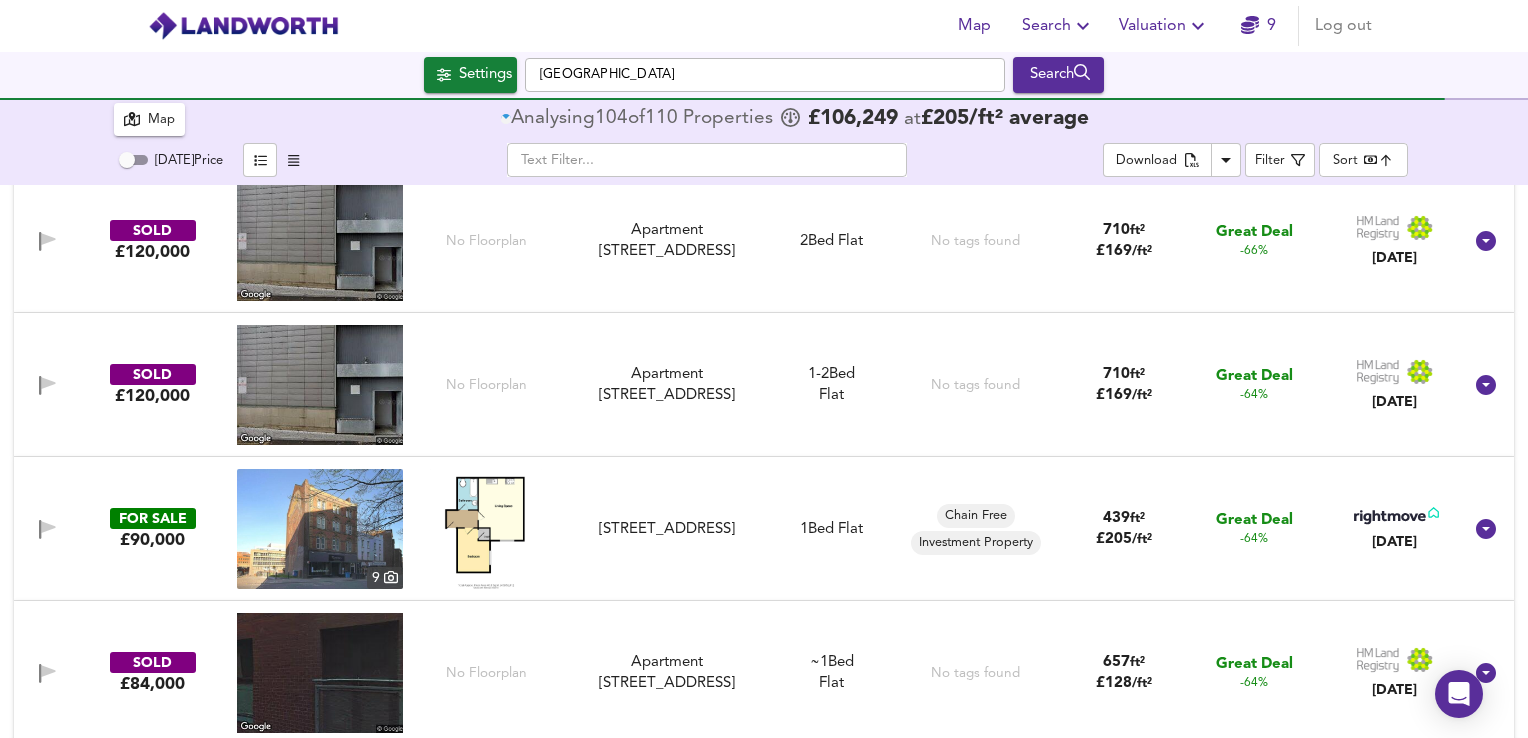 scroll, scrollTop: 641, scrollLeft: 0, axis: vertical 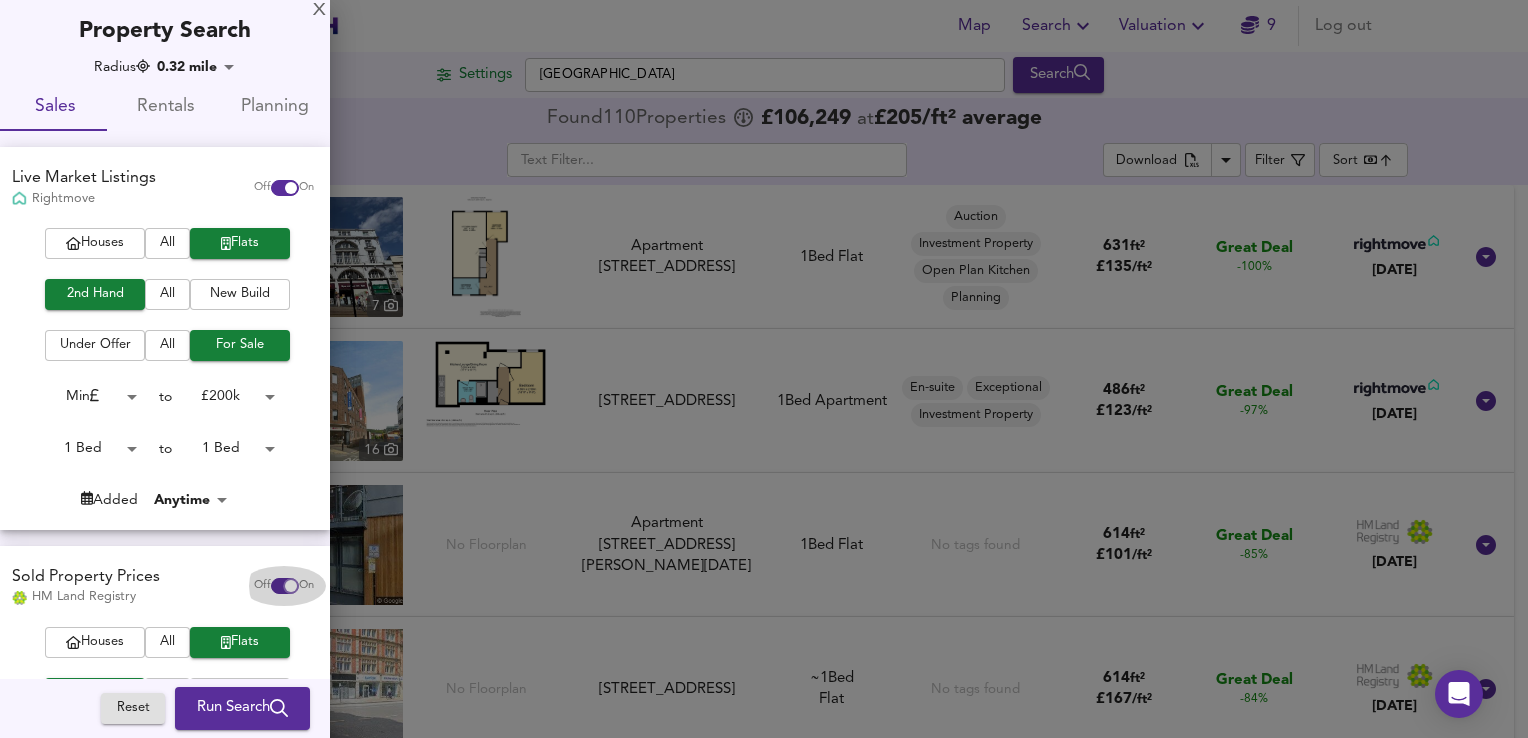 click at bounding box center [291, 586] 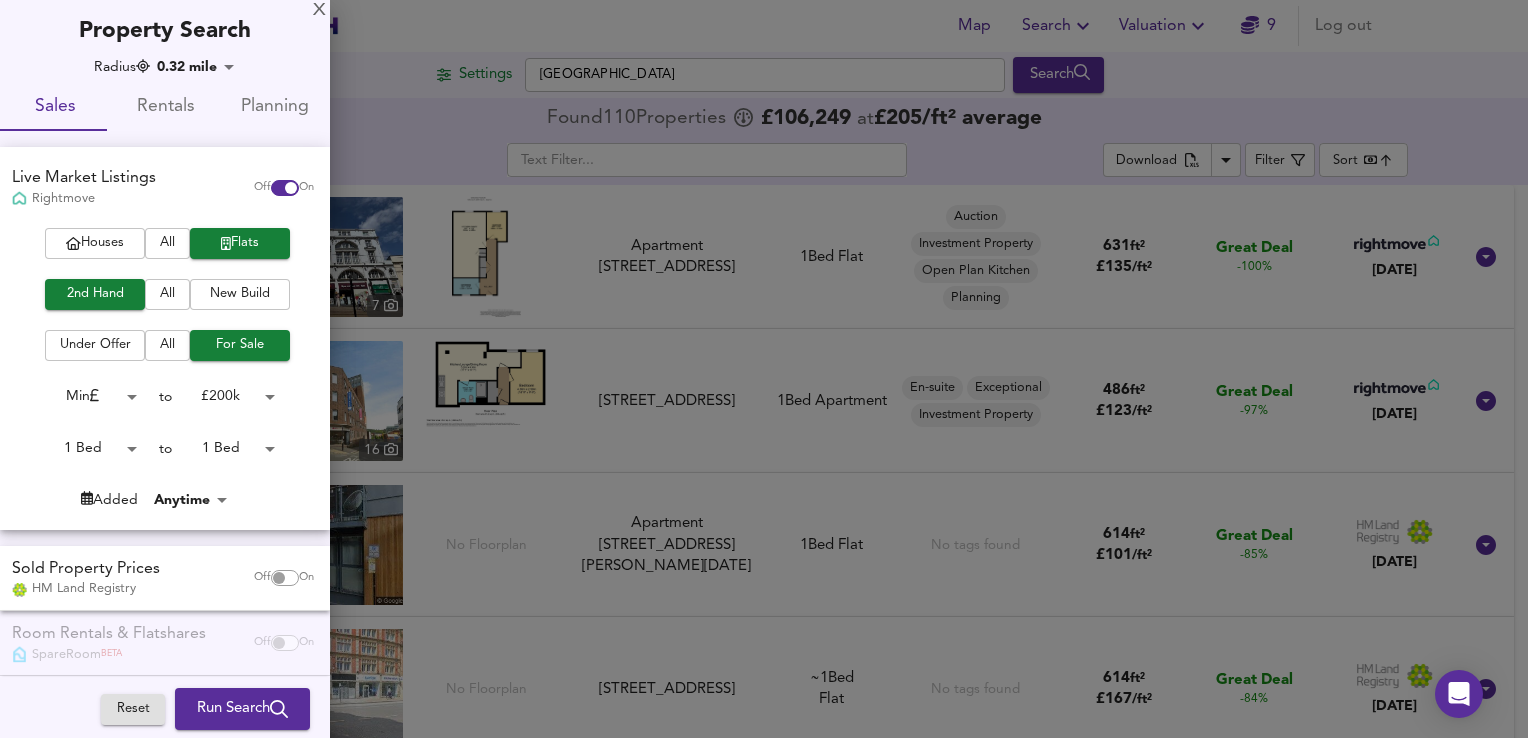 click on "Run Search" at bounding box center [242, 709] 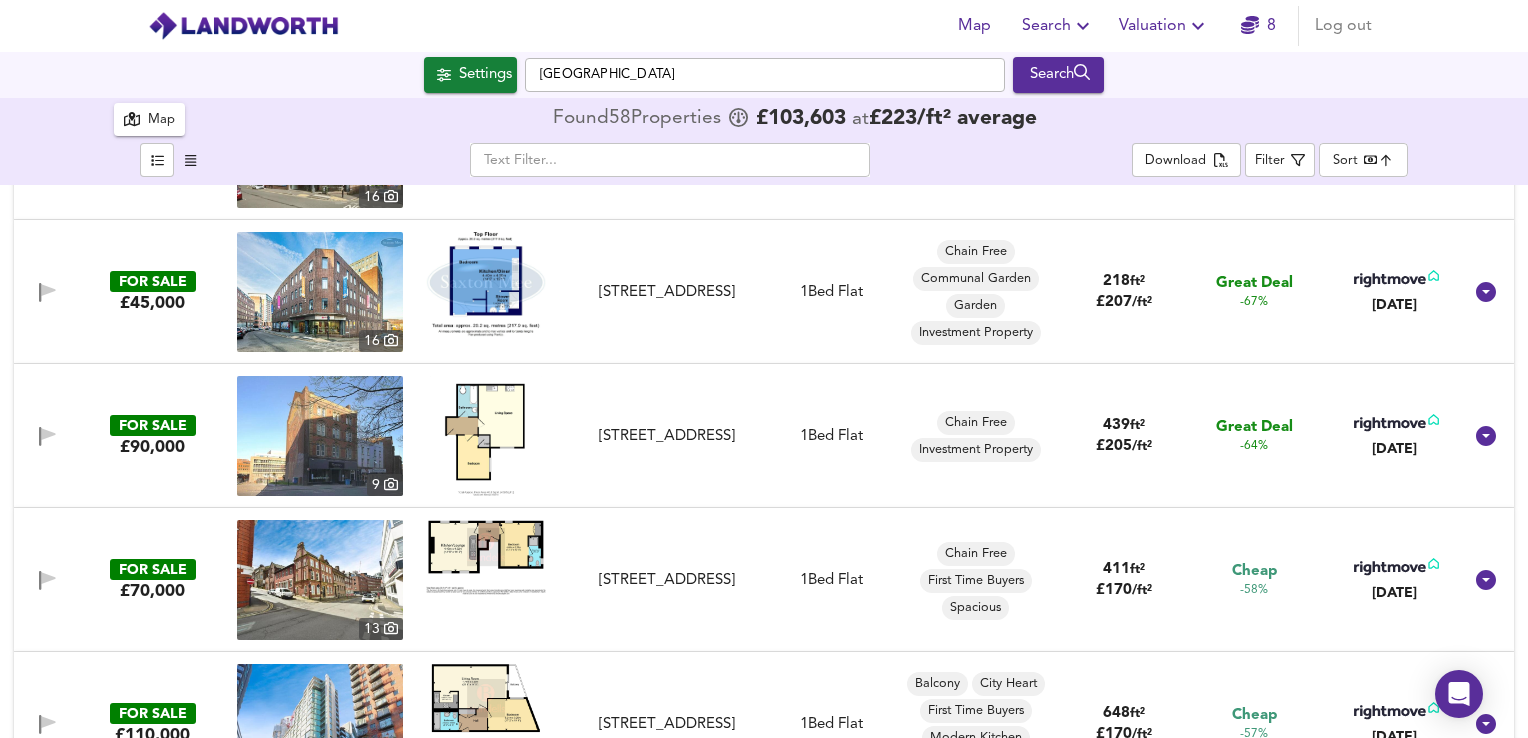 scroll, scrollTop: 0, scrollLeft: 0, axis: both 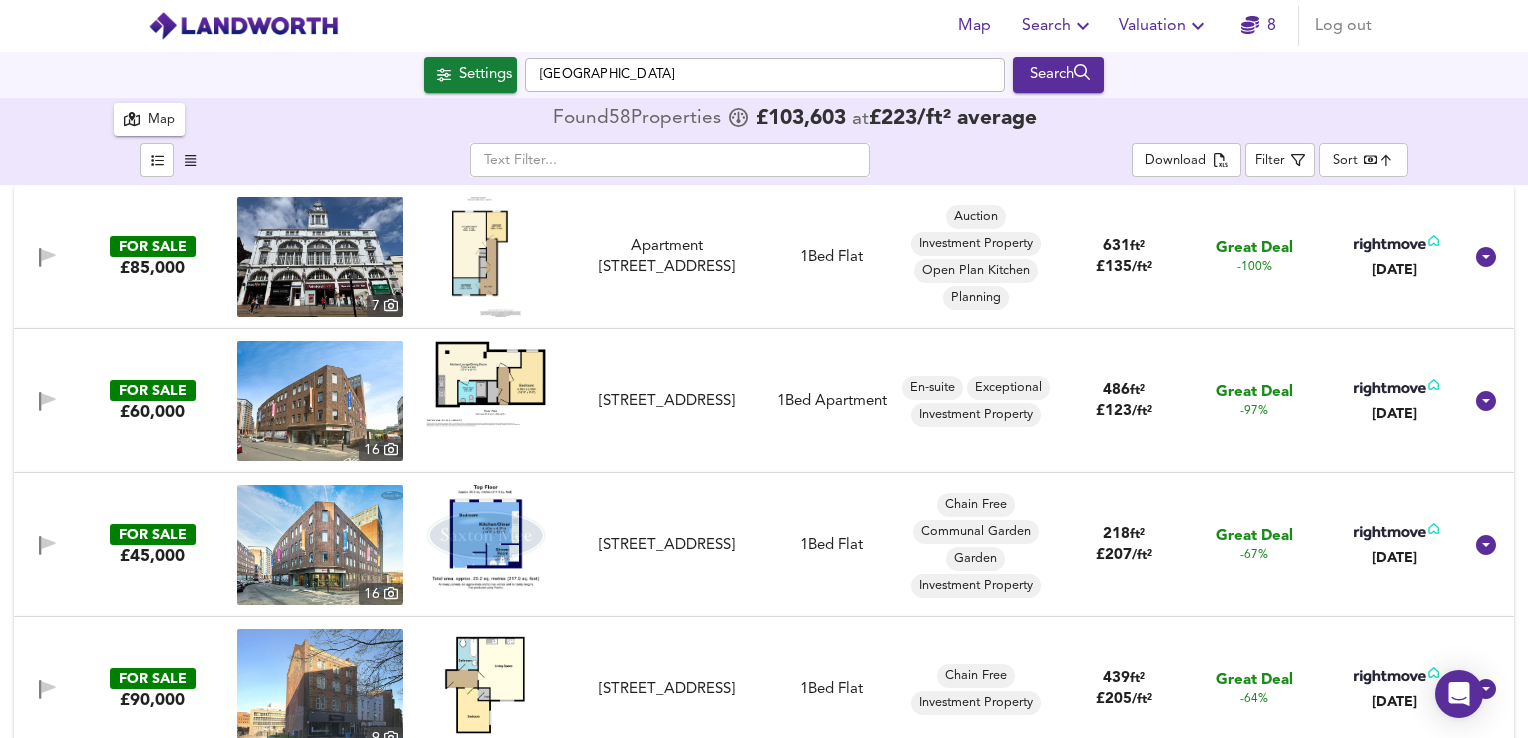 click on "Map Search Valuation    8 Log out        Settings     [GEOGRAPHIC_DATA]        Search            58  Results   Legend   Map Found  58  Propert ies     £ 103,603   at  £ 223 / ft²   average              ​ Download   Filter   Sort   bestdeal ​ FOR SALE £85,000     7     Apartment [STREET_ADDRESS] Apartment [STREET_ADDRESS] 1  Bed   Flat Auction Investment Property Open Plan Kitchen Planning 631 ft² £ 135 / ft² Great Deal -100% [DATE] FOR SALE £60,000     [STREET_ADDRESS] [GEOGRAPHIC_DATA] 1  Bed   Apartment En-suite Exceptional Investment Property 486 ft² £ 123 / ft² Great Deal -97% [DATE] FOR SALE £45,000     16     [GEOGRAPHIC_DATA] 1  Bed   Flat Chain Free Communal Garden Garden Investment Property 218 ft²" at bounding box center [764, 369] 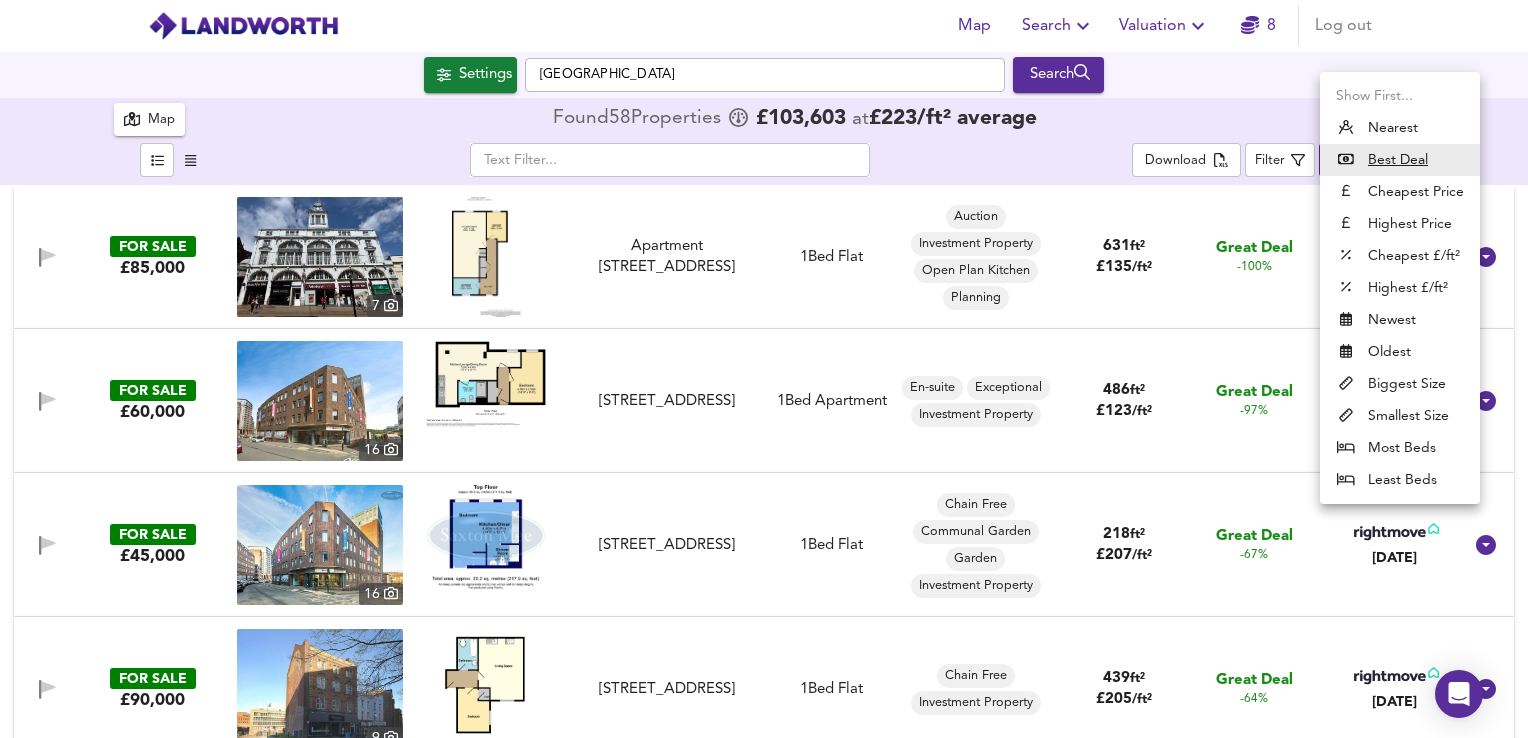 click on "Biggest Size" at bounding box center (1400, 384) 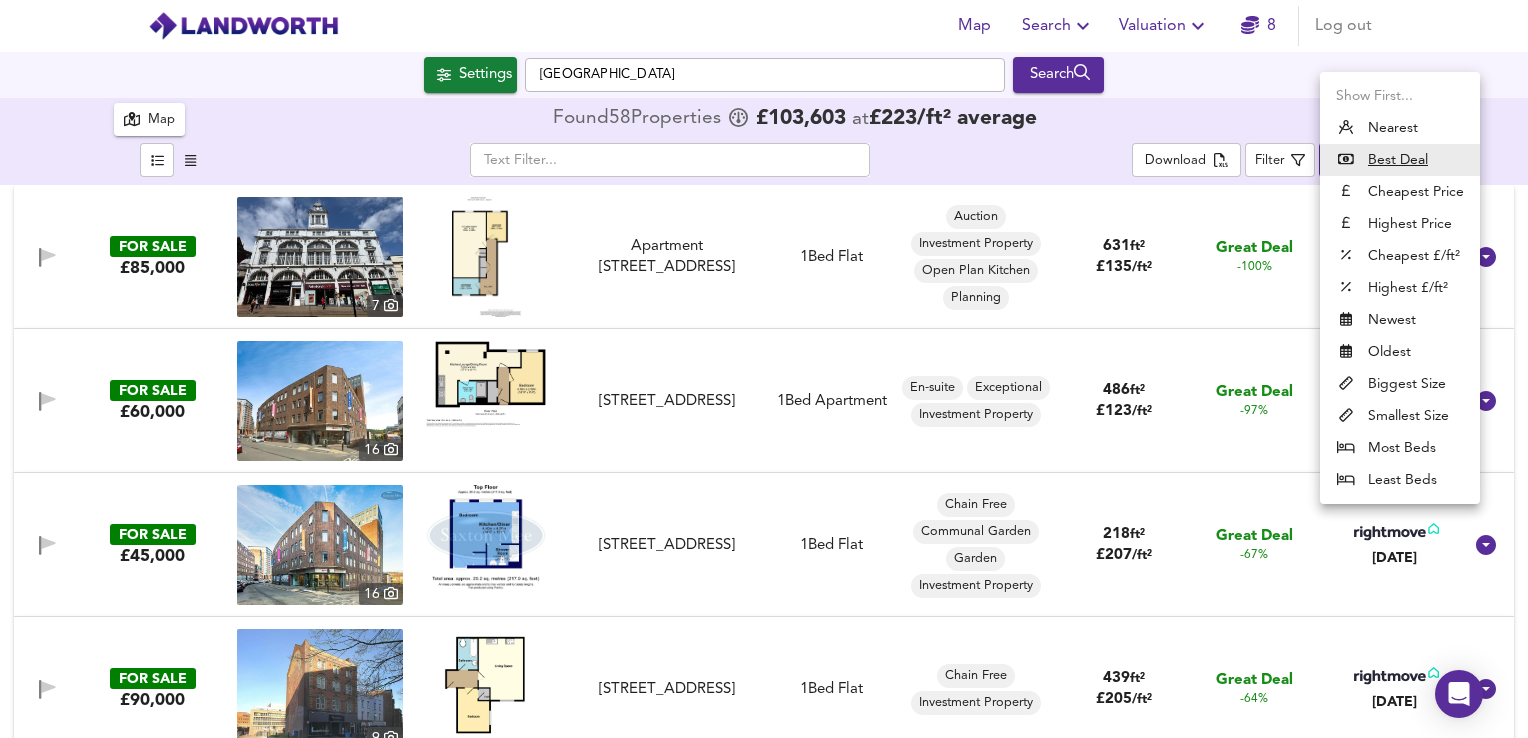 type on "biggest" 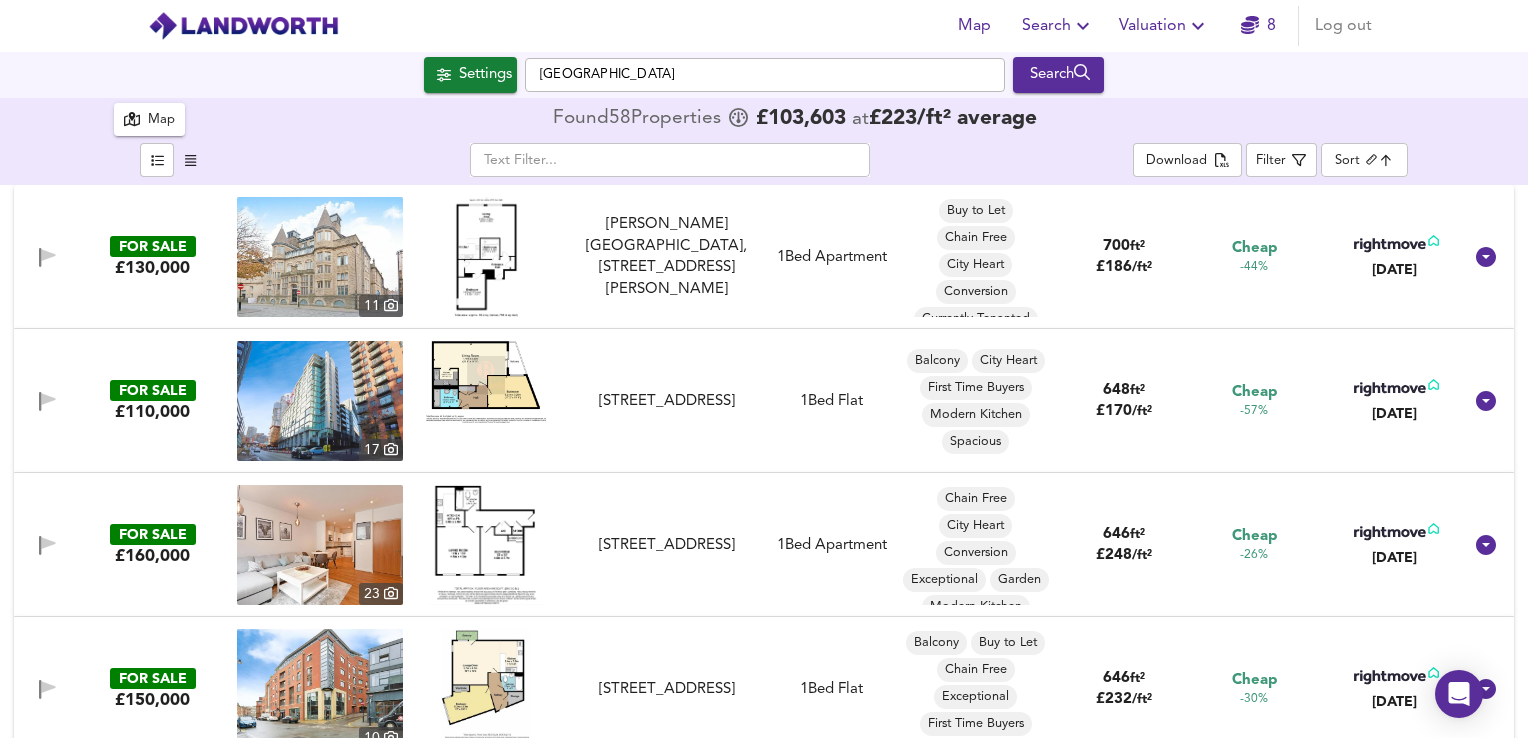 click at bounding box center [320, 257] 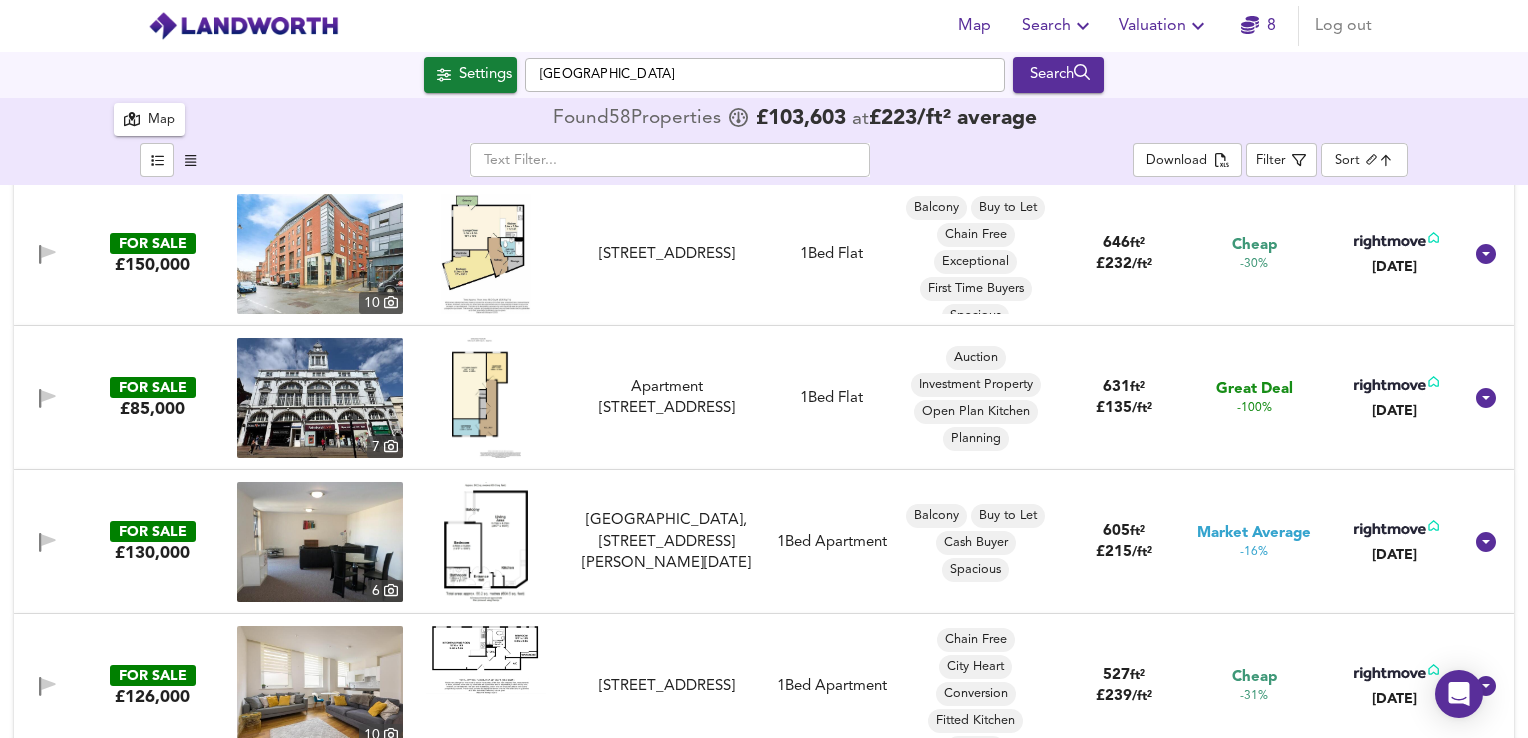 scroll, scrollTop: 496, scrollLeft: 0, axis: vertical 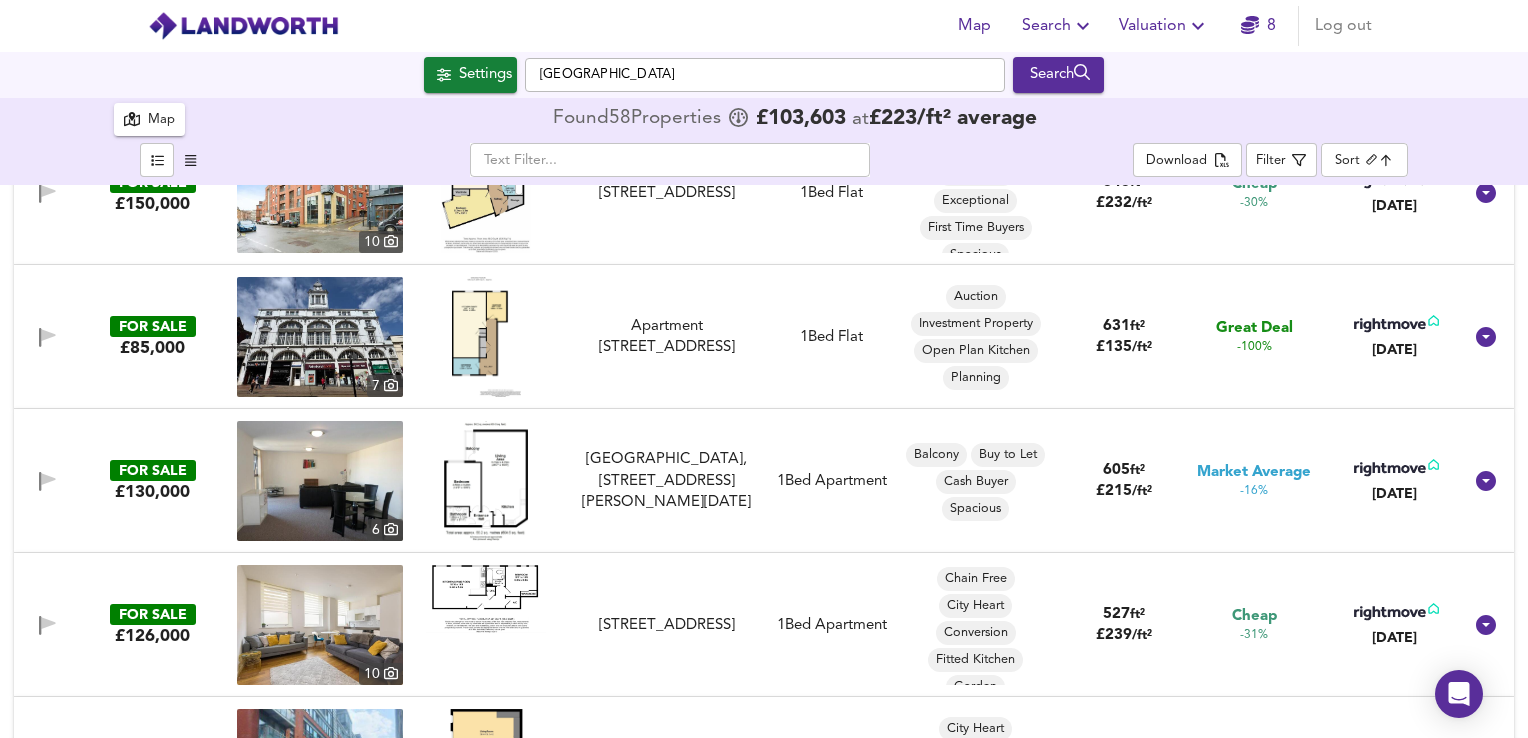 click at bounding box center (486, 481) 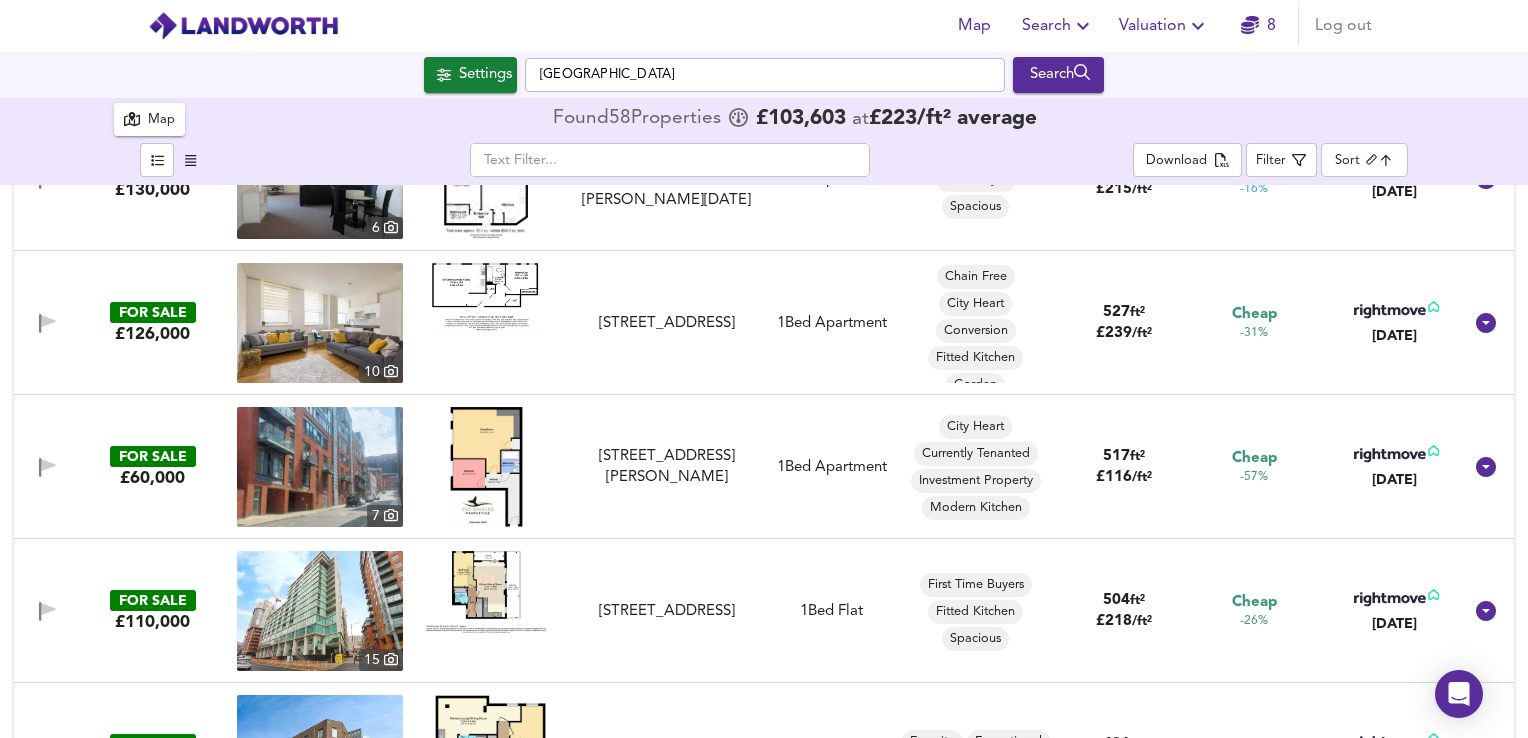 scroll, scrollTop: 846, scrollLeft: 0, axis: vertical 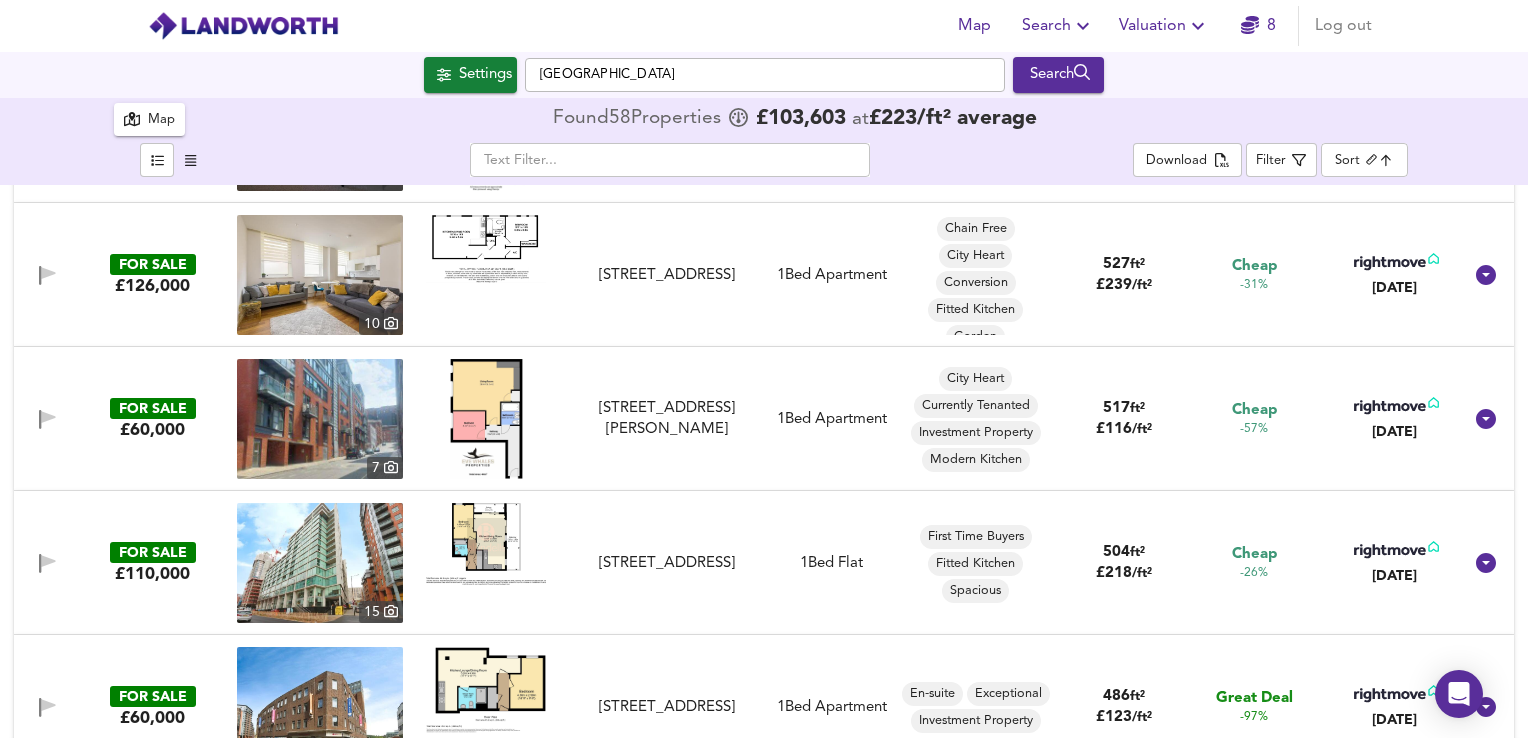 click at bounding box center [486, 419] 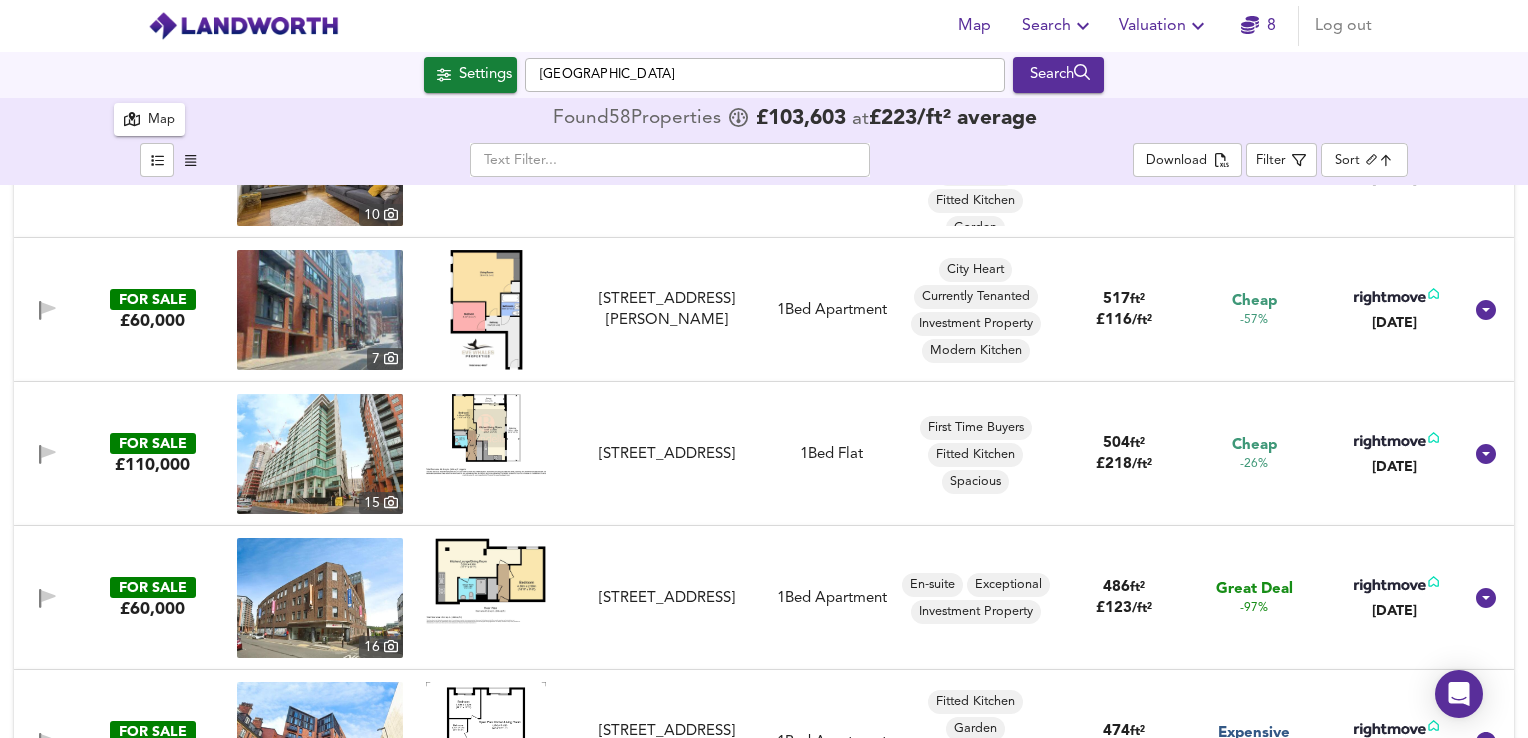 scroll, scrollTop: 967, scrollLeft: 0, axis: vertical 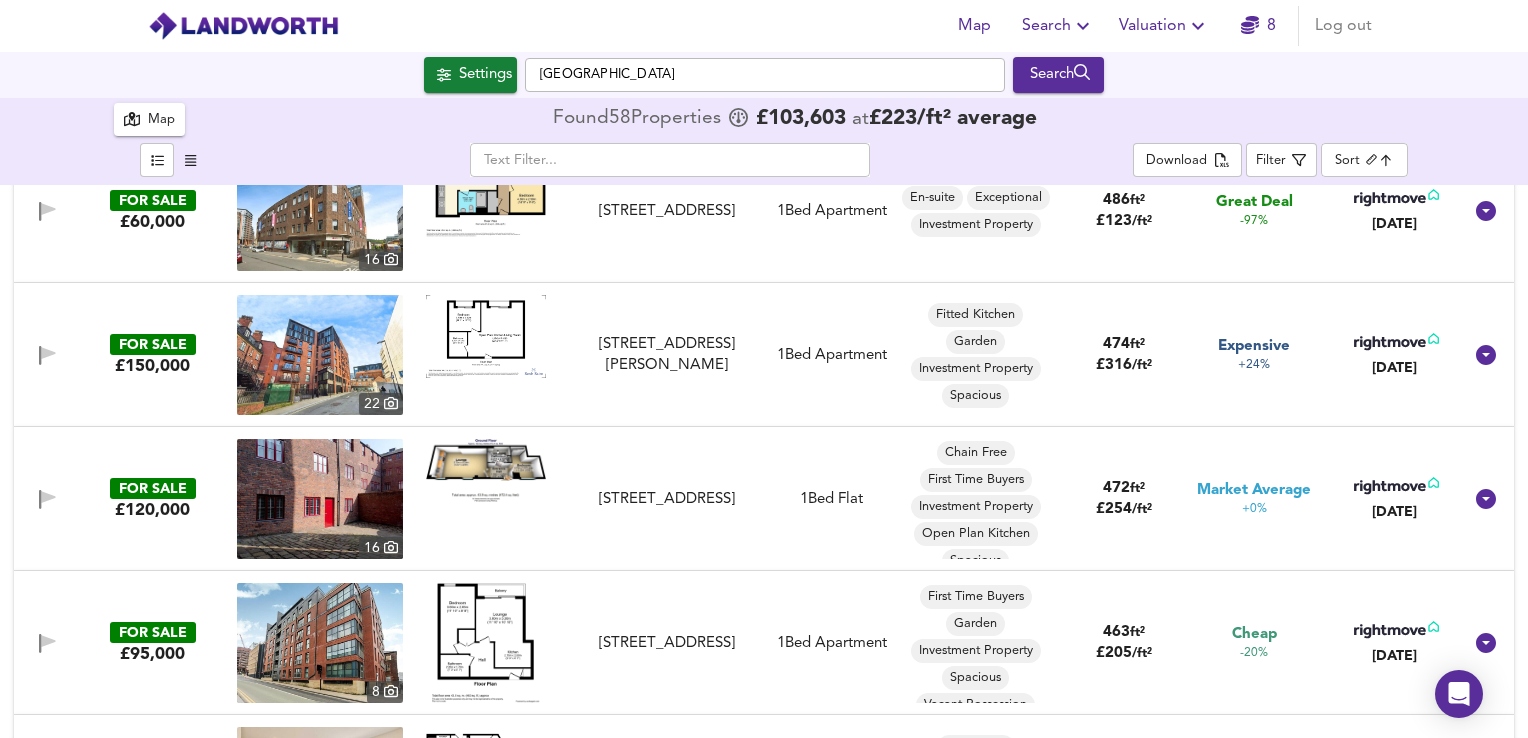 click at bounding box center (486, 470) 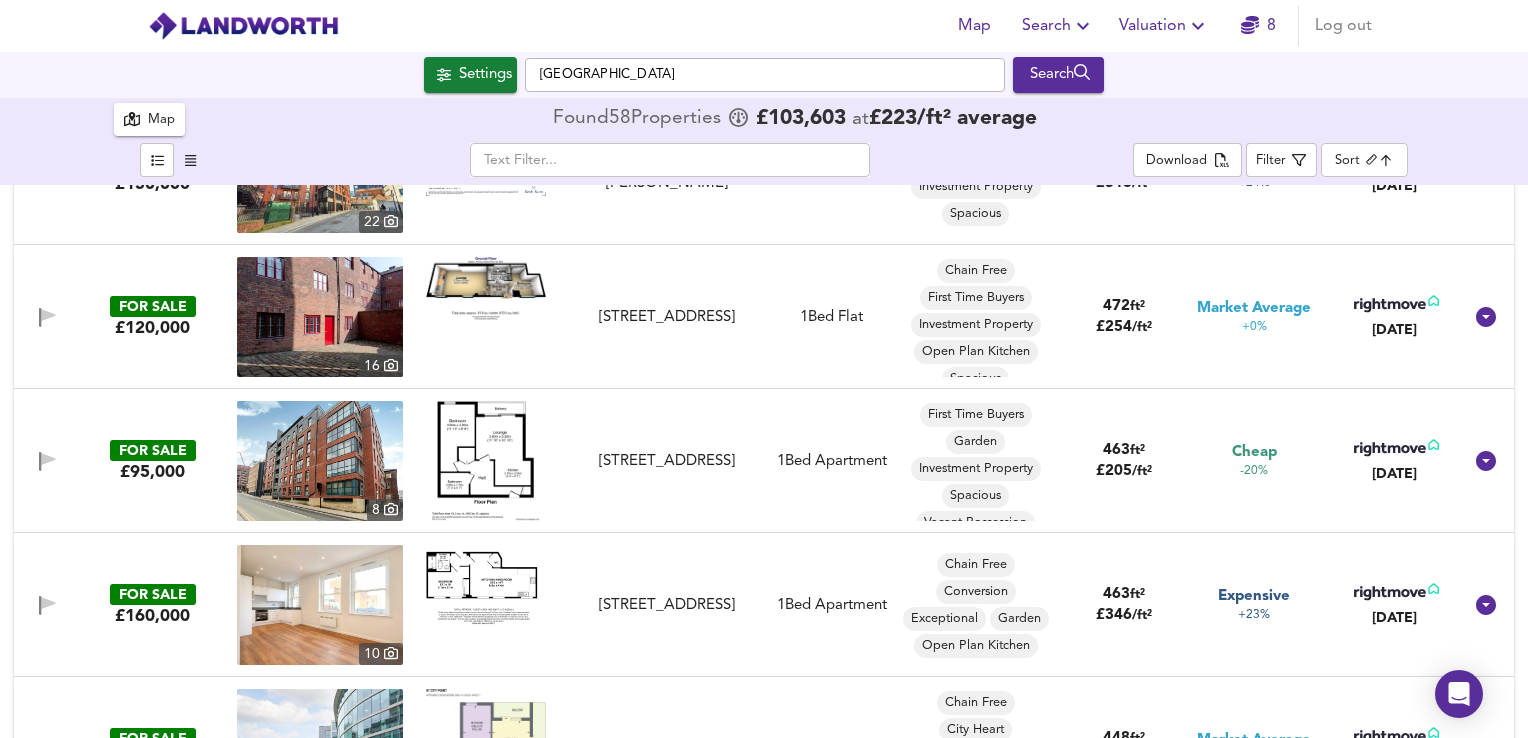 scroll, scrollTop: 1535, scrollLeft: 0, axis: vertical 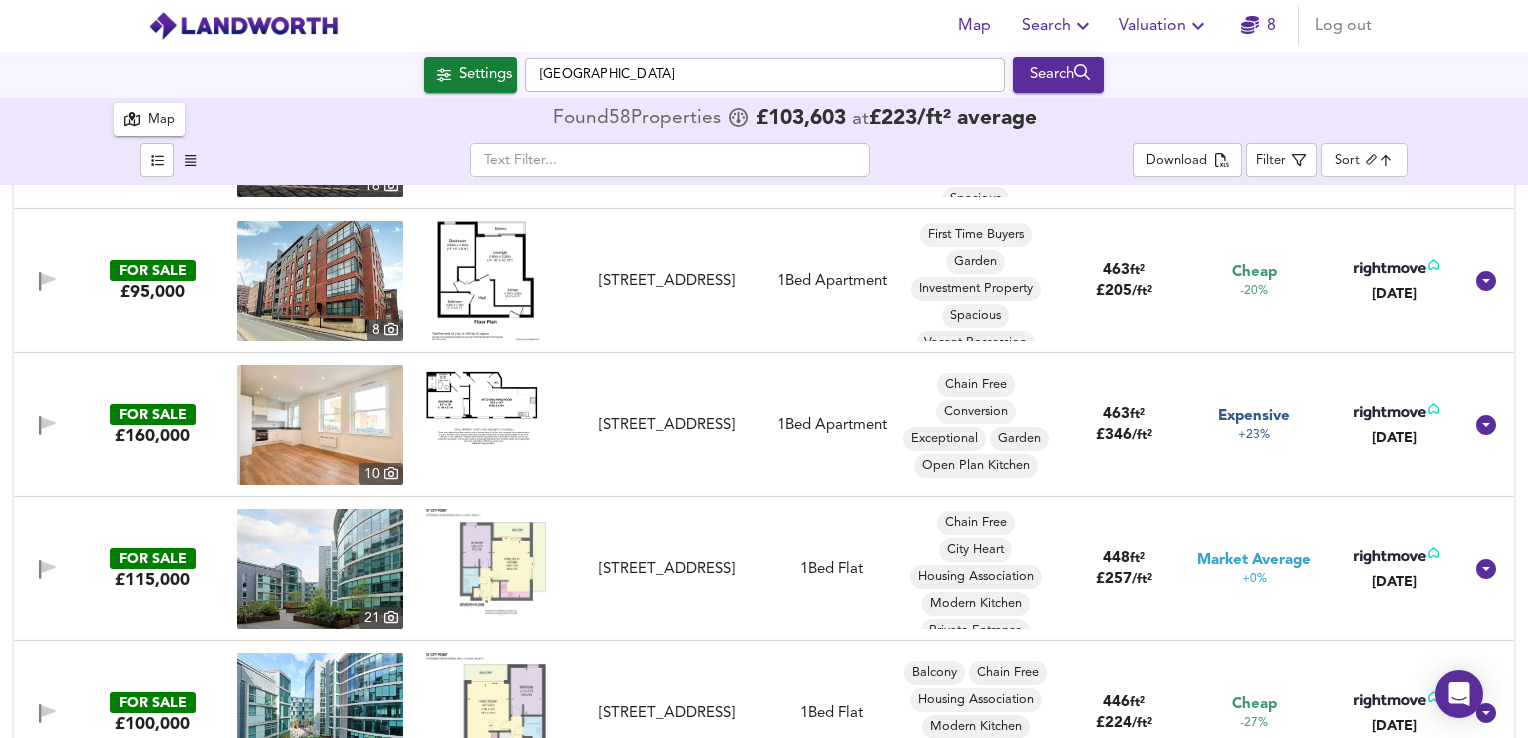click at bounding box center [485, 281] 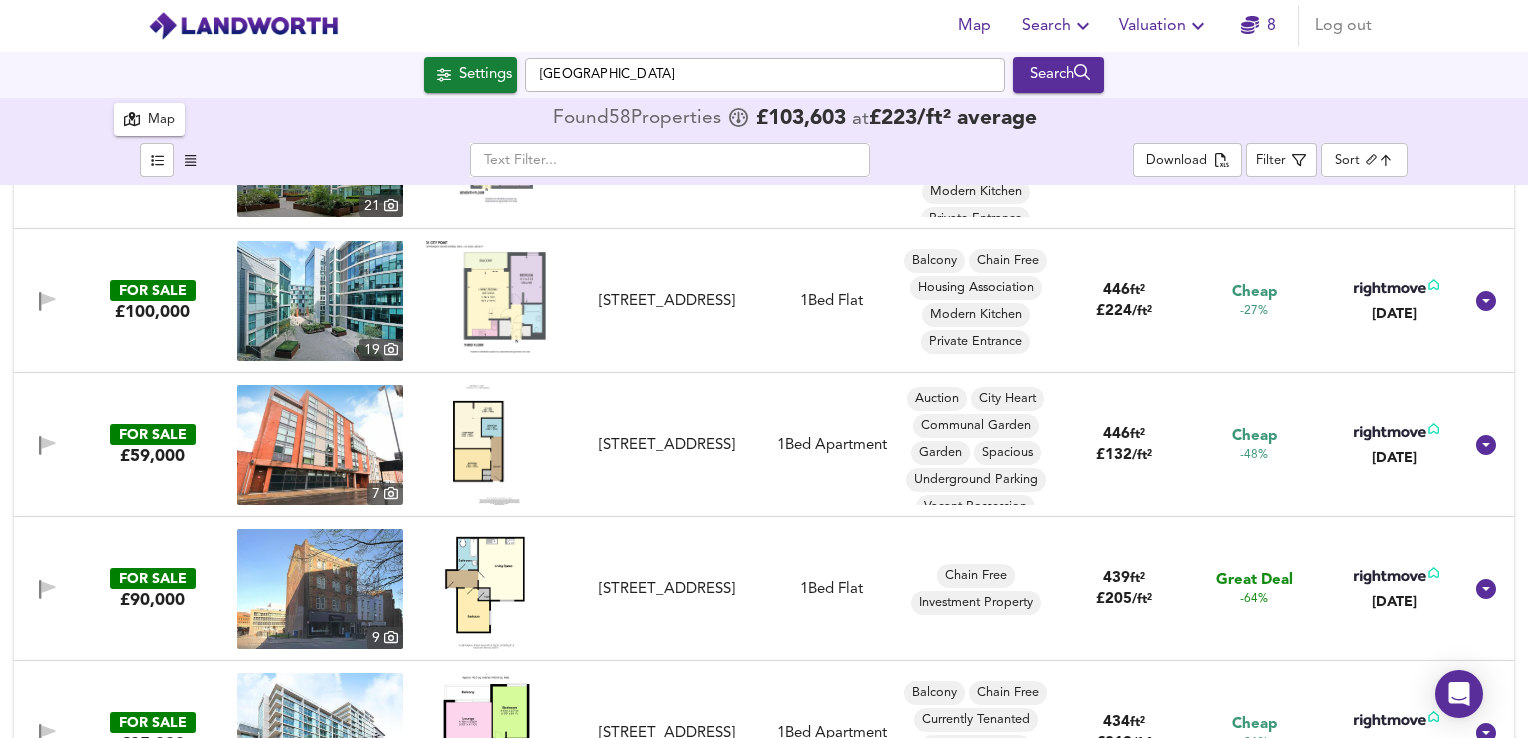 scroll, scrollTop: 2140, scrollLeft: 0, axis: vertical 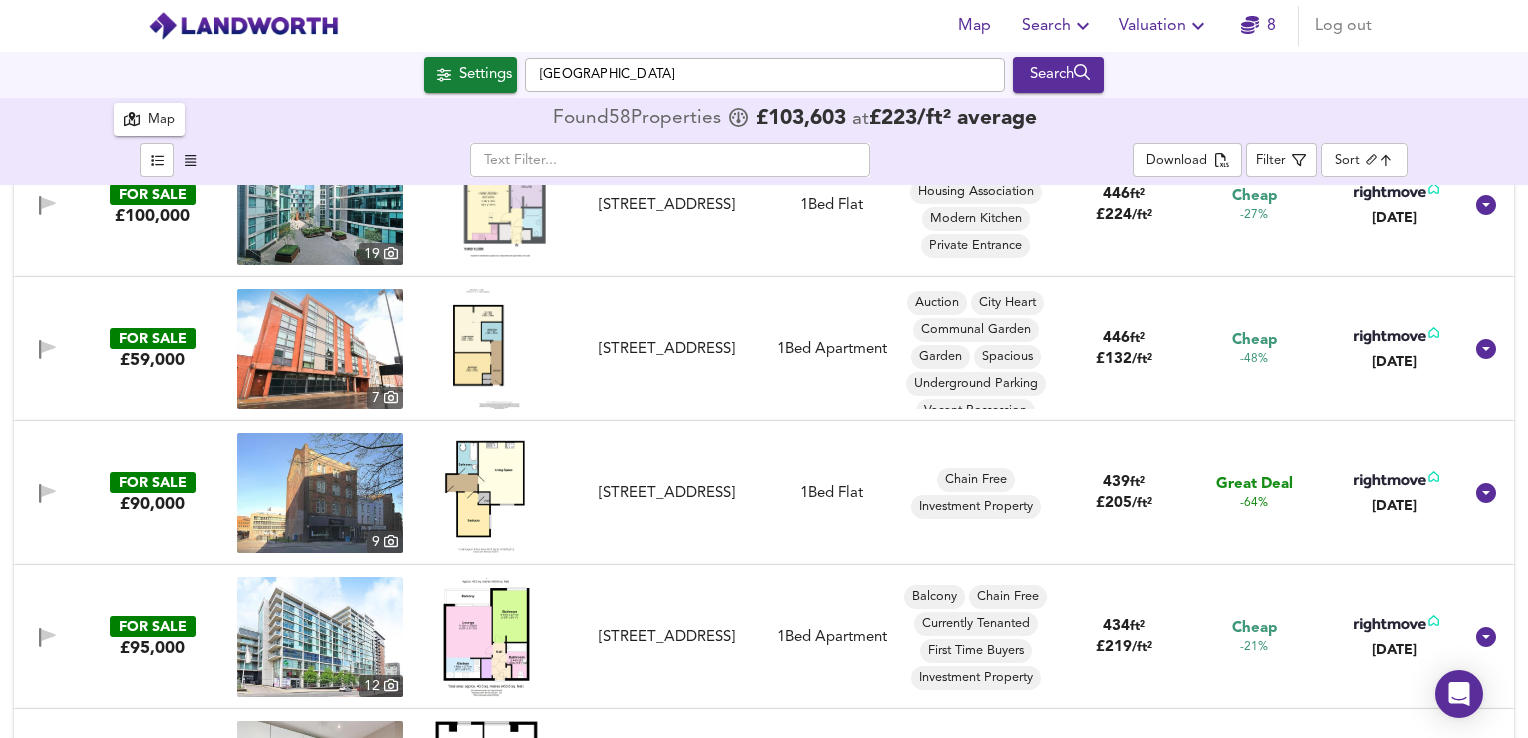 click at bounding box center [486, 493] 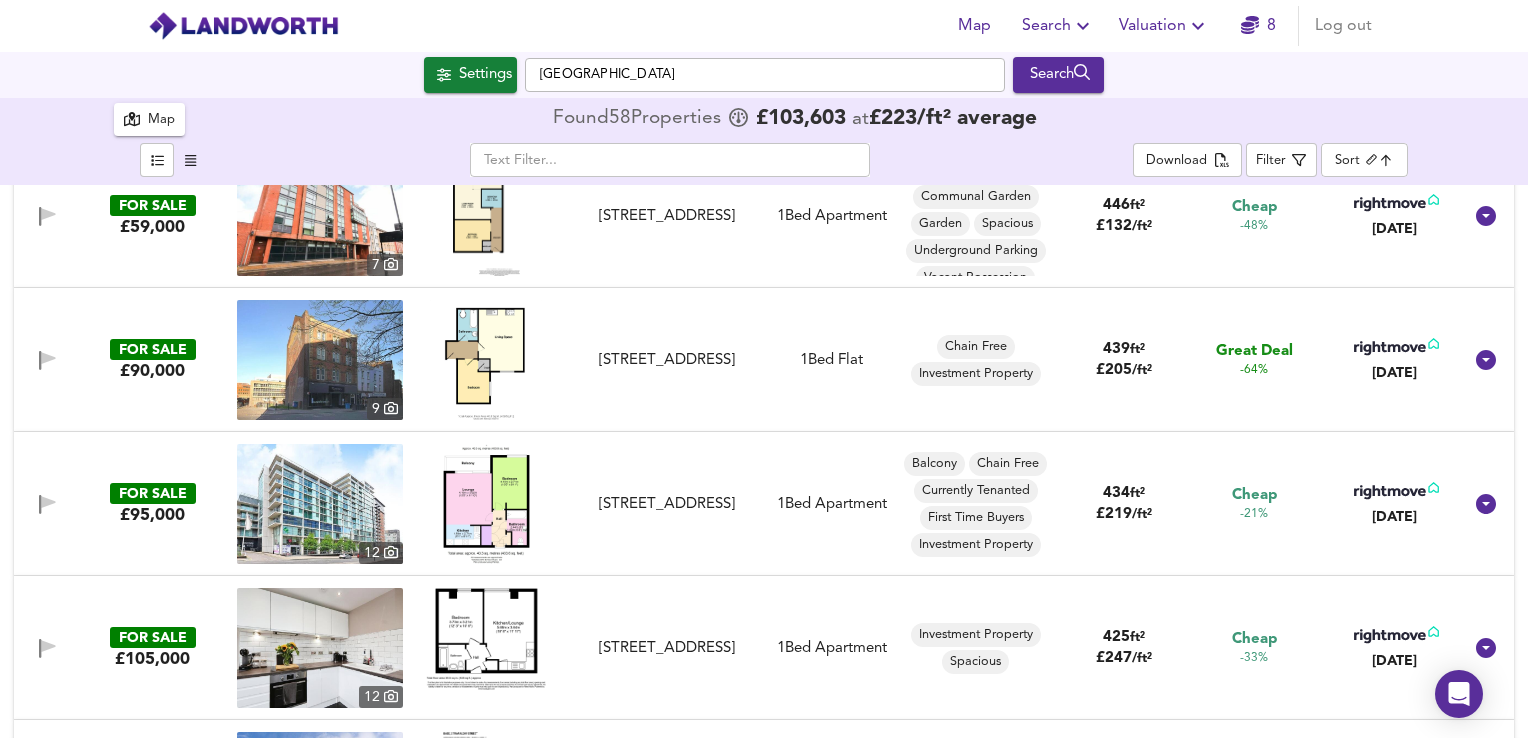 scroll, scrollTop: 2382, scrollLeft: 0, axis: vertical 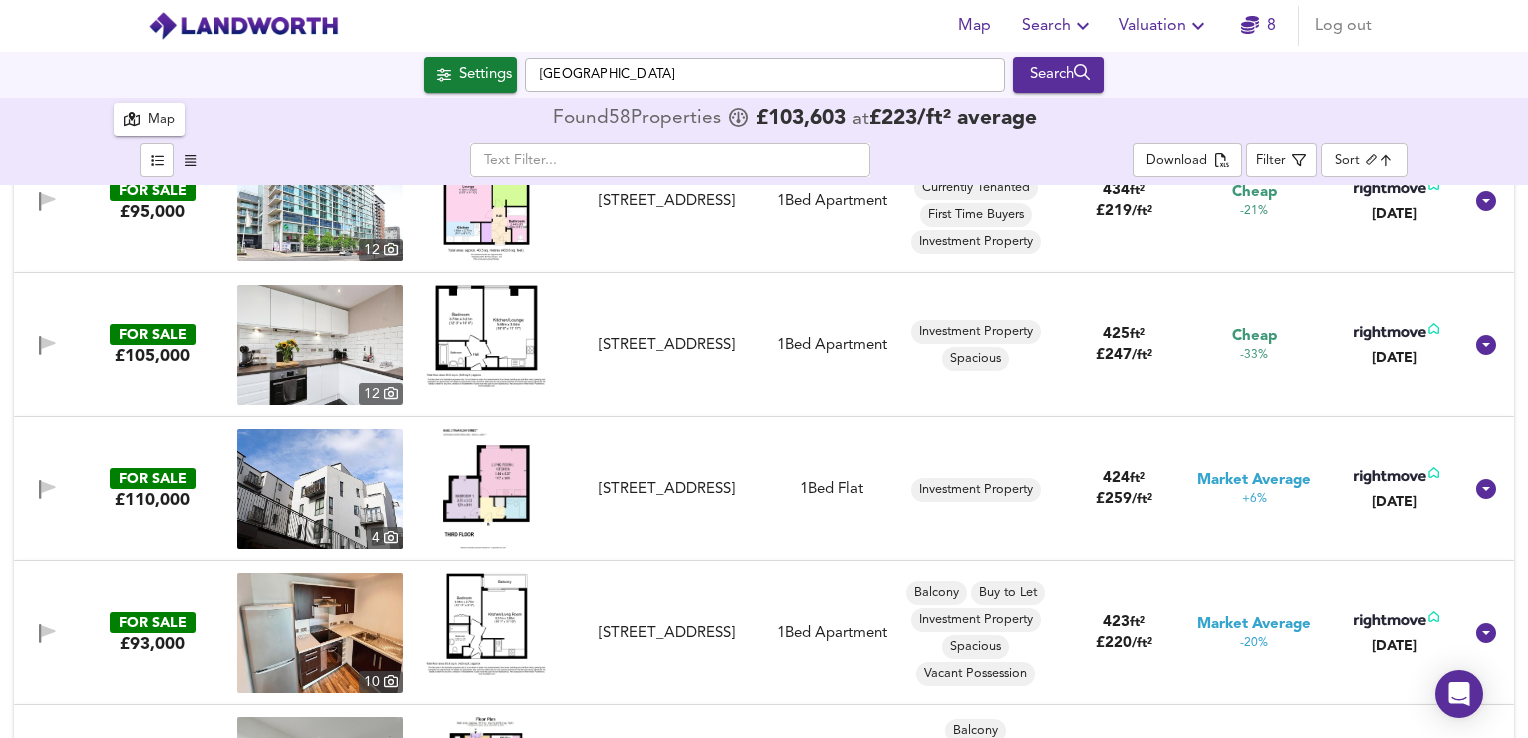 click at bounding box center [486, 489] 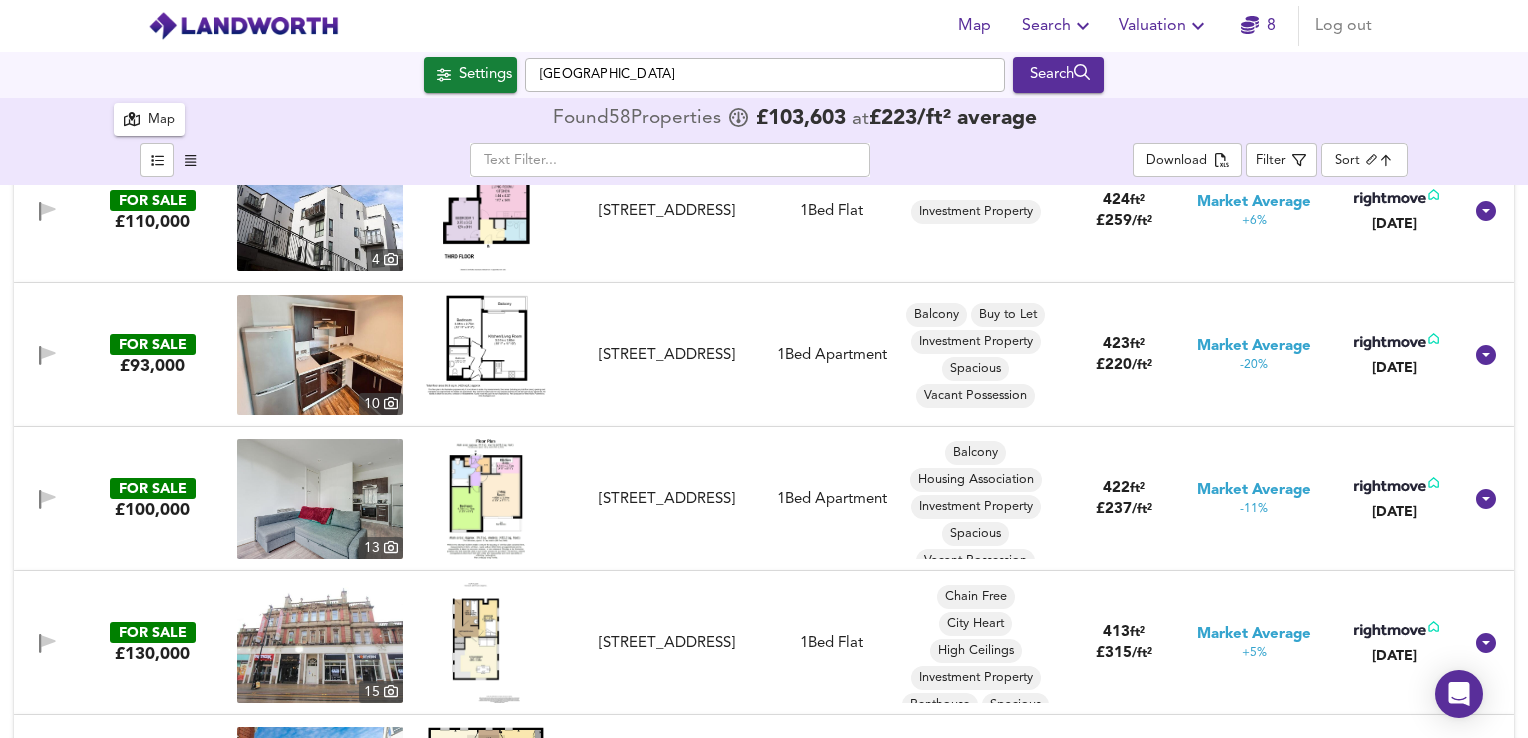 scroll, scrollTop: 2938, scrollLeft: 0, axis: vertical 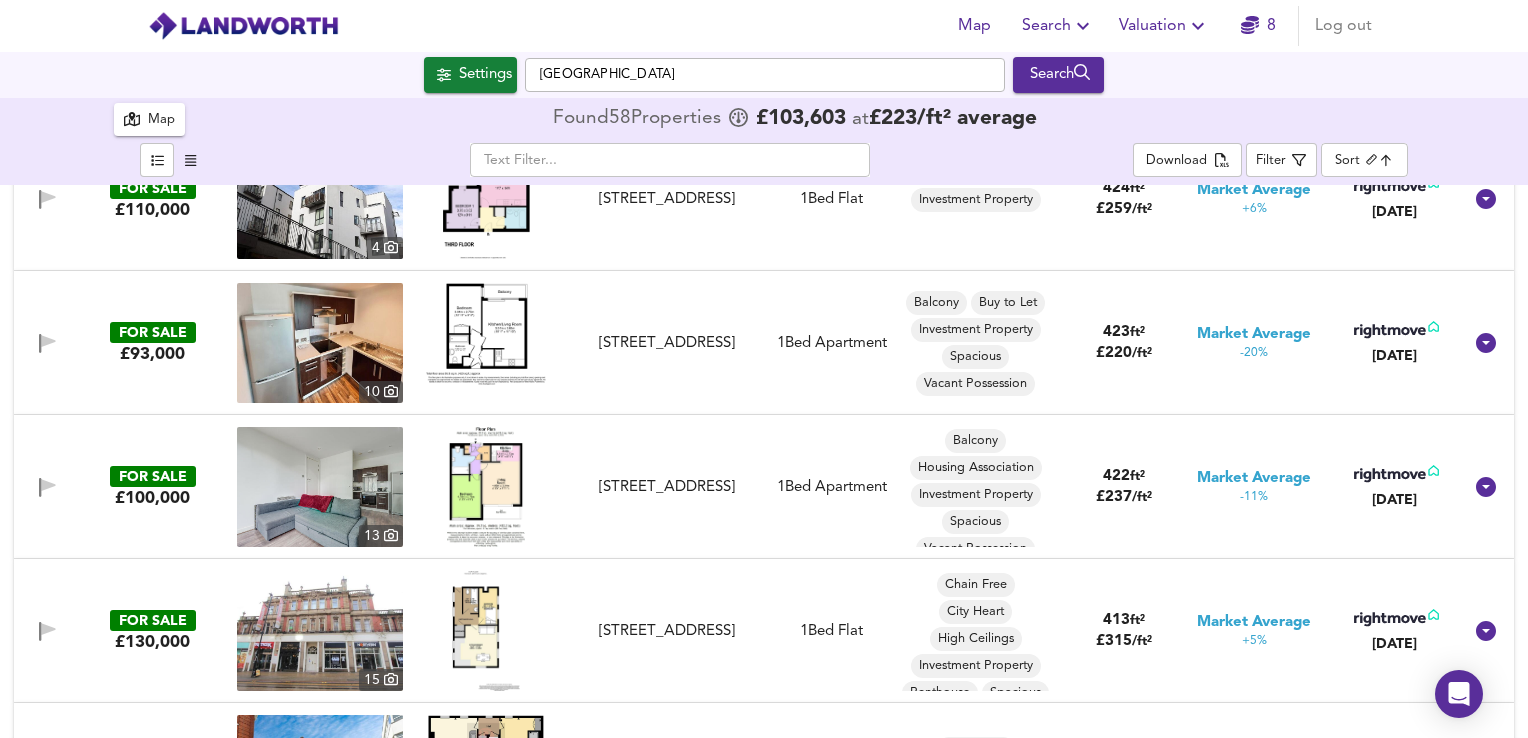 click at bounding box center [486, 487] 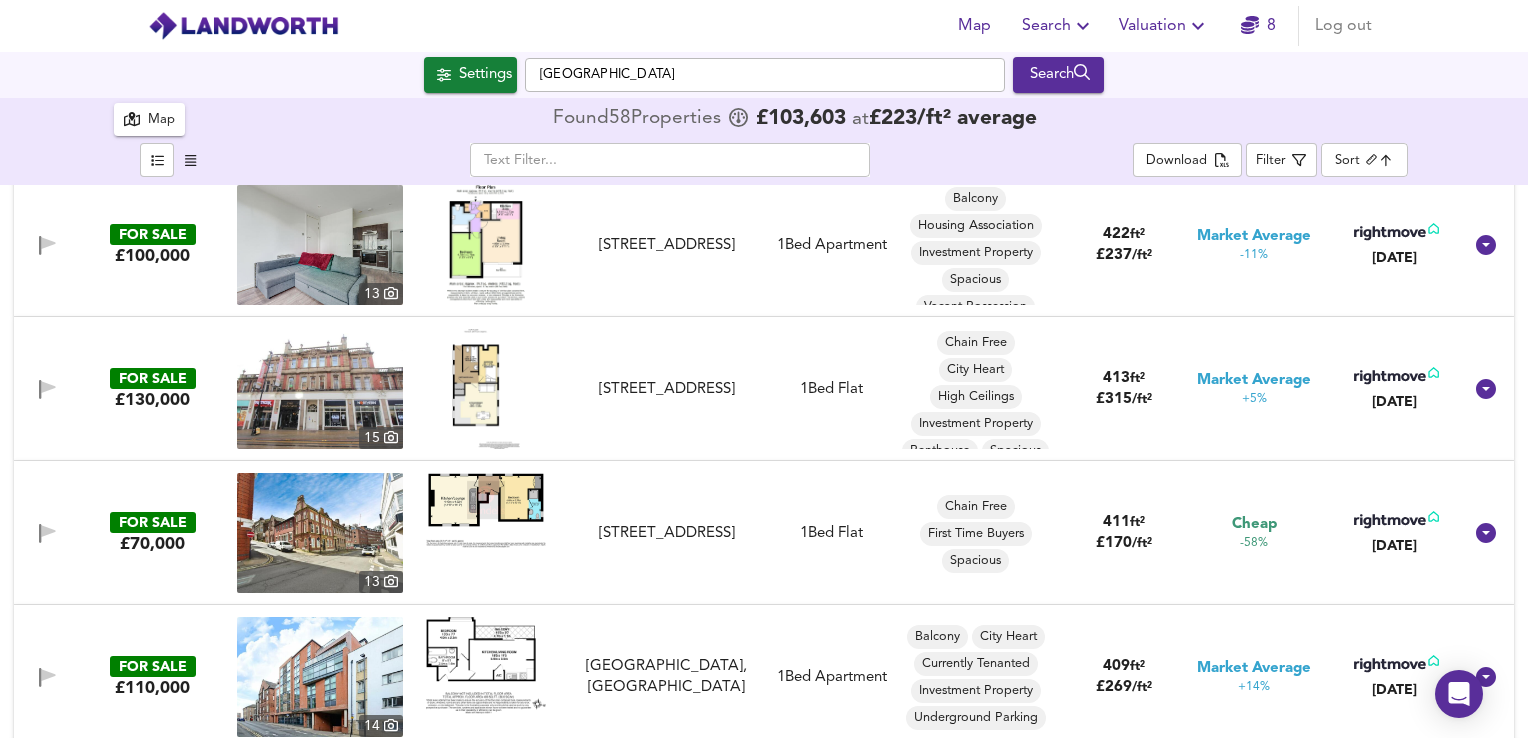 scroll, scrollTop: 3204, scrollLeft: 0, axis: vertical 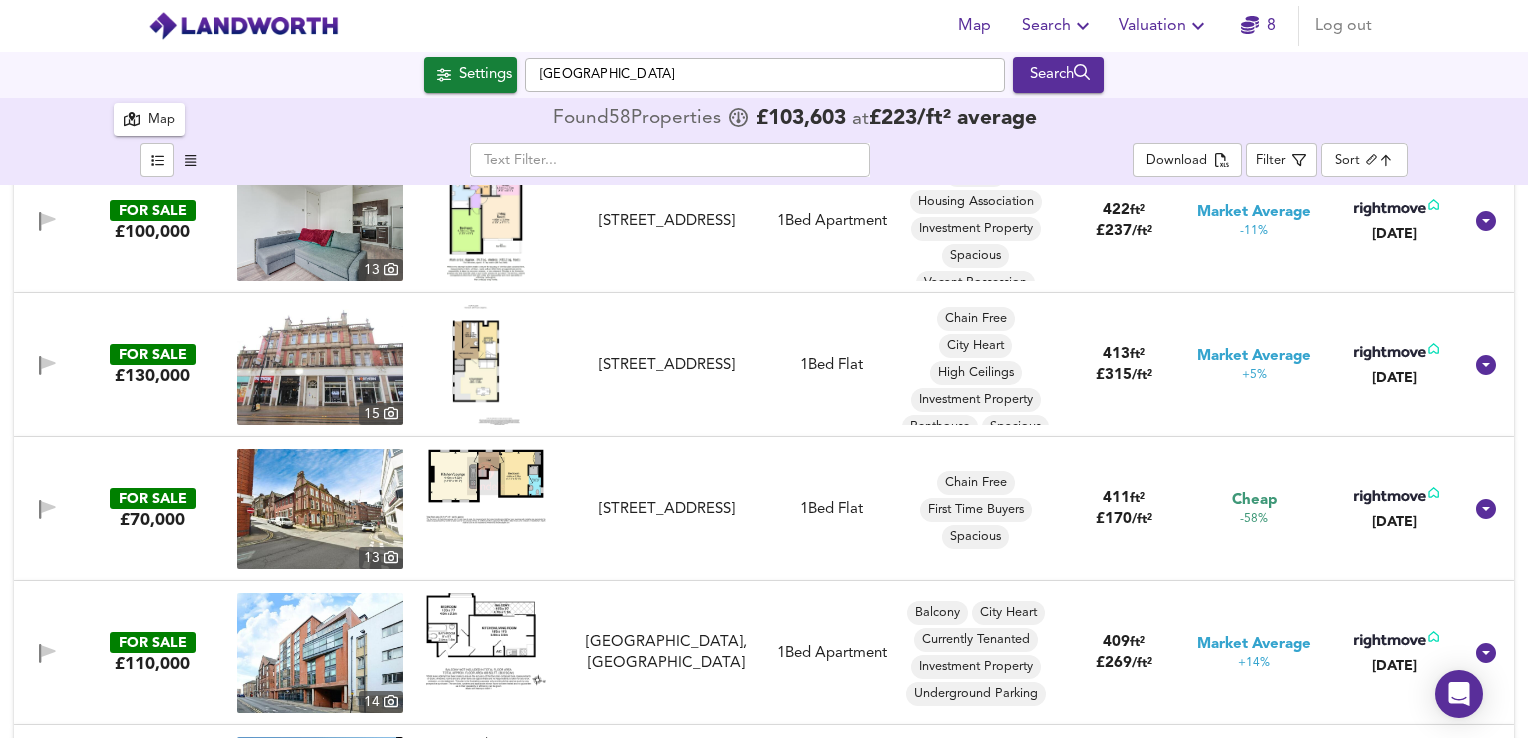 click at bounding box center [486, 486] 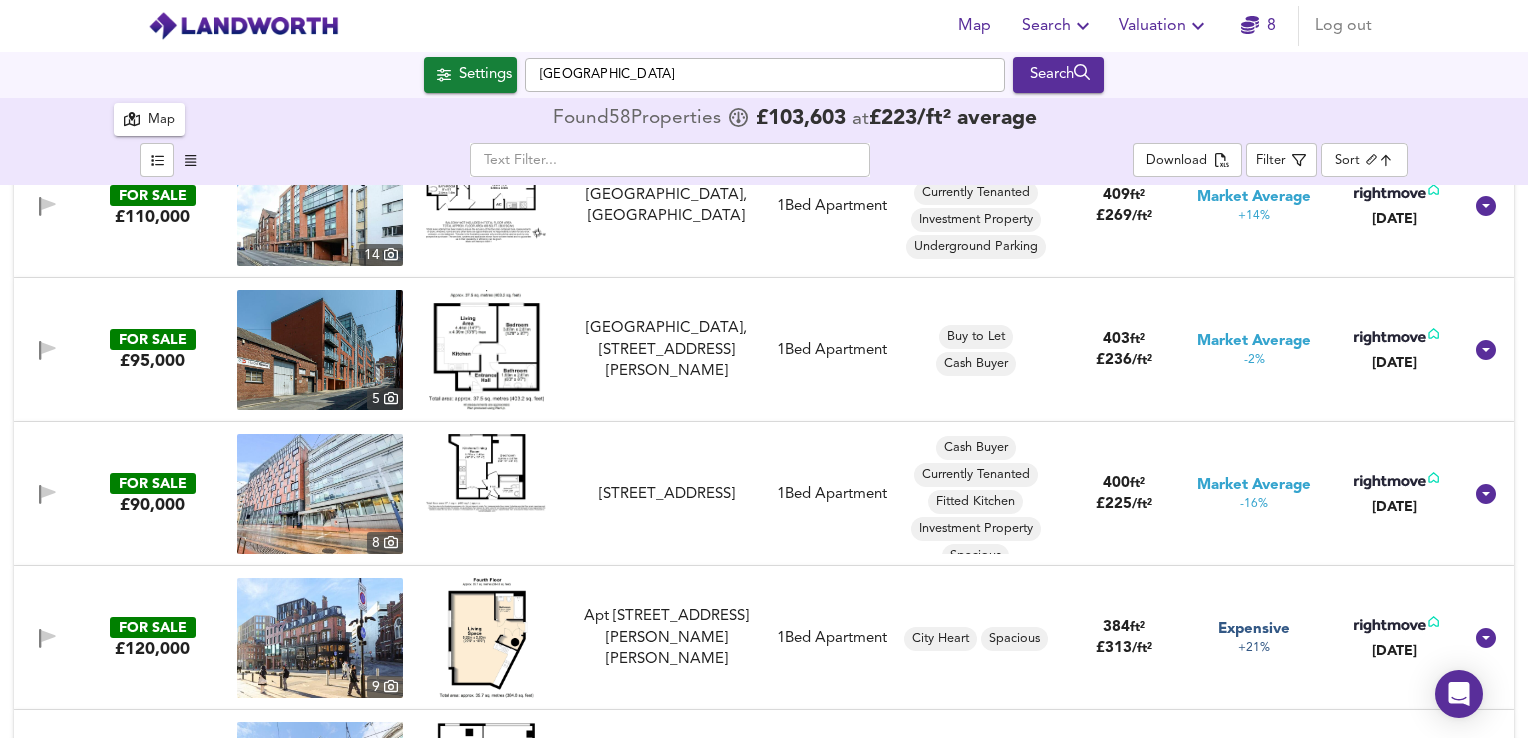 scroll, scrollTop: 3652, scrollLeft: 0, axis: vertical 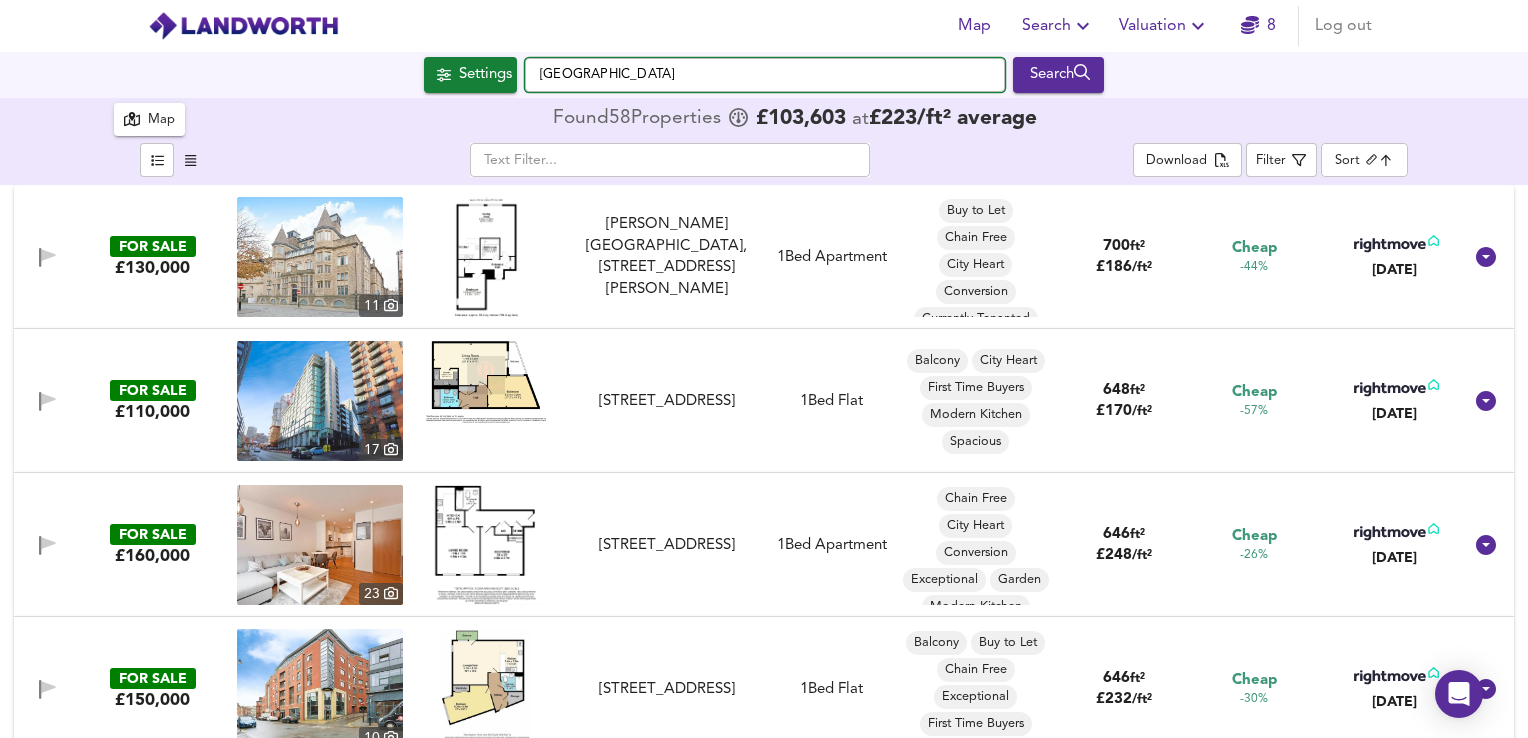 drag, startPoint x: 611, startPoint y: 74, endPoint x: 334, endPoint y: 82, distance: 277.1155 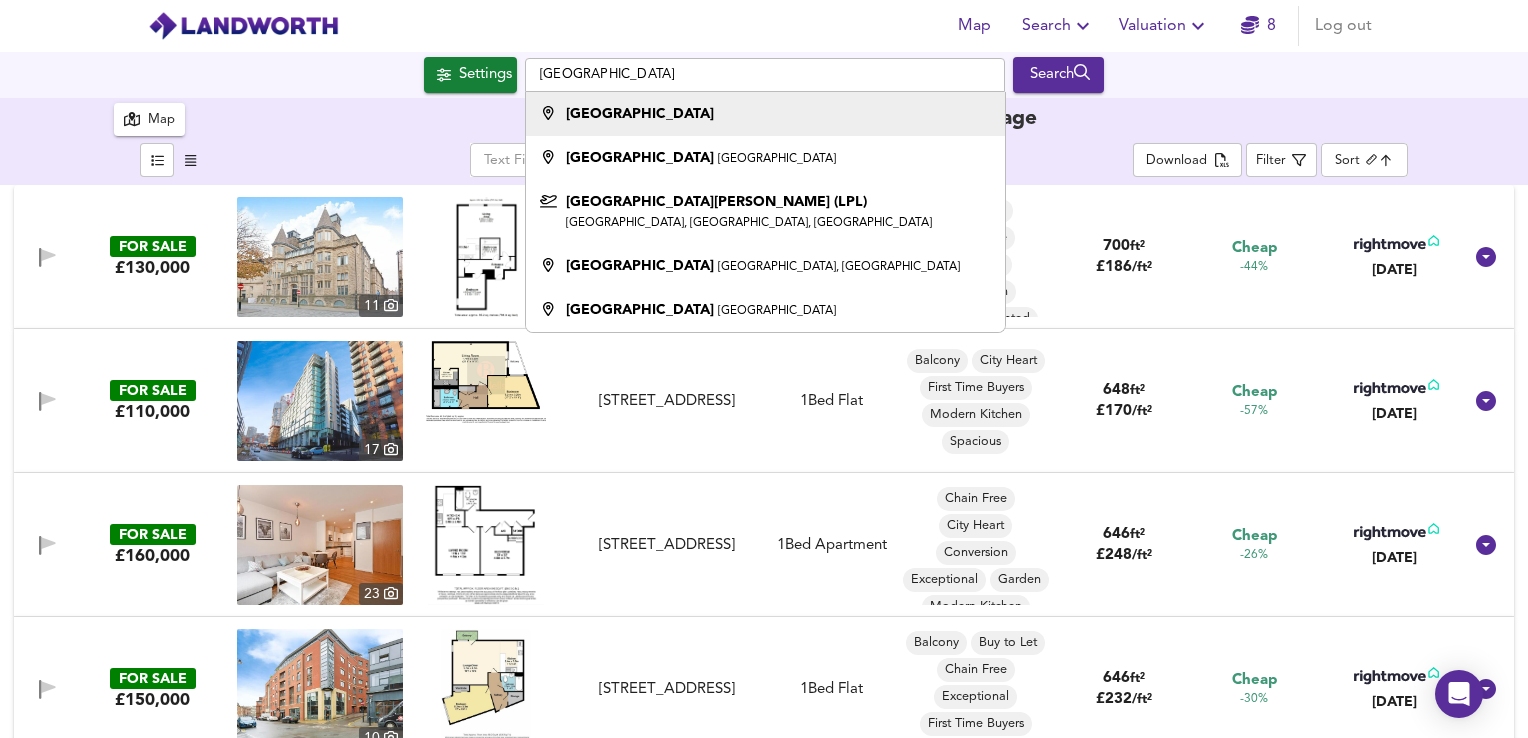 click on "[GEOGRAPHIC_DATA]" at bounding box center [640, 114] 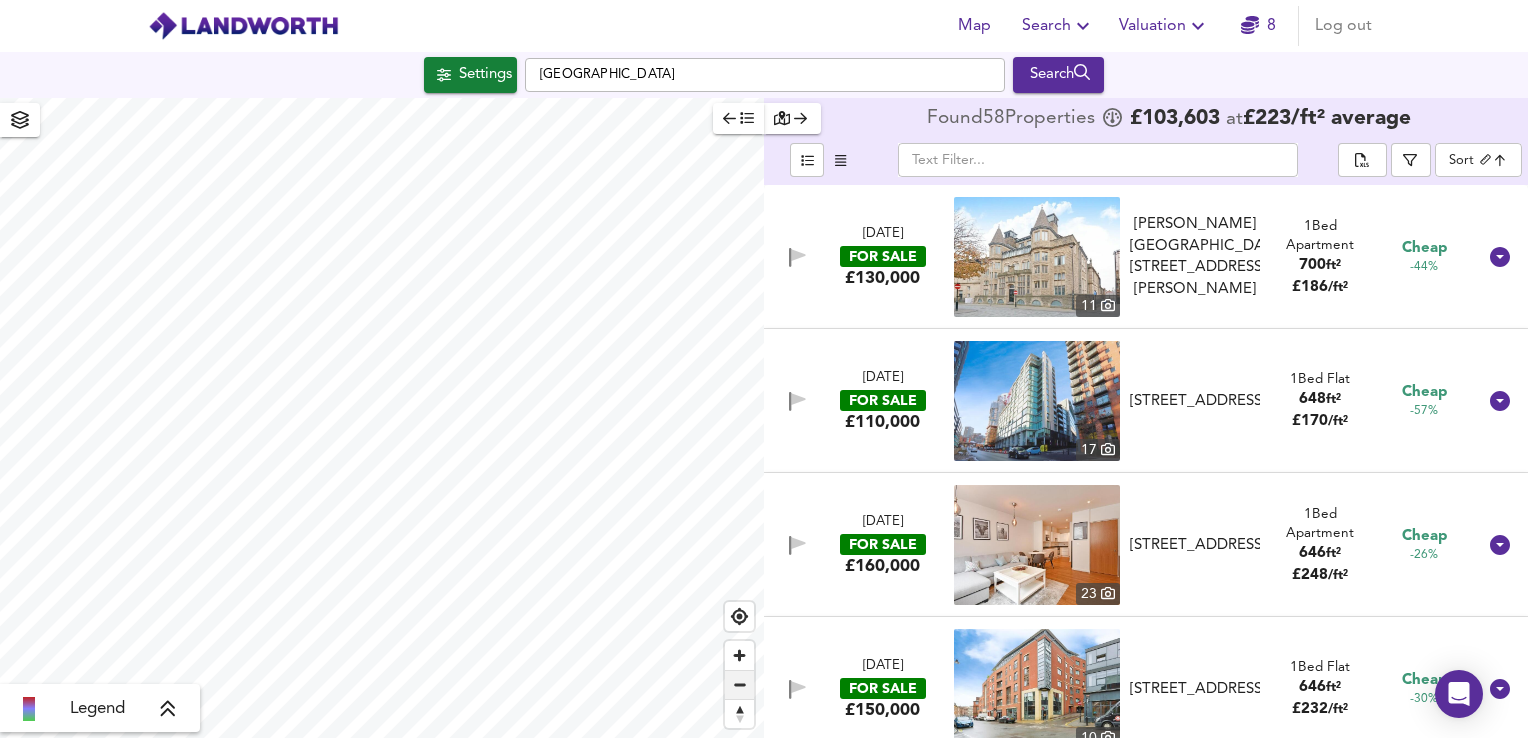 click at bounding box center (739, 685) 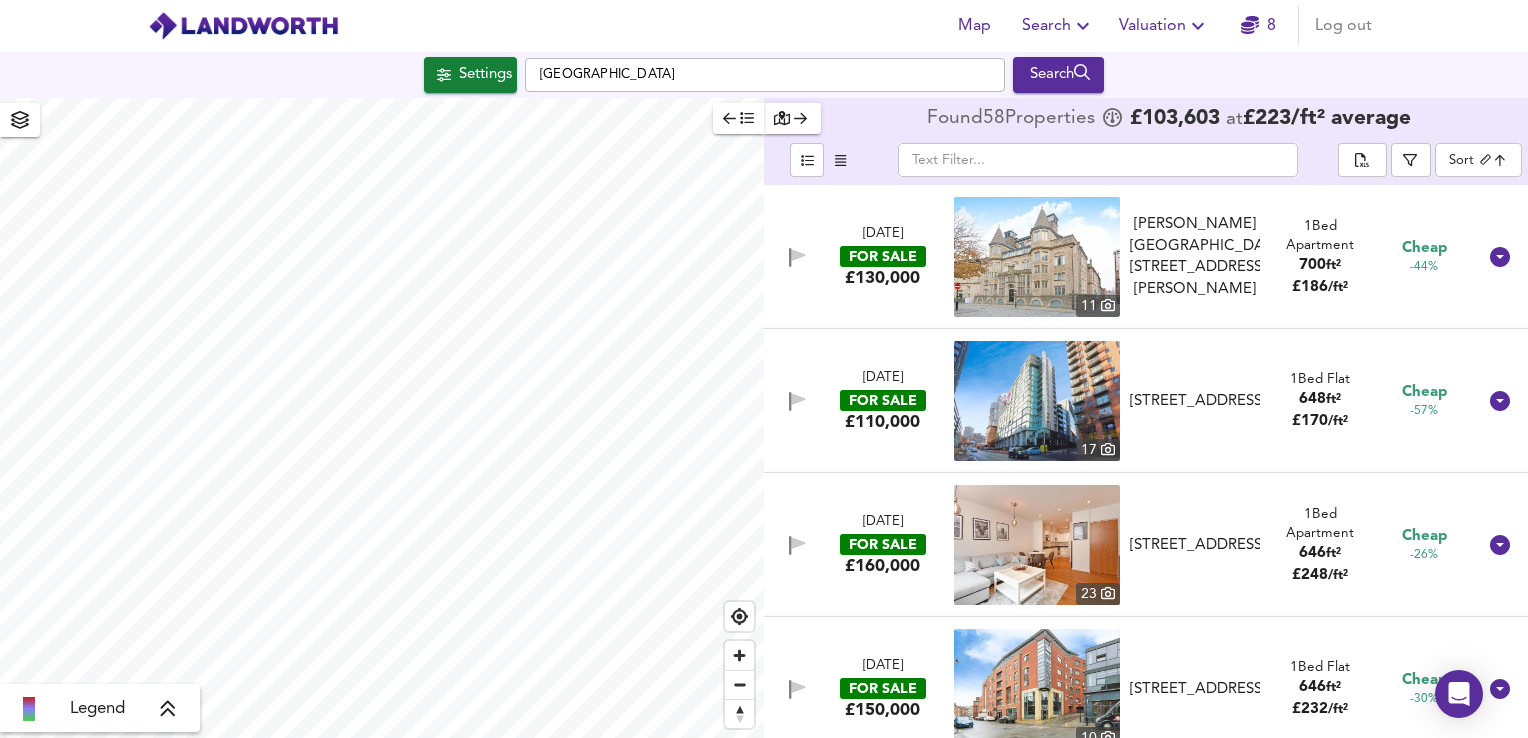 type on "2209" 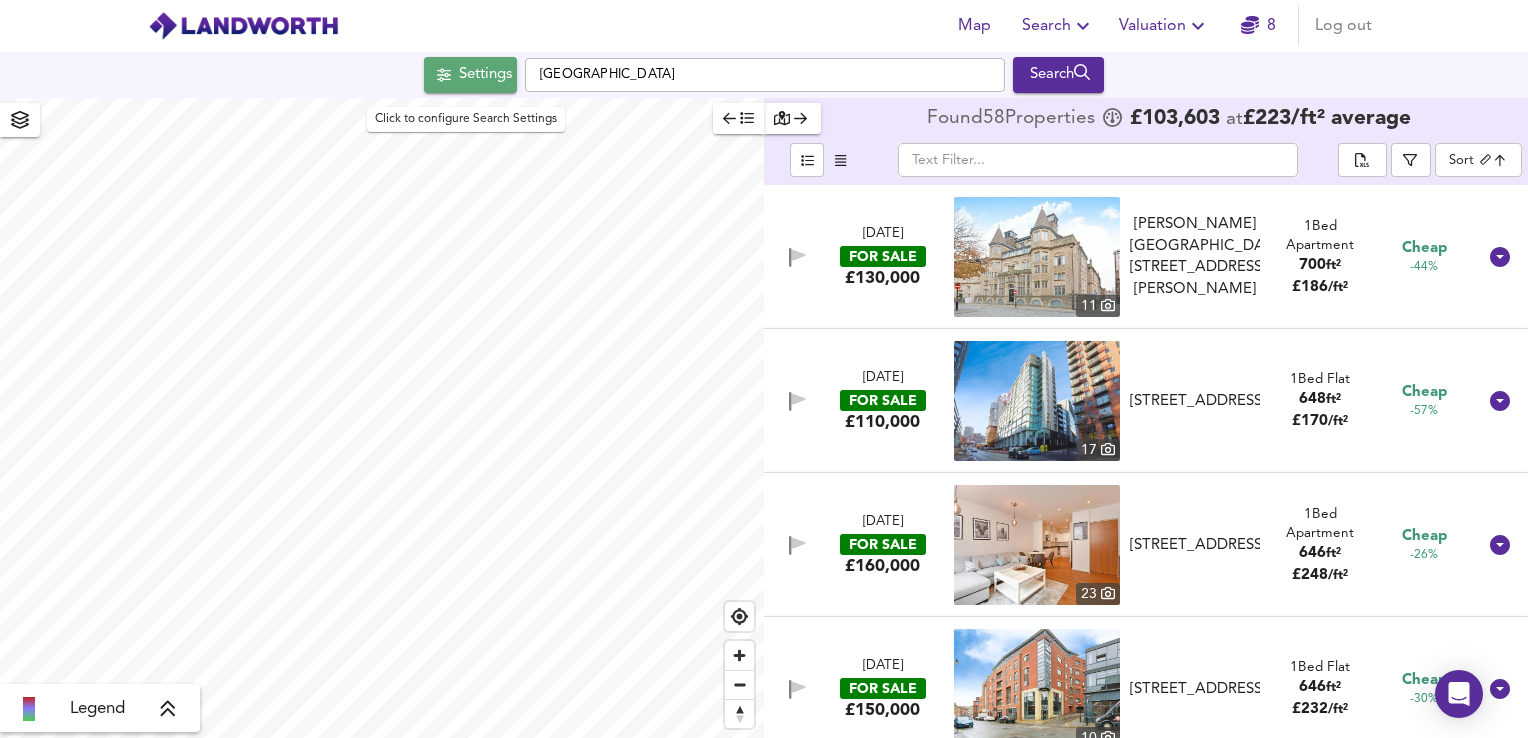 click on "Settings" at bounding box center [485, 75] 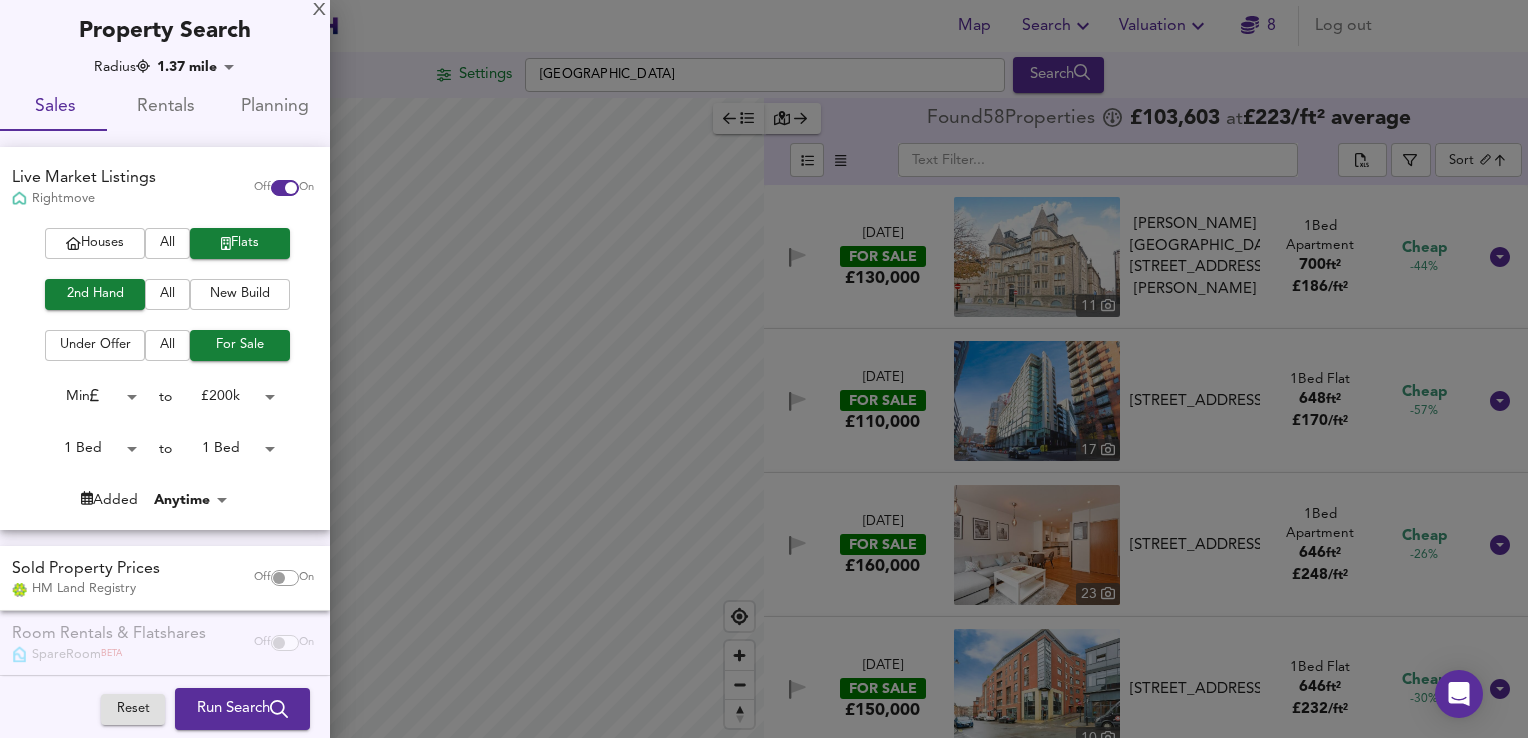 click at bounding box center [764, 369] 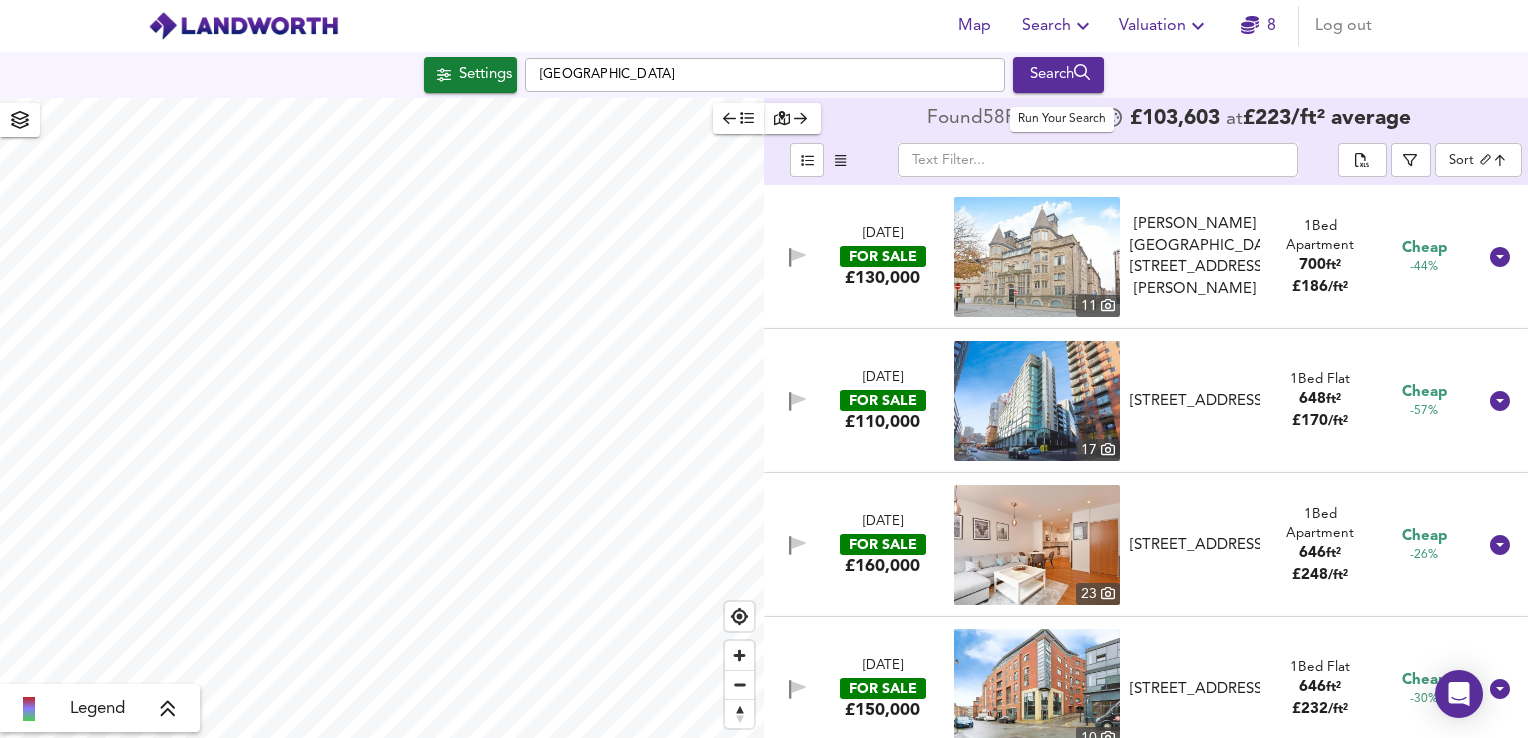 click on "Search" at bounding box center [1058, 75] 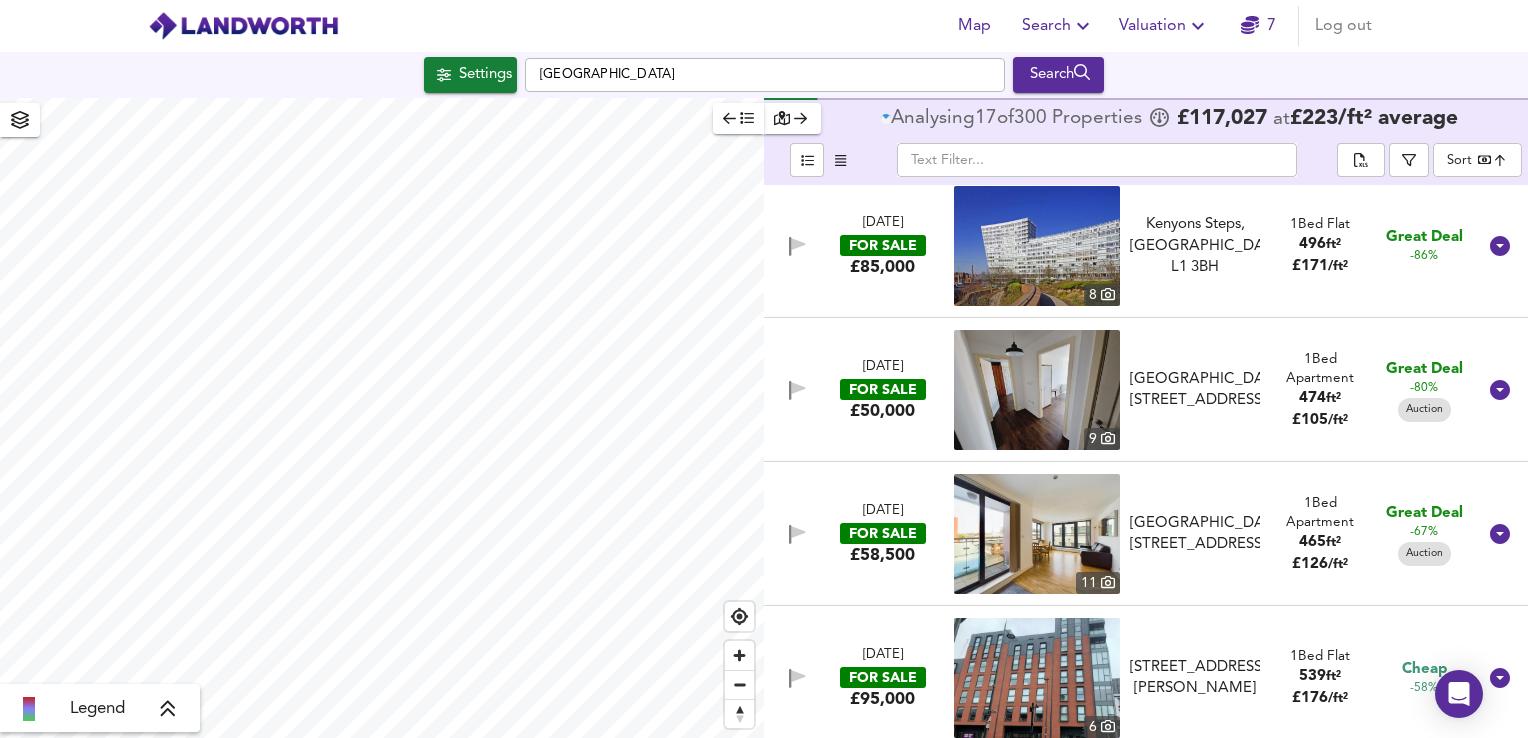 scroll, scrollTop: 908, scrollLeft: 0, axis: vertical 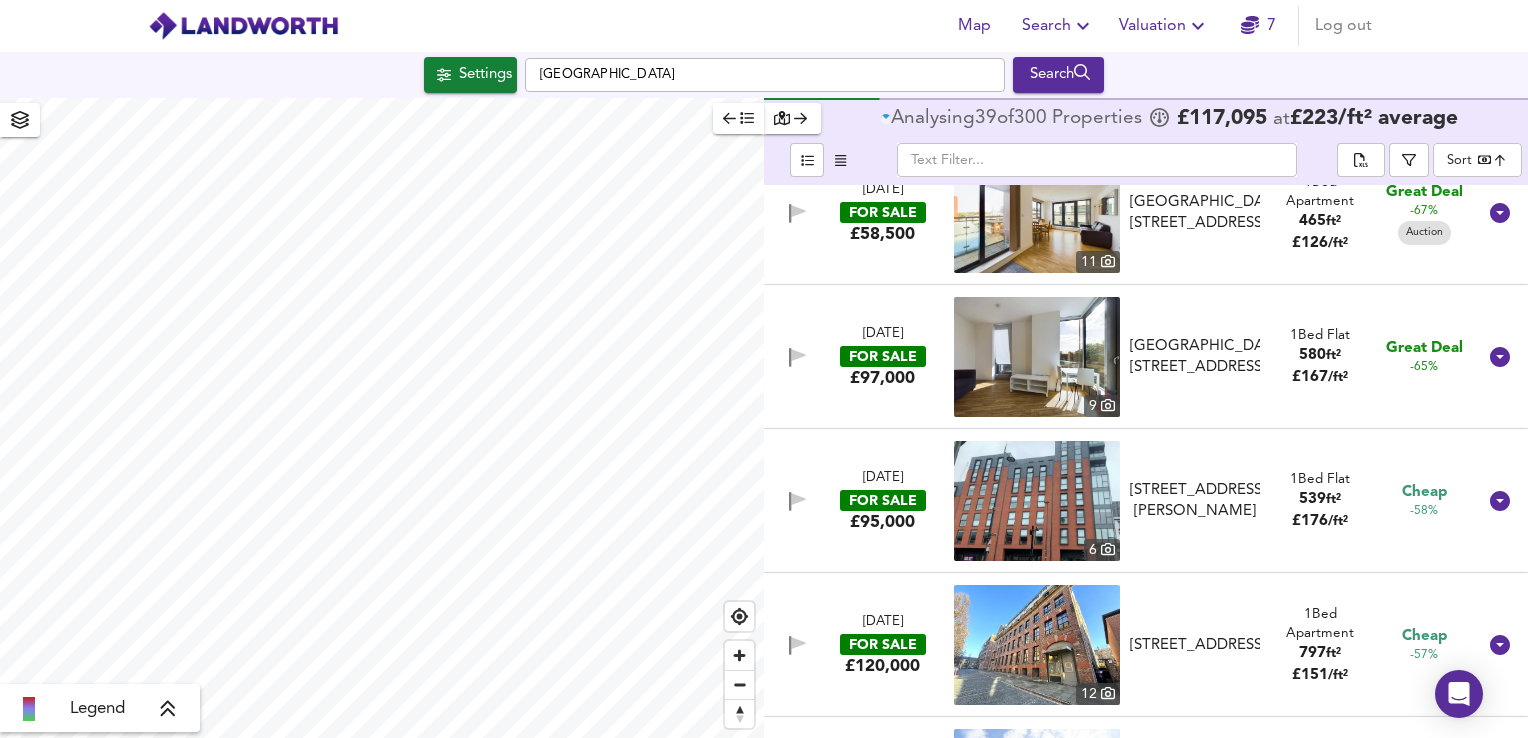 click at bounding box center (738, 118) 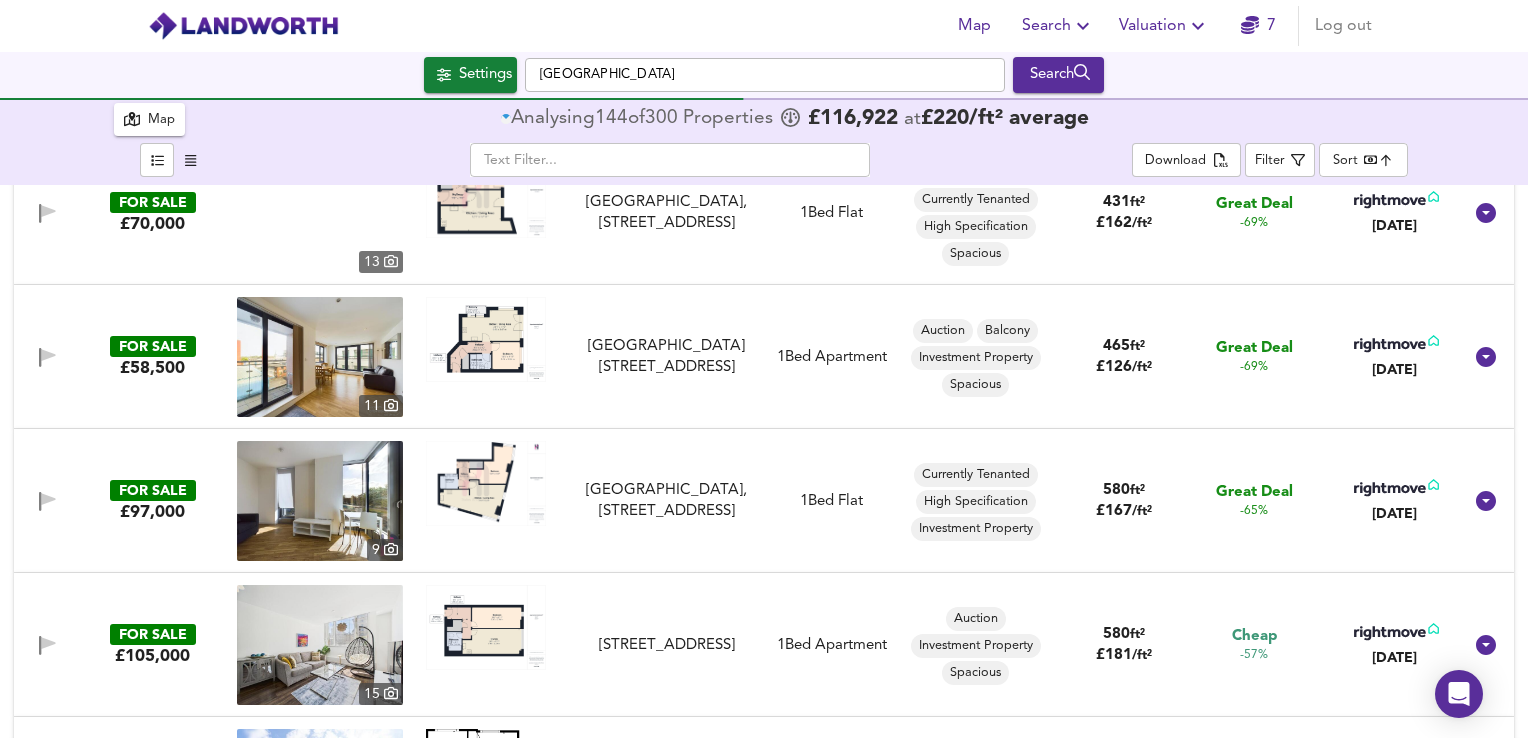 scroll, scrollTop: 1196, scrollLeft: 0, axis: vertical 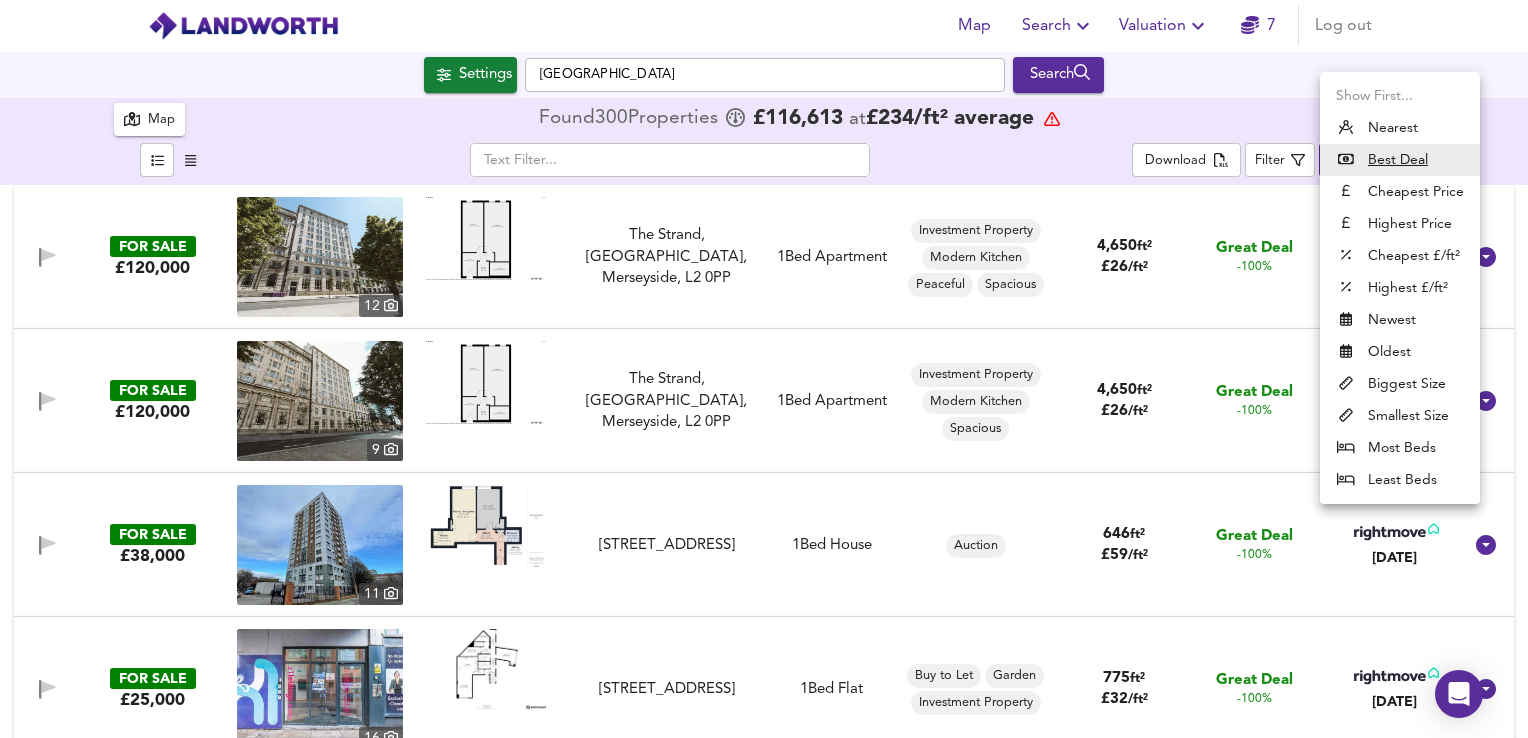 click on "Map Search Valuation    7 Log out        Settings     [GEOGRAPHIC_DATA]        Search            300  Results   Legend   Map Found  300  Propert ies     £ 116,613   at  £ 234 / ft²   average              ​ Download   Filter   Sort   bestdeal ​ FOR SALE £120,000     [GEOGRAPHIC_DATA], [GEOGRAPHIC_DATA], [GEOGRAPHIC_DATA], [GEOGRAPHIC_DATA], [GEOGRAPHIC_DATA], [GEOGRAPHIC_DATA], L2 1  Bed   Apartment Investment Property Modern Kitchen Peaceful Spacious 4,650 ft² £ 26 / ft² Great Deal -100% [DATE] FOR SALE £120,000     [GEOGRAPHIC_DATA], [GEOGRAPHIC_DATA], [GEOGRAPHIC_DATA], [GEOGRAPHIC_DATA], [GEOGRAPHIC_DATA], [GEOGRAPHIC_DATA], L2 0PP 1  Bed   Apartment Investment Property Modern Kitchen Spacious 4,650 ft² £ 26 / ft² Great Deal -100% [DATE] FOR SALE £38,000     [STREET_ADDRESS] 1  Bed   House Auction 646 ft² £ 59 / ft² Great Deal -100% [DATE] FOR SALE £25,000     [STREET_ADDRESS] 1  Bed   Flat 775" at bounding box center (764, 369) 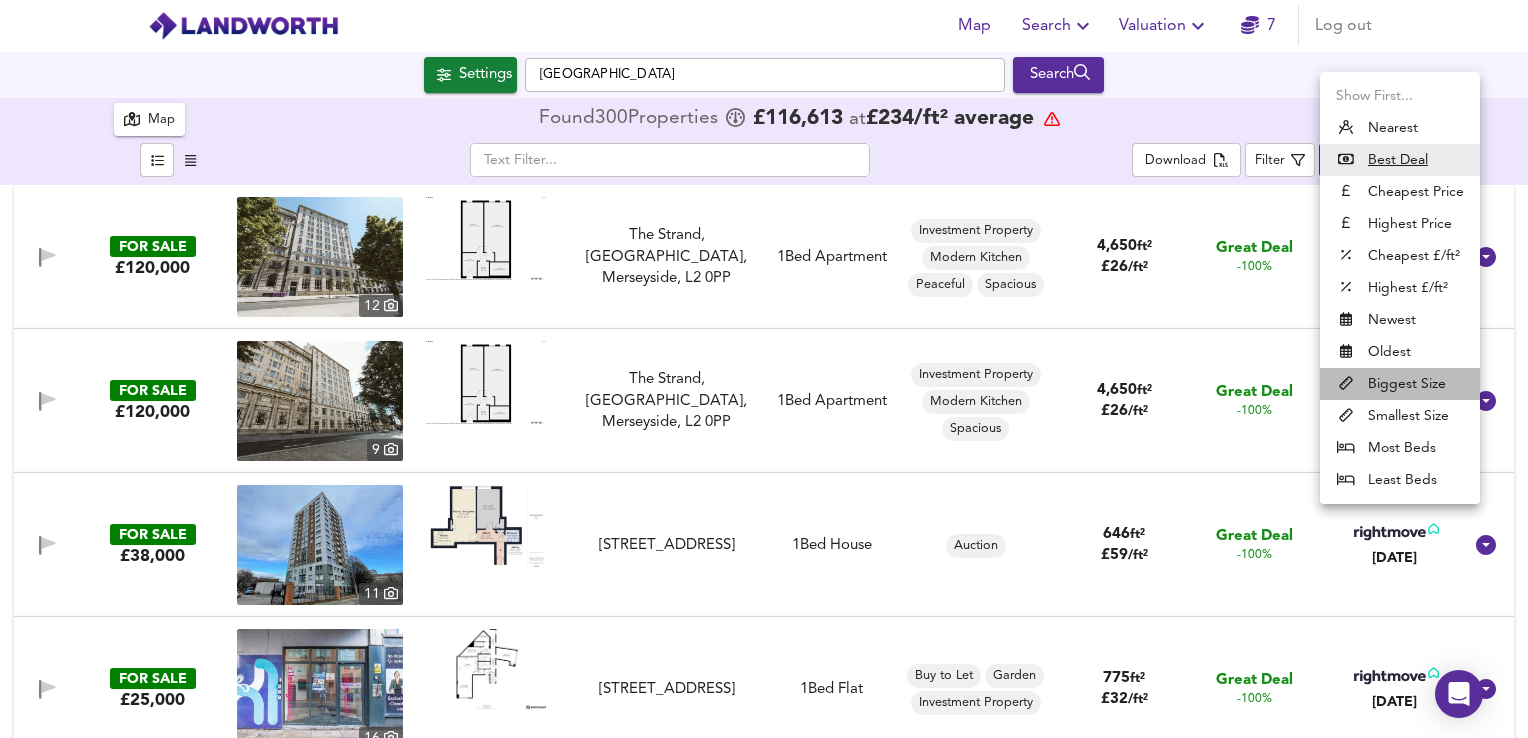 click on "Biggest Size" at bounding box center (1400, 384) 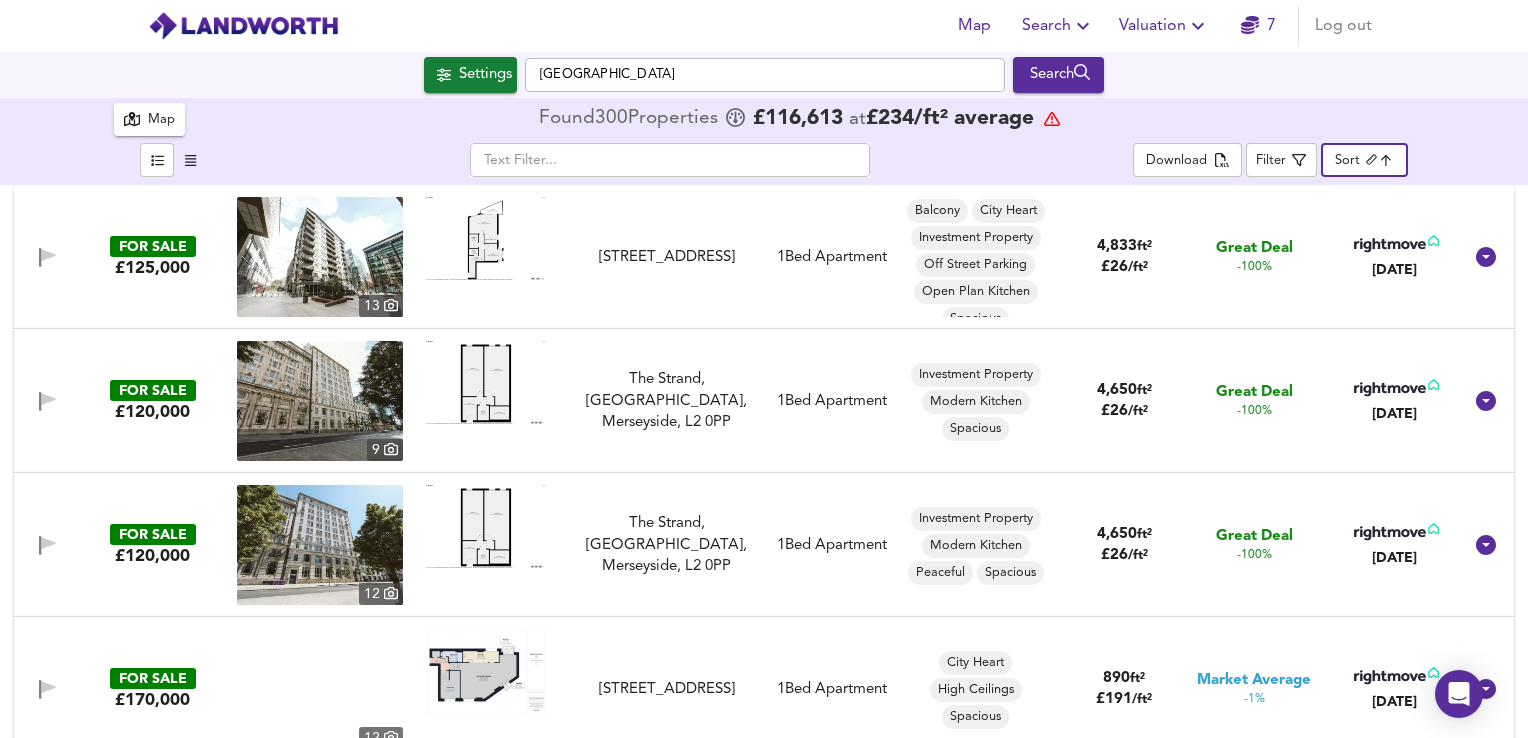 type on "biggest" 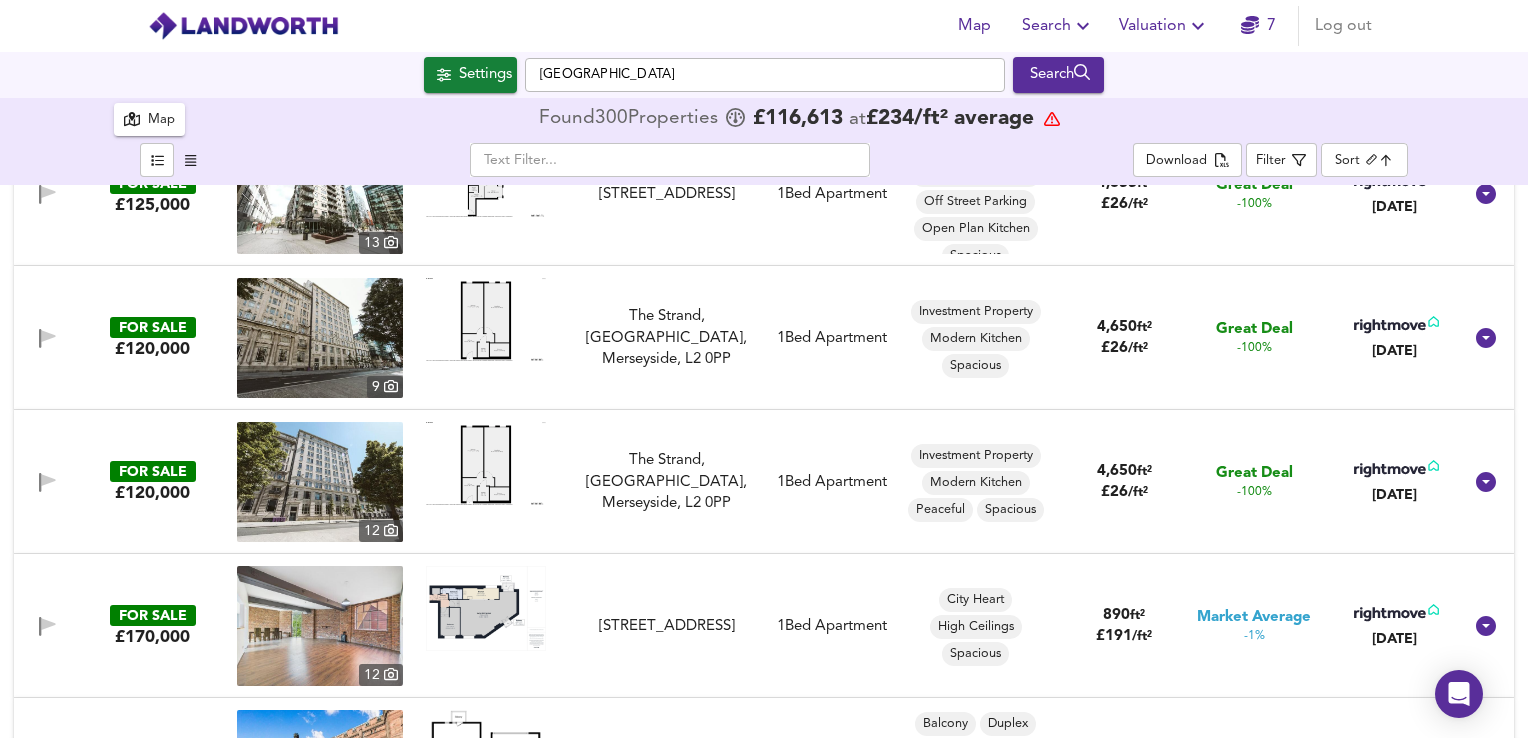 scroll, scrollTop: 0, scrollLeft: 0, axis: both 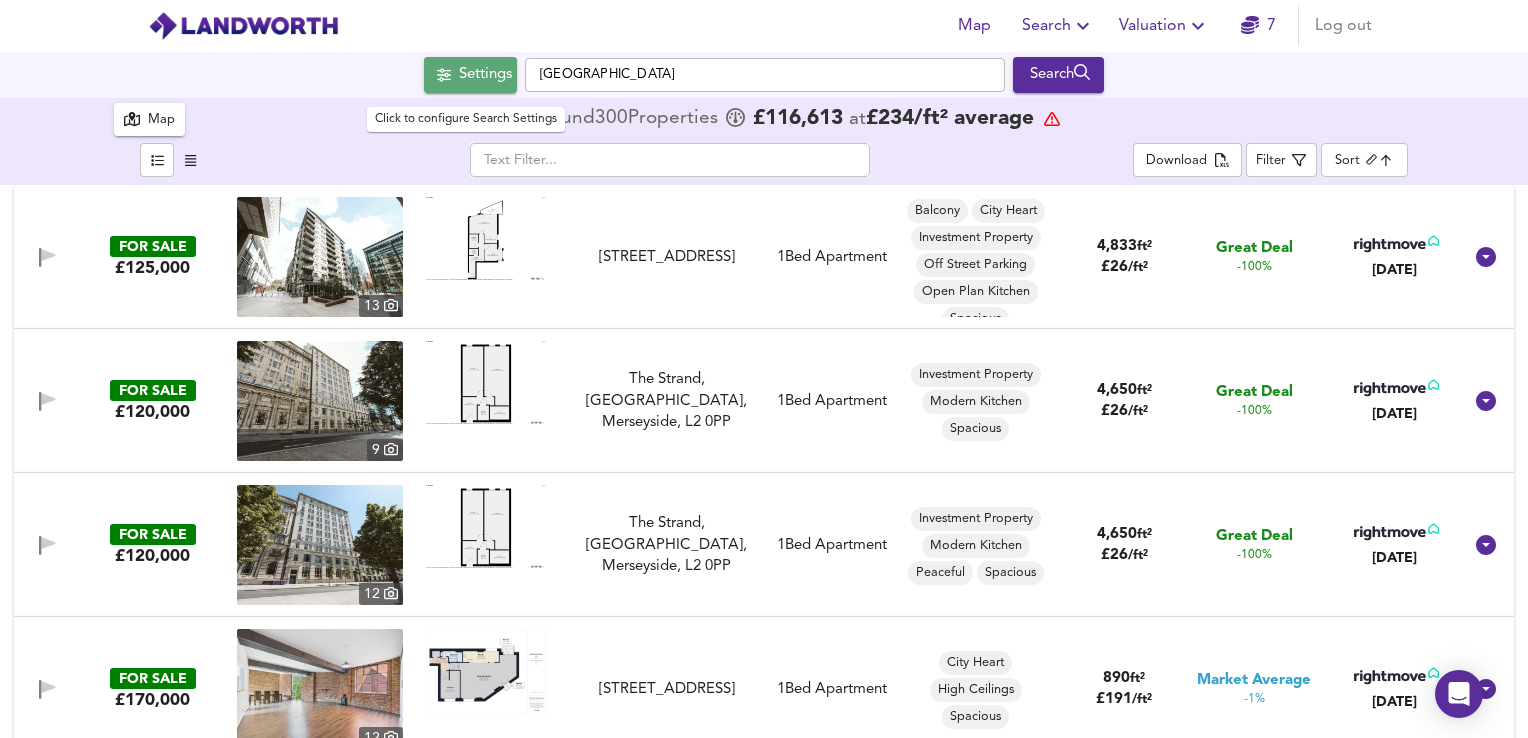 click on "Settings" at bounding box center (485, 75) 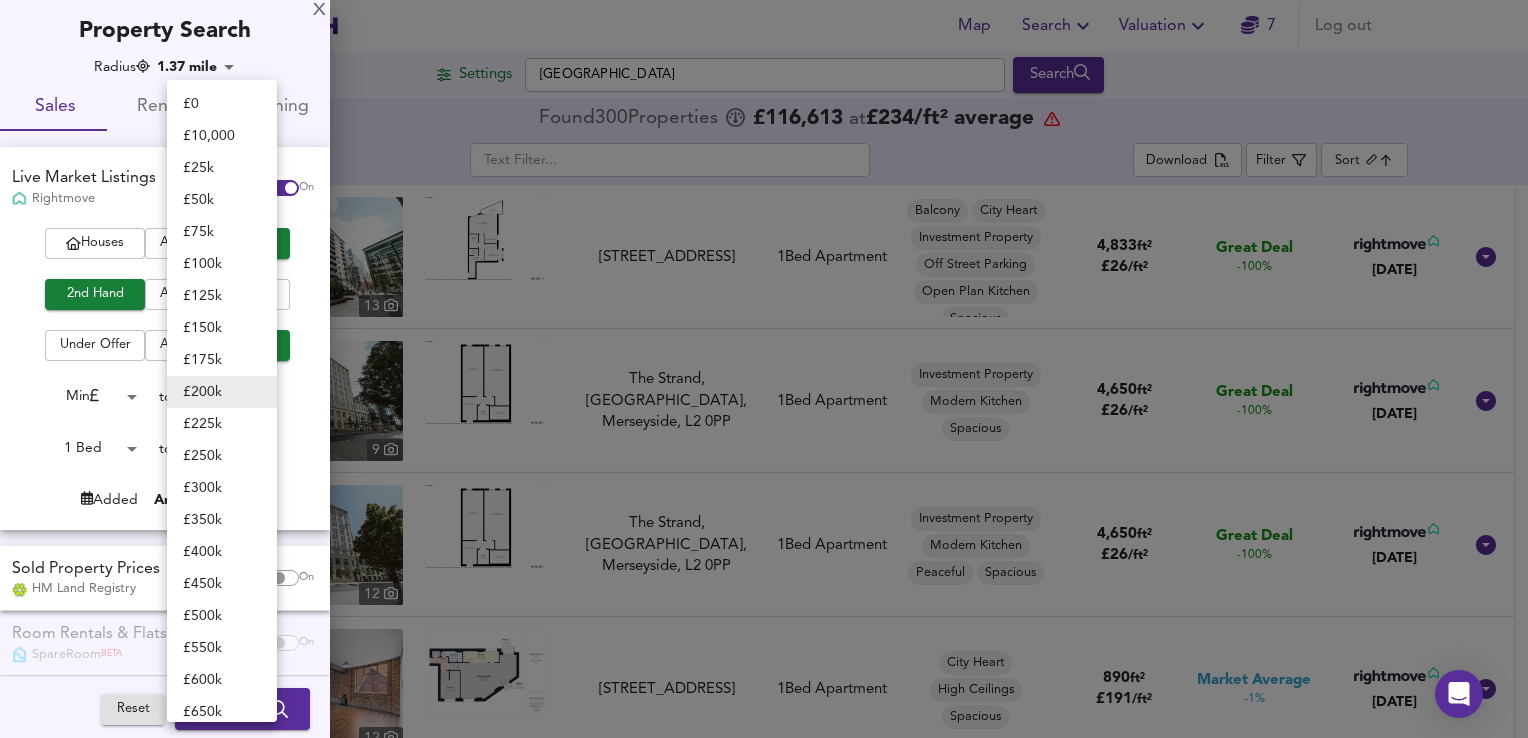 click on "Map Search Valuation    7 Log out        Settings     [GEOGRAPHIC_DATA]        Search            300  Results   Legend   Map Found  300  Propert ies     £ 116,613   at  £ 234 / ft²   average              ​ Download   Filter   Sort   biggest ​ FOR SALE £125,000     [STREET_ADDRESS] 1  Bed   Apartment Balcony City Heart Investment Property Off Street Parking Open Plan Kitchen Spacious 4,833 ft² £ 26 / ft² Great Deal -100% [DATE] FOR SALE £120,000     [GEOGRAPHIC_DATA], [GEOGRAPHIC_DATA], [GEOGRAPHIC_DATA], L2 [GEOGRAPHIC_DATA], [GEOGRAPHIC_DATA], [GEOGRAPHIC_DATA], L2 0PP 1  Bed   Apartment Investment Property Modern Kitchen Spacious 4,650 ft² £ 26 / ft² Great Deal -100% [DATE] FOR SALE £120,000     [GEOGRAPHIC_DATA], [GEOGRAPHIC_DATA], [GEOGRAPHIC_DATA], L2 [GEOGRAPHIC_DATA], [GEOGRAPHIC_DATA], [GEOGRAPHIC_DATA], L2 1  Bed   Apartment Investment Property Modern Kitchen Peaceful Spacious 4,650 ft² £ 26 / ft² Great Deal -100%" at bounding box center (764, 369) 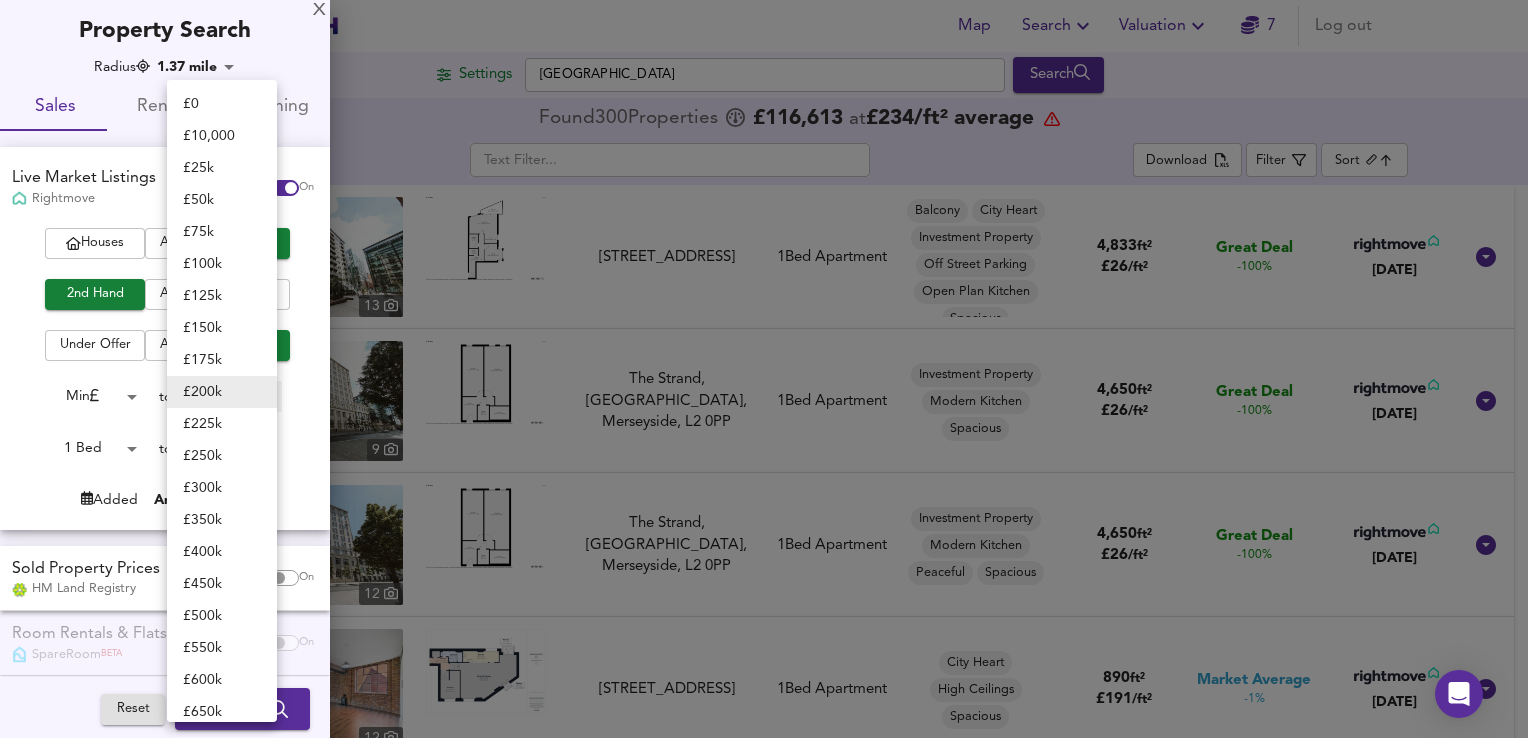 type on "150000" 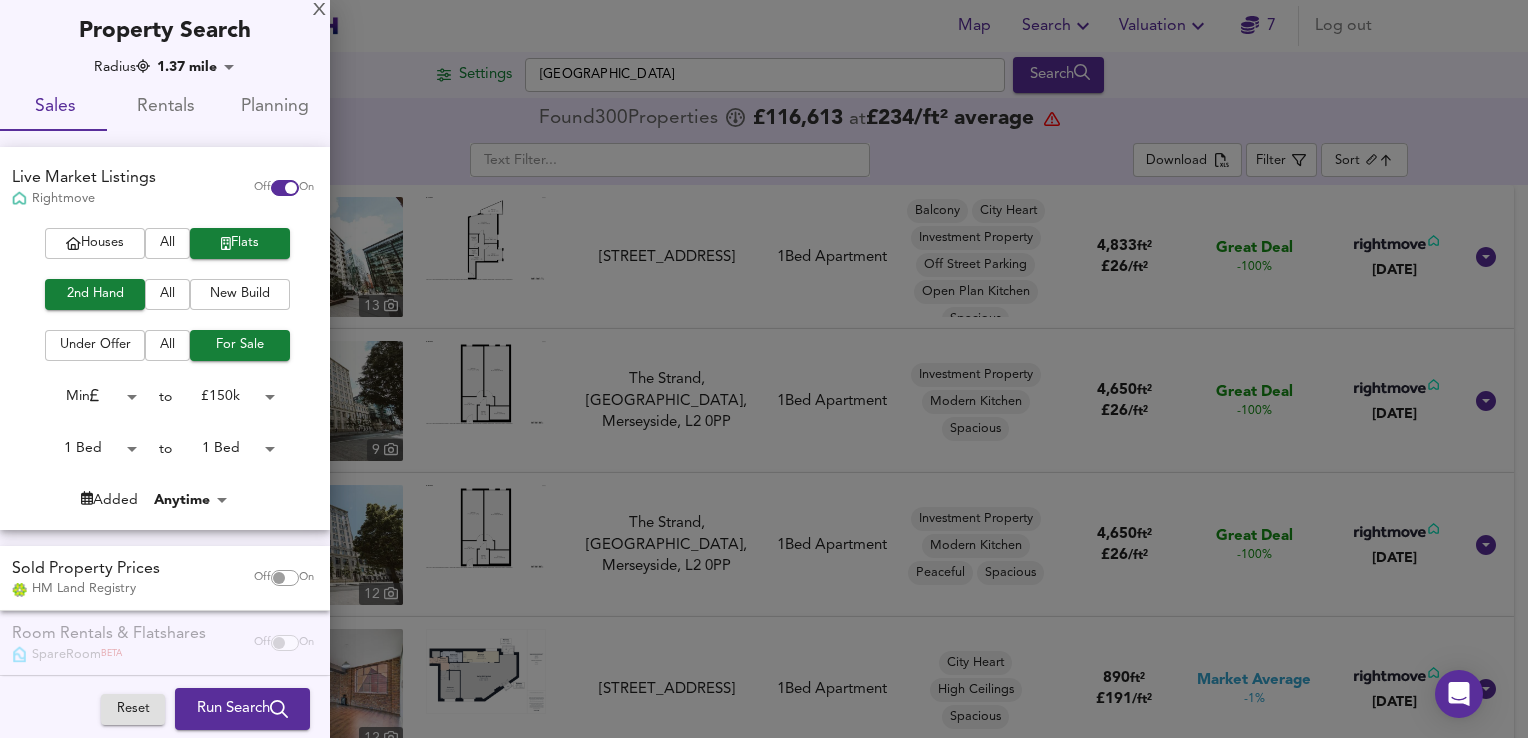 click at bounding box center [764, 369] 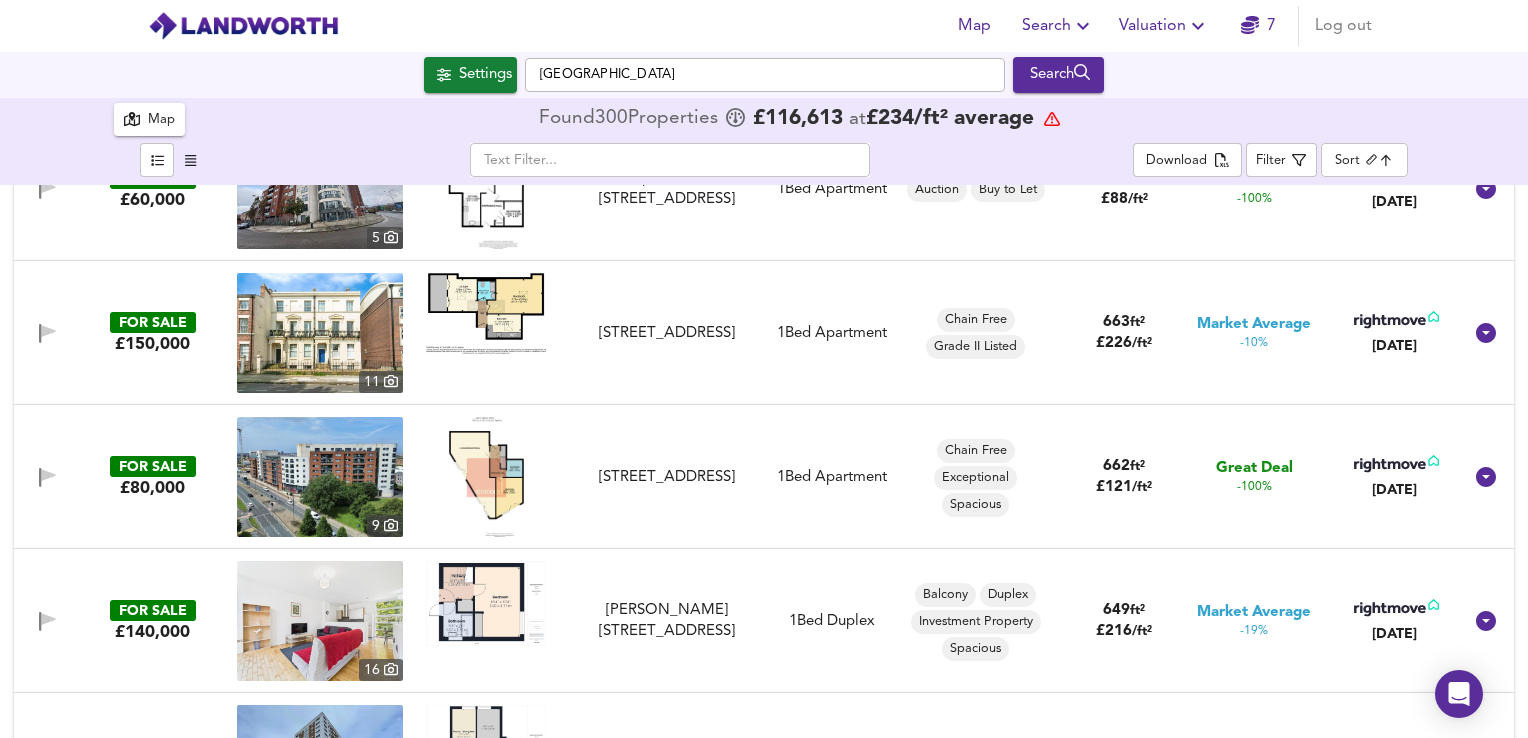 scroll, scrollTop: 2519, scrollLeft: 0, axis: vertical 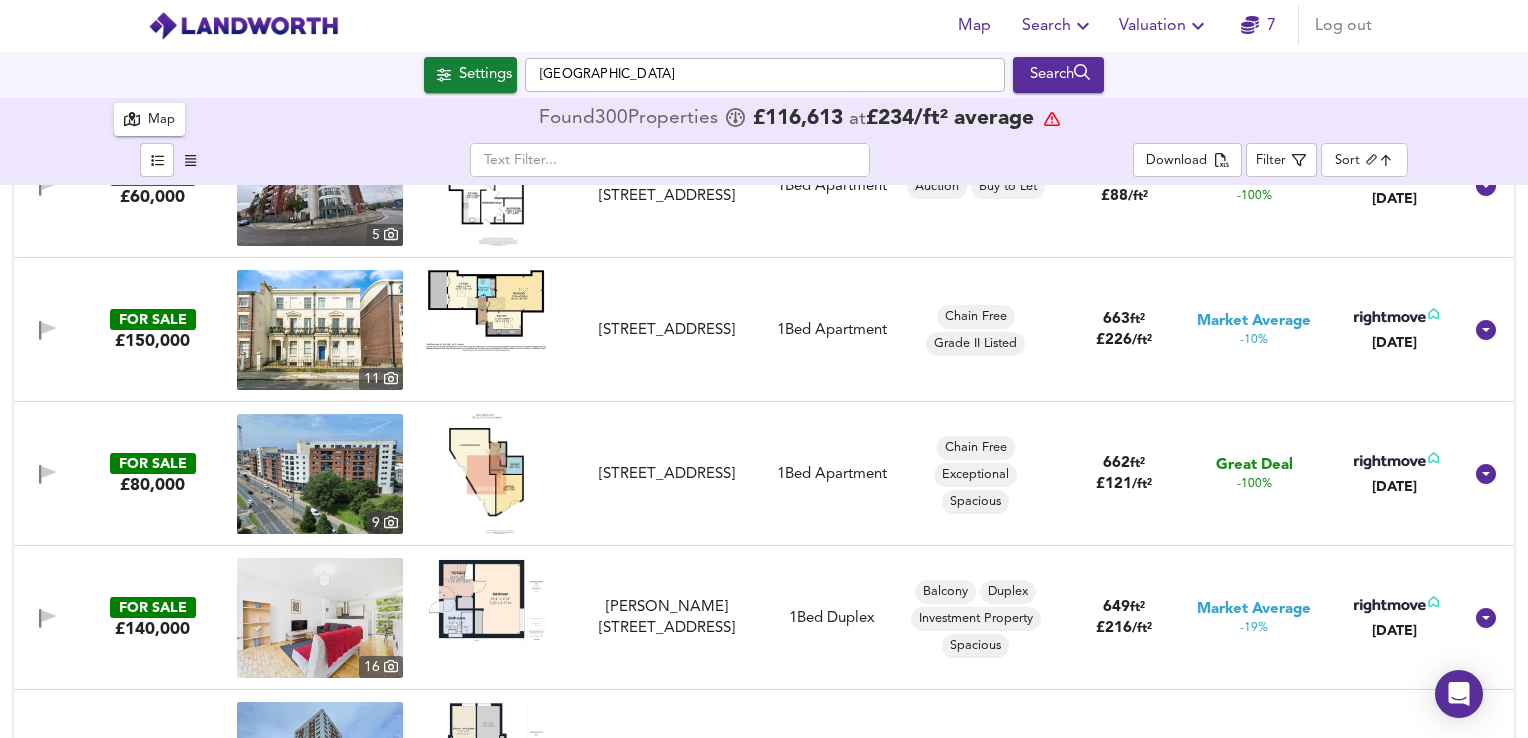 click at bounding box center [486, 310] 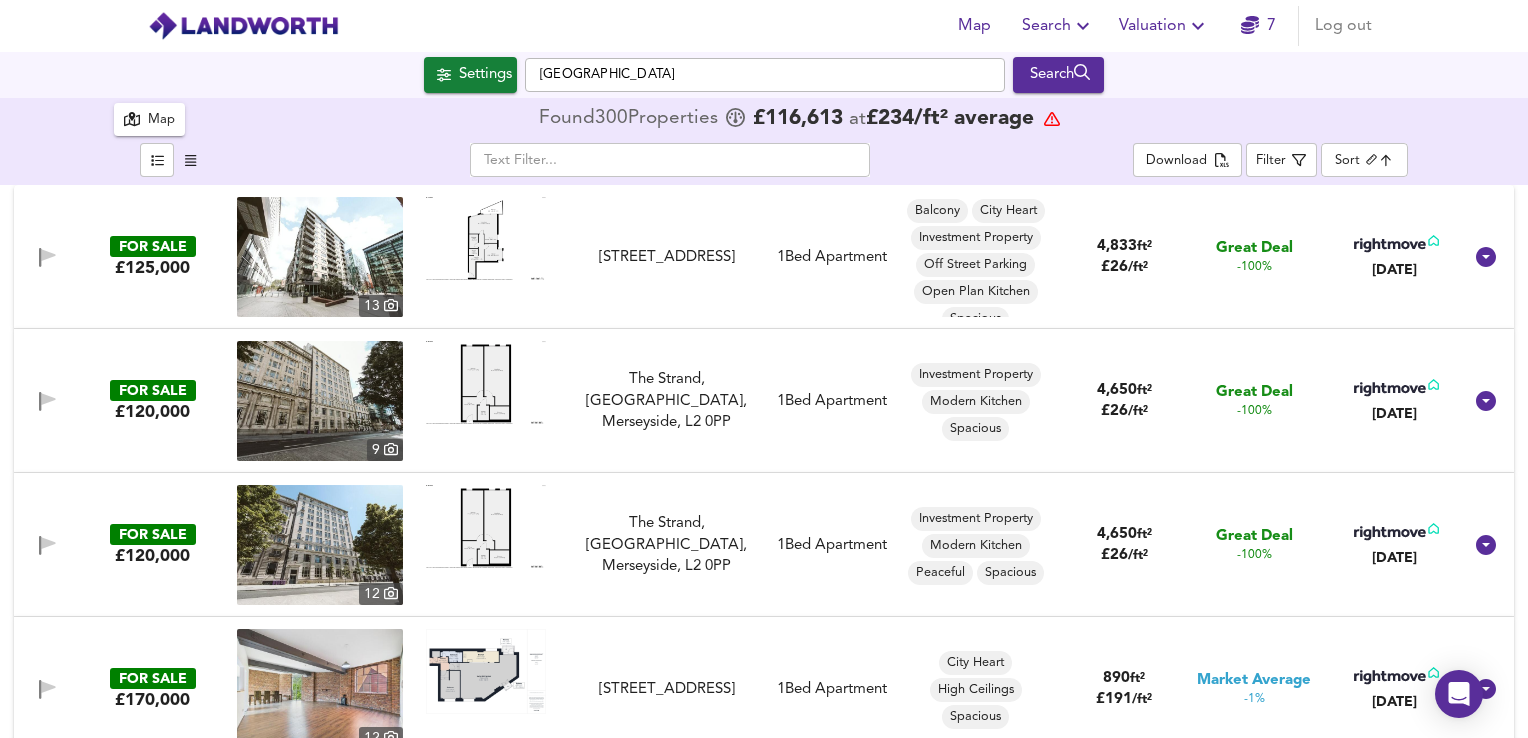 scroll, scrollTop: 0, scrollLeft: 0, axis: both 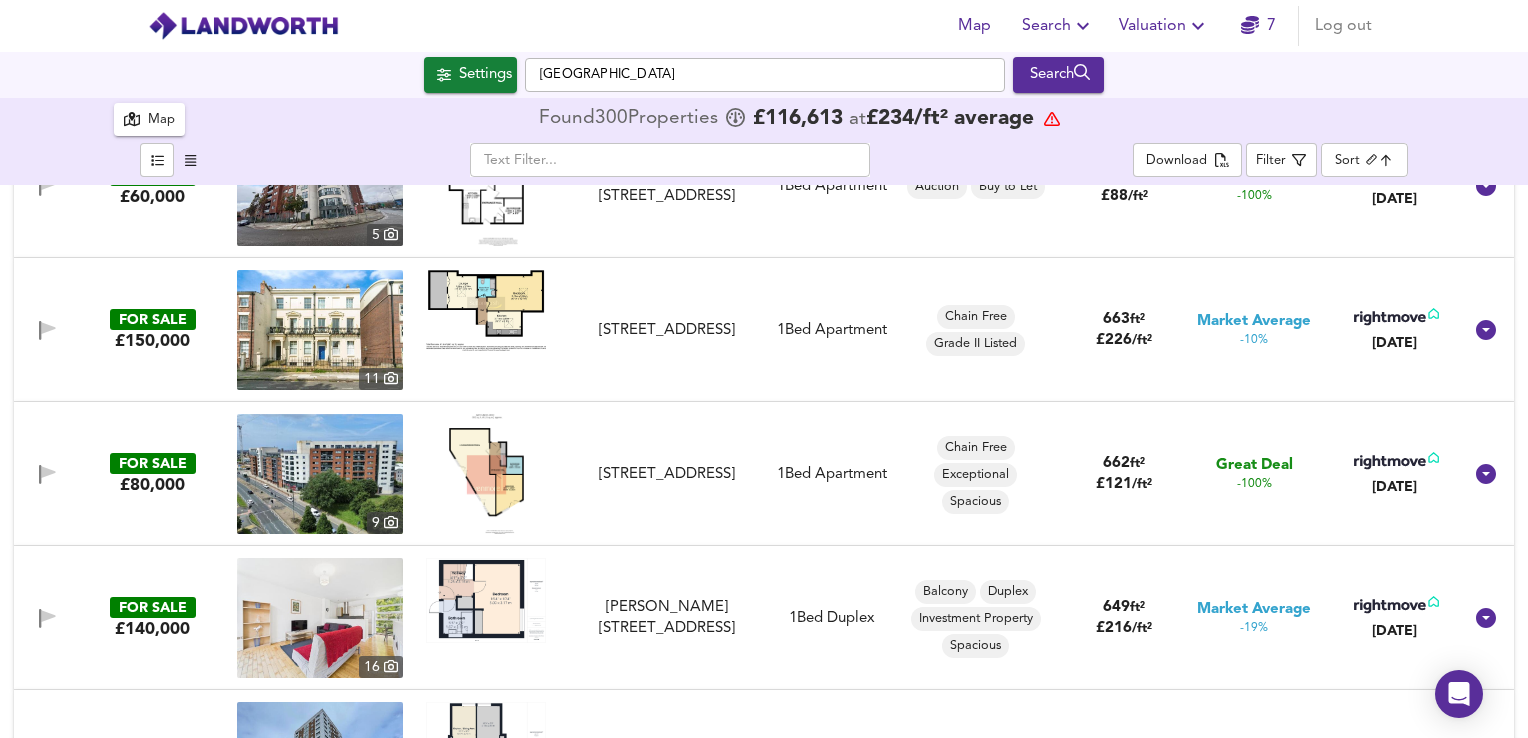 click at bounding box center [320, 330] 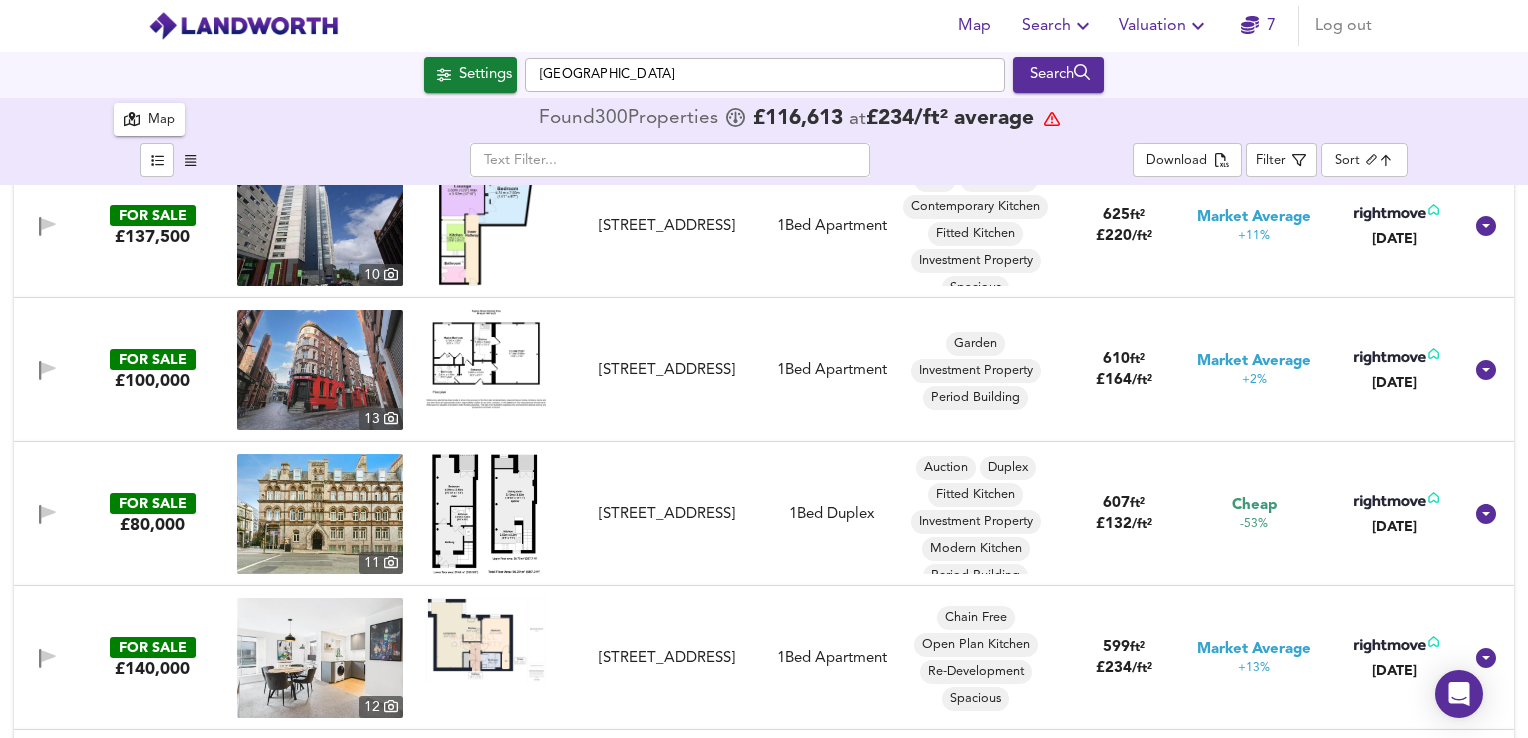 scroll, scrollTop: 3959, scrollLeft: 0, axis: vertical 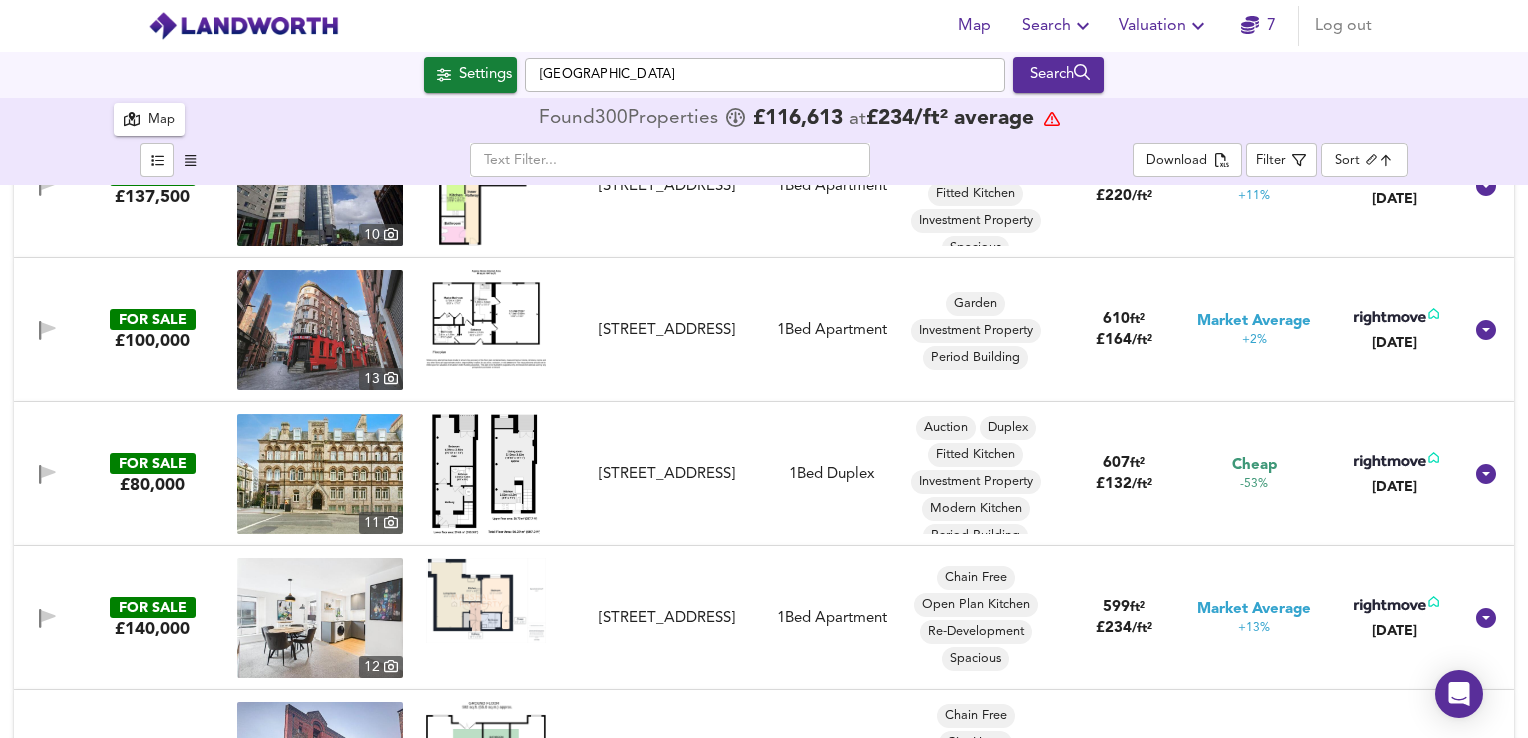 click at bounding box center [320, 474] 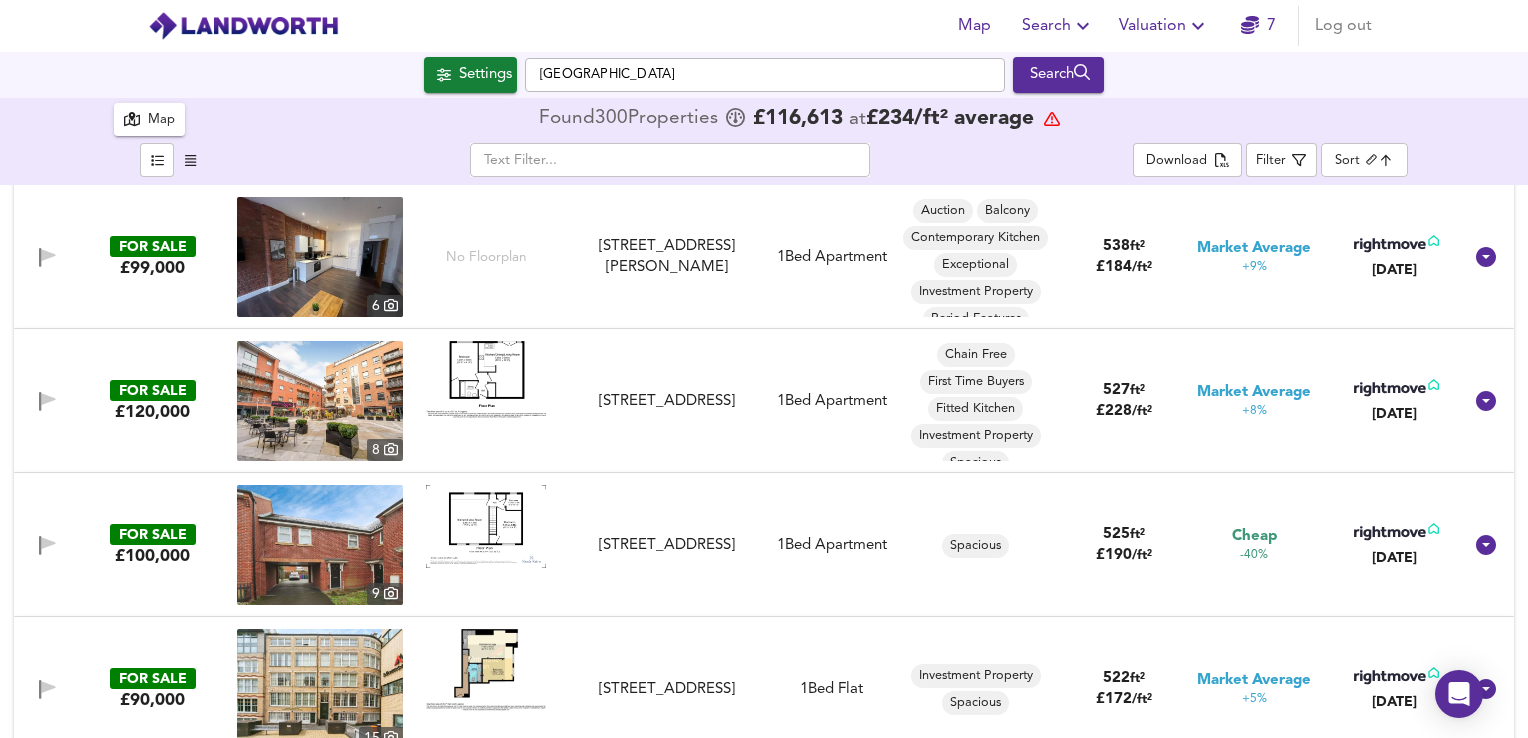 scroll, scrollTop: 6359, scrollLeft: 0, axis: vertical 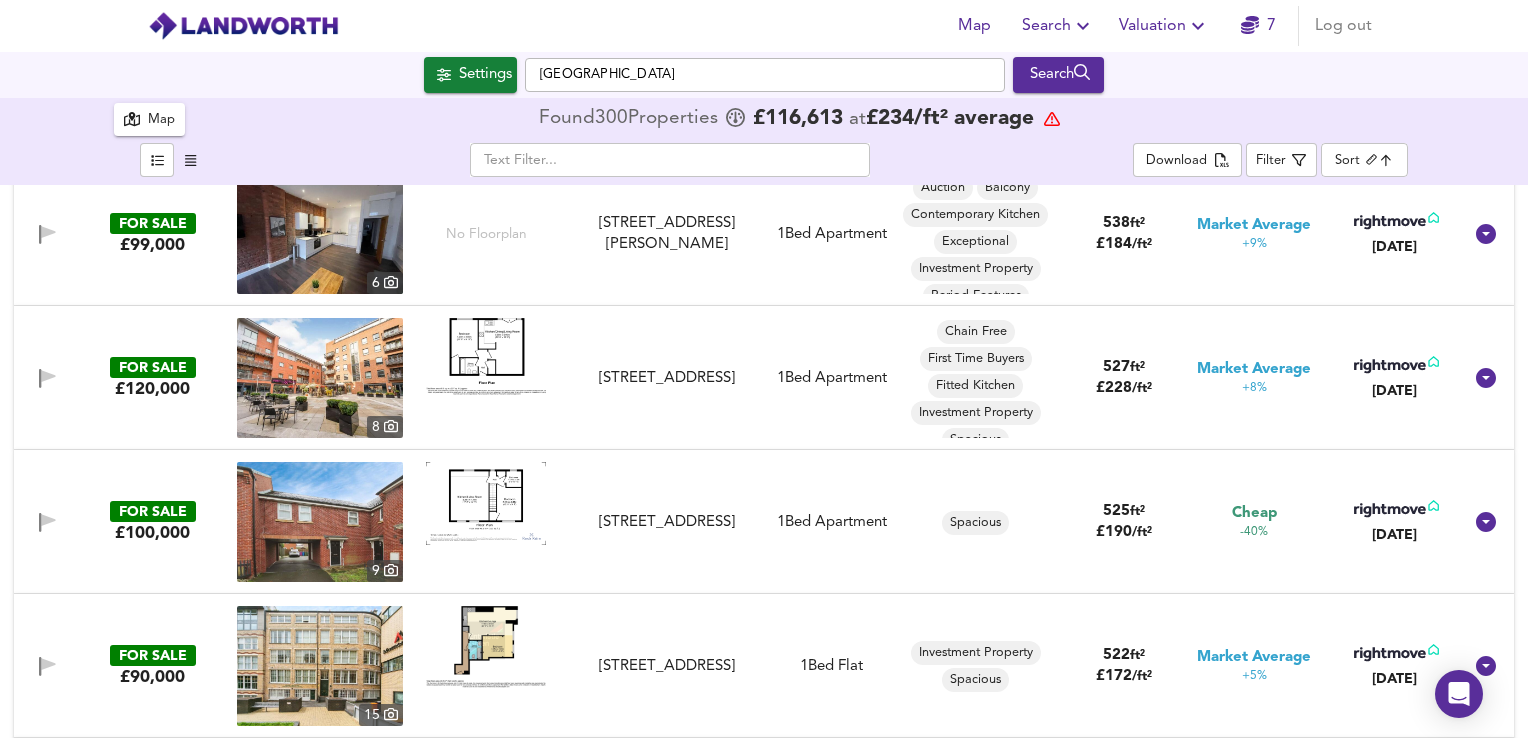 click at bounding box center [320, 522] 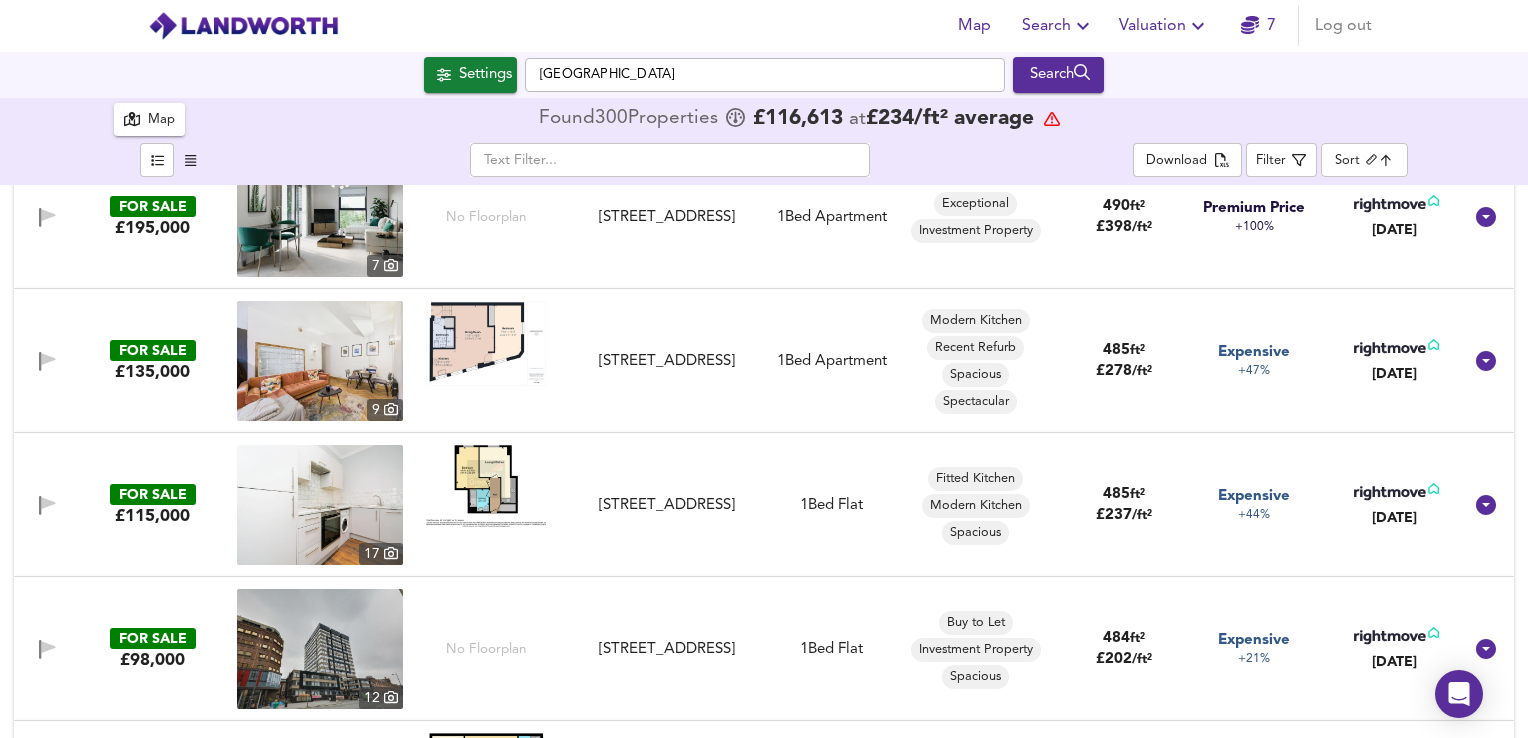 scroll, scrollTop: 8559, scrollLeft: 0, axis: vertical 